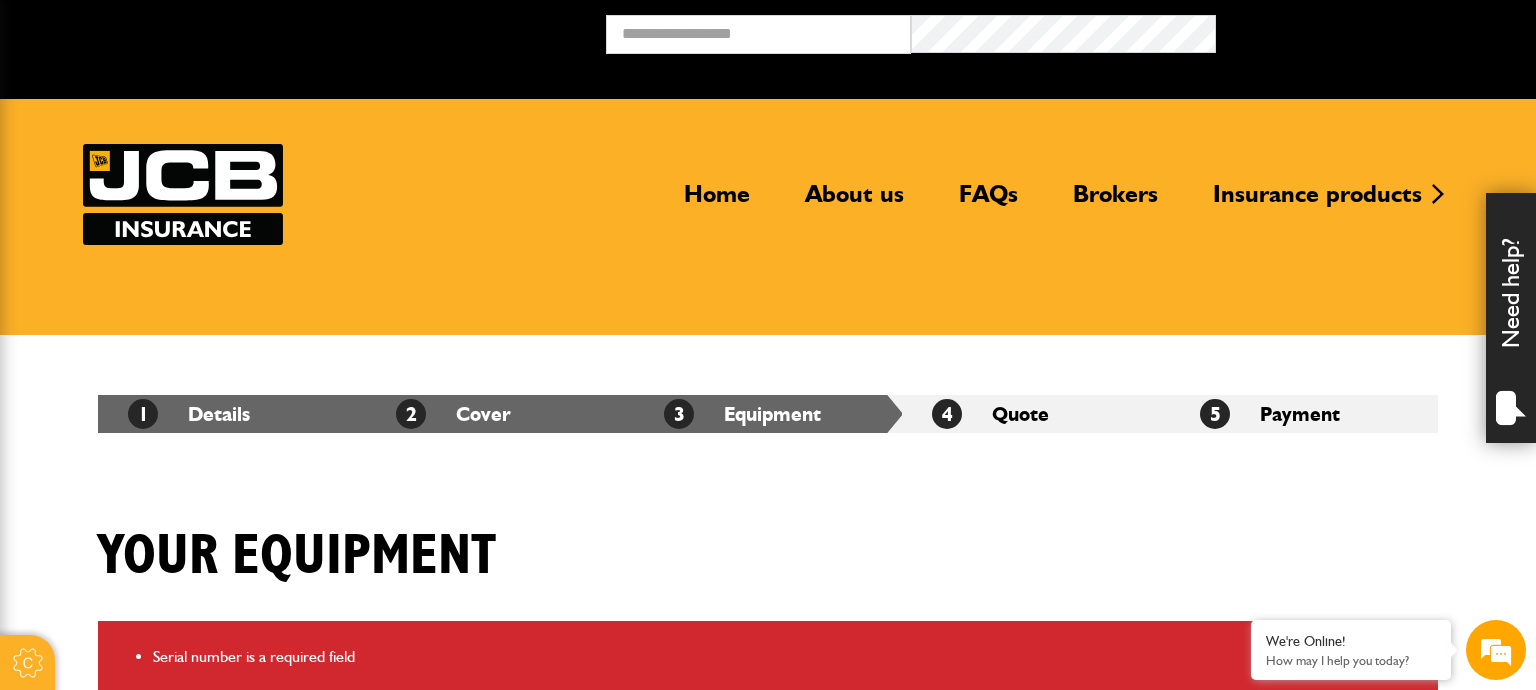 scroll, scrollTop: 211, scrollLeft: 0, axis: vertical 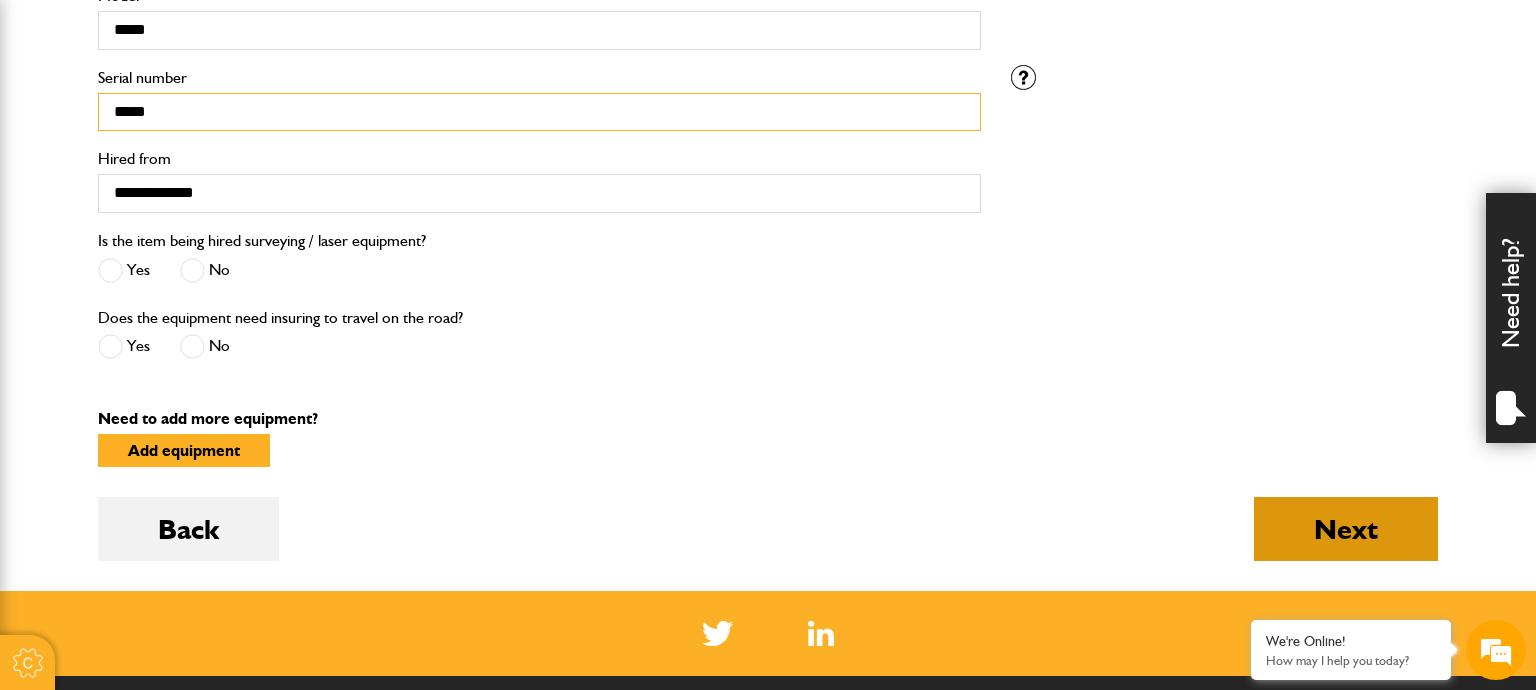 type on "*****" 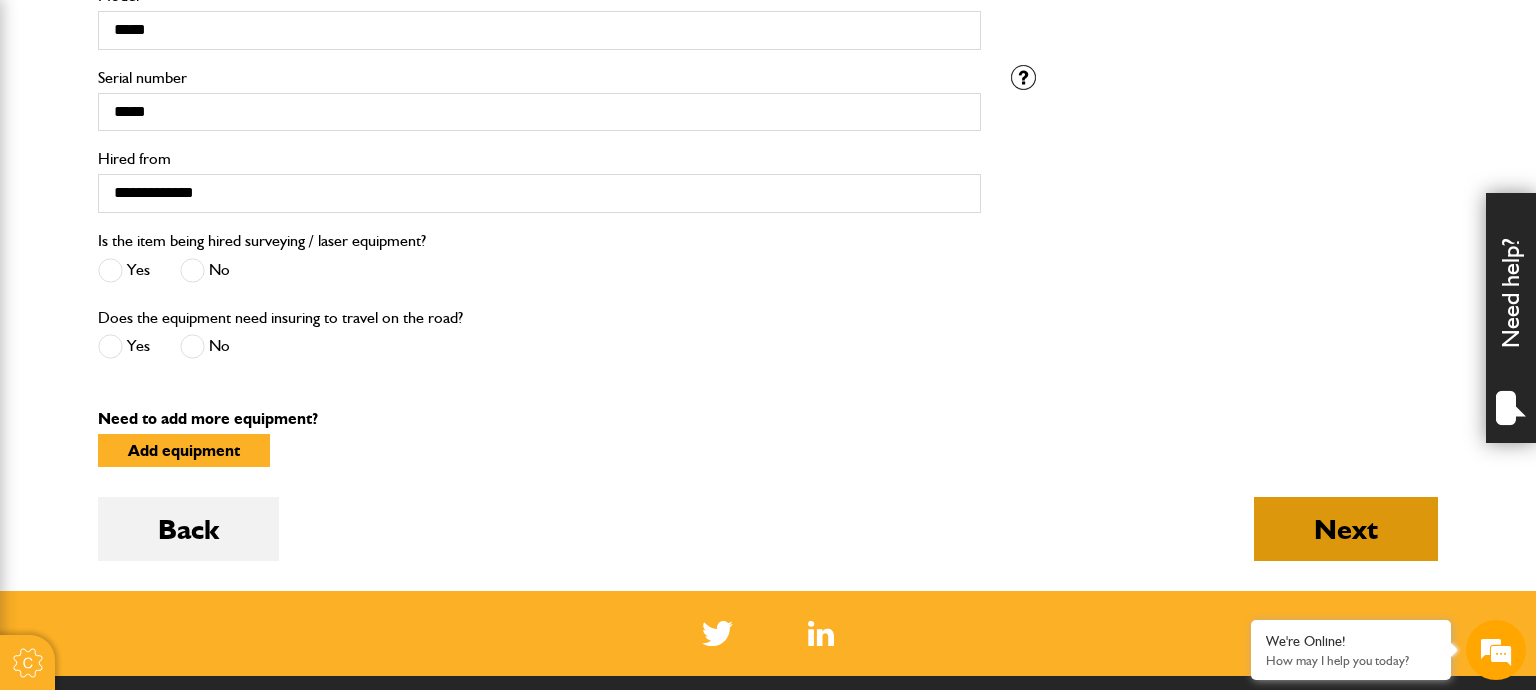 click on "Next" at bounding box center [1346, 529] 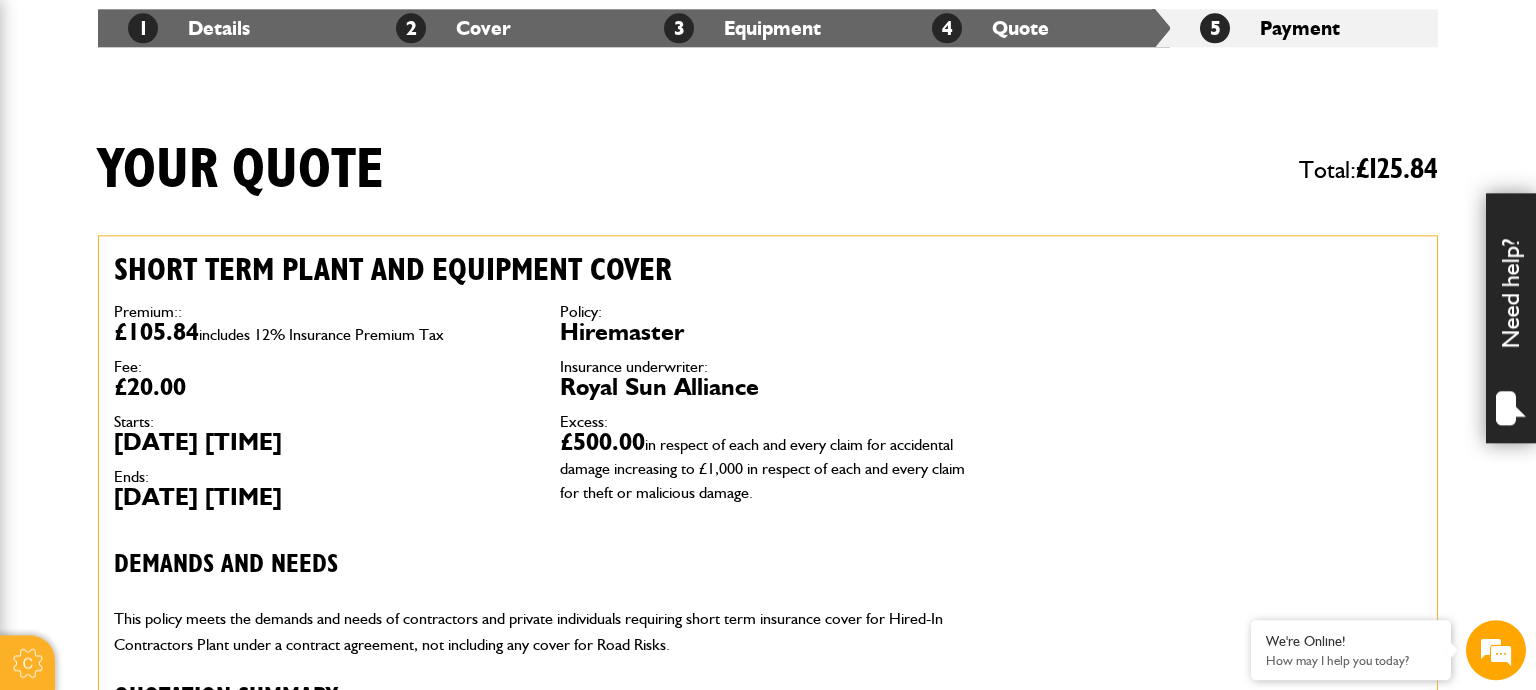 scroll, scrollTop: 422, scrollLeft: 0, axis: vertical 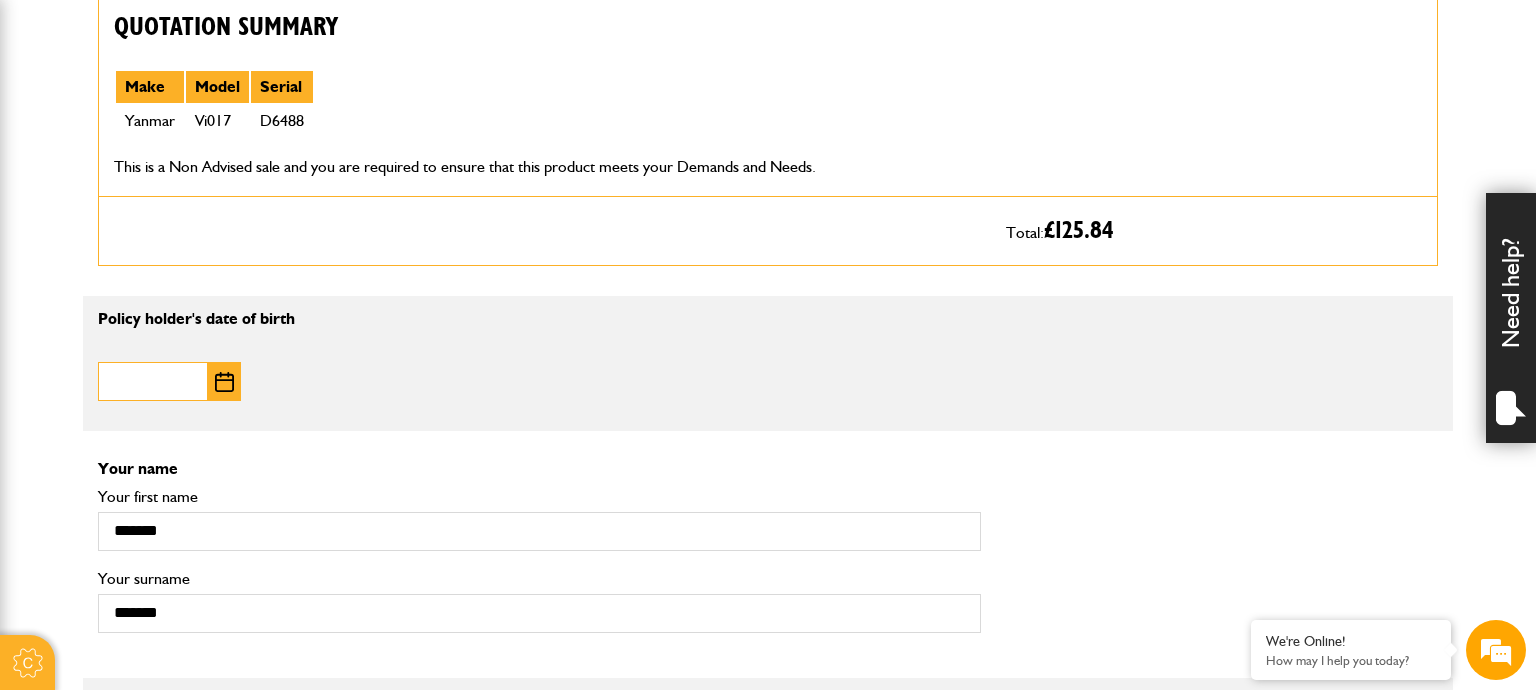 click on "Date of birth" at bounding box center (153, 381) 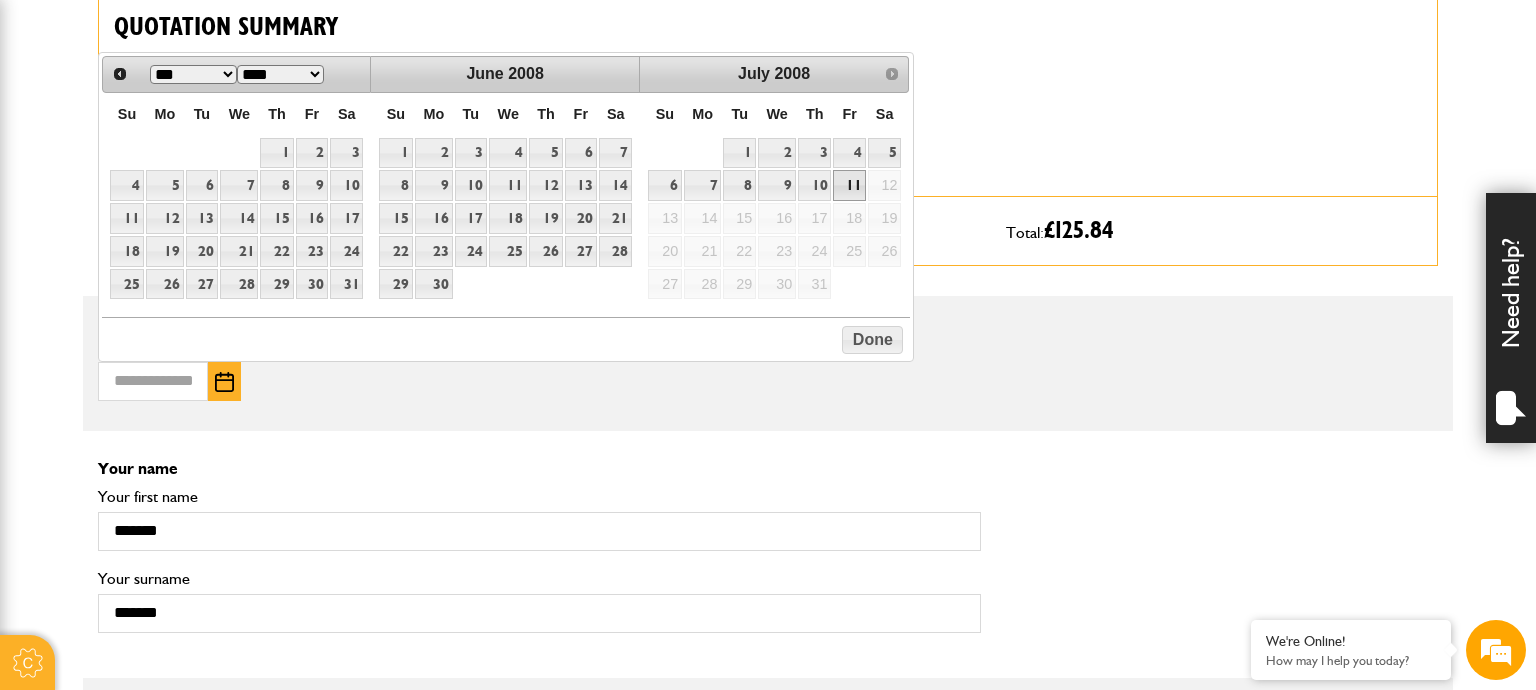 click on "**** **** **** **** **** **** **** **** **** **** **** **** **** **** **** **** **** **** **** **** **** **** **** **** **** **** **** **** **** **** **** **** **** **** **** **** **** **** **** **** **** **** **** **** **** **** **** **** **** **** **** **** **** **** **** **** **** **** **** **** **** **** **** **** **** **** **** **** **** **** **** **** **** ****" at bounding box center [280, 74] 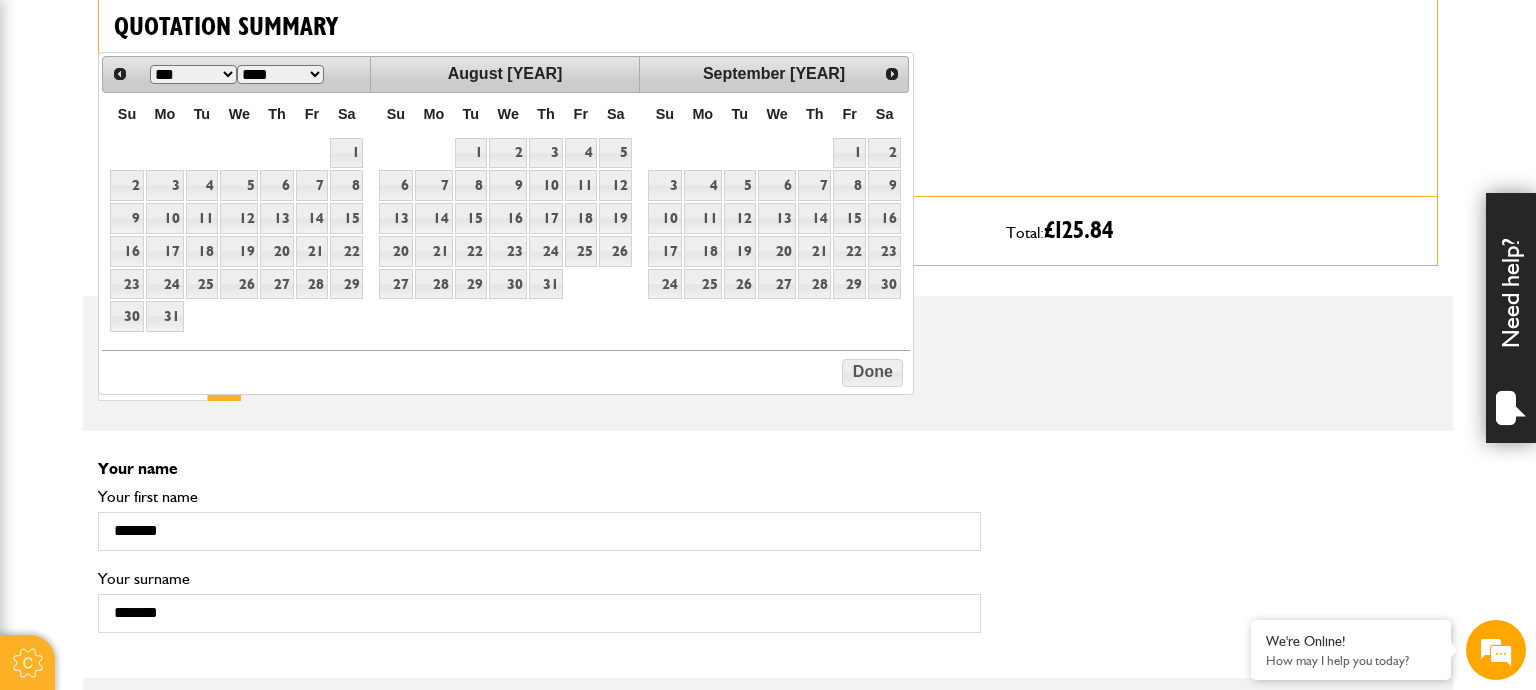 click on "*** *** *** *** *** *** *** *** *** *** *** ***" at bounding box center [193, 74] 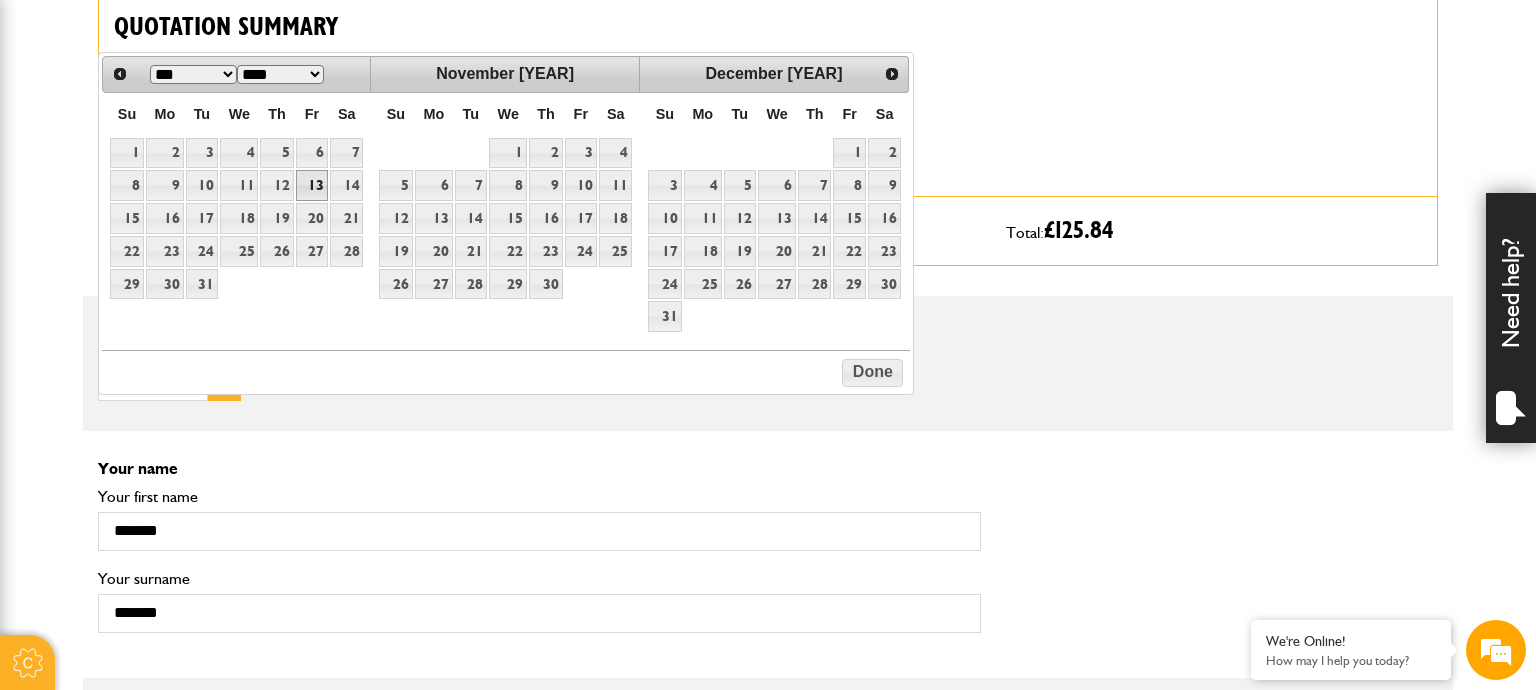 click on "13" at bounding box center [312, 185] 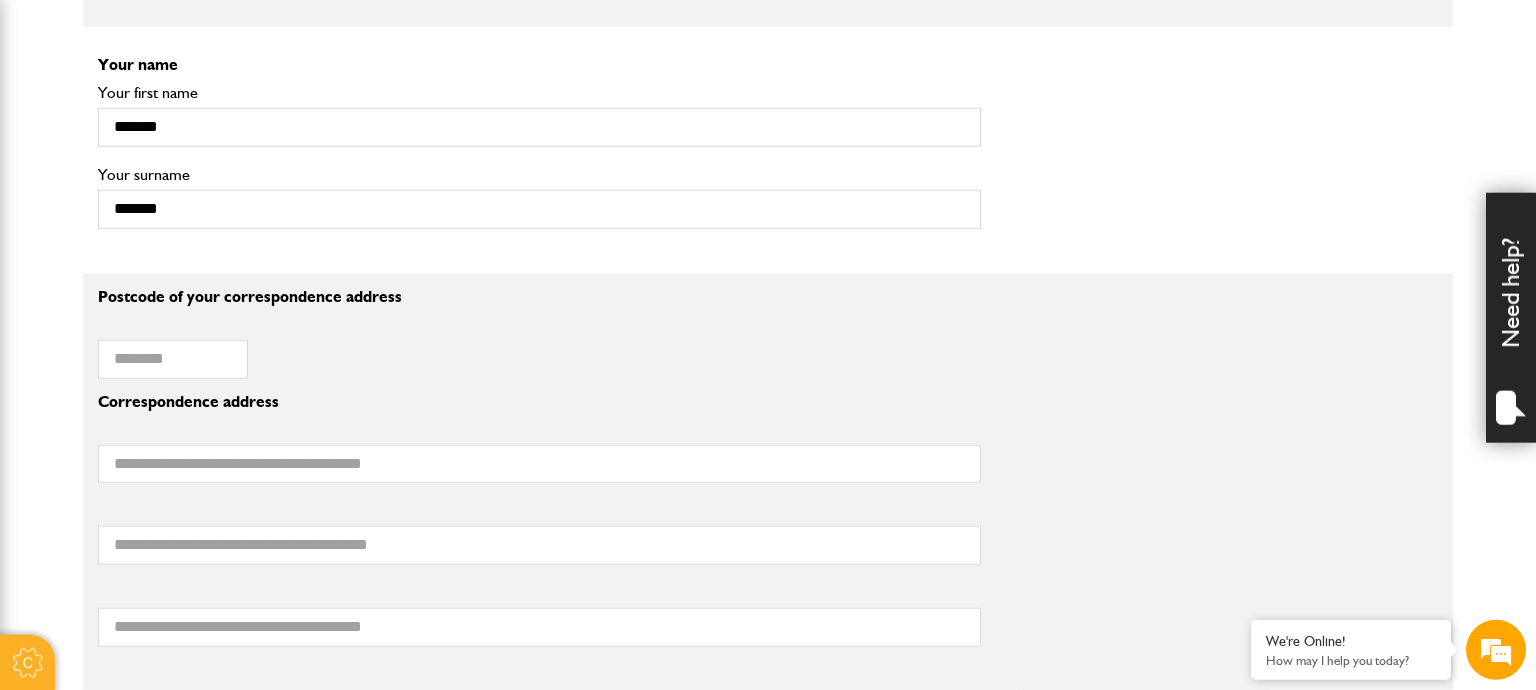 scroll, scrollTop: 1478, scrollLeft: 0, axis: vertical 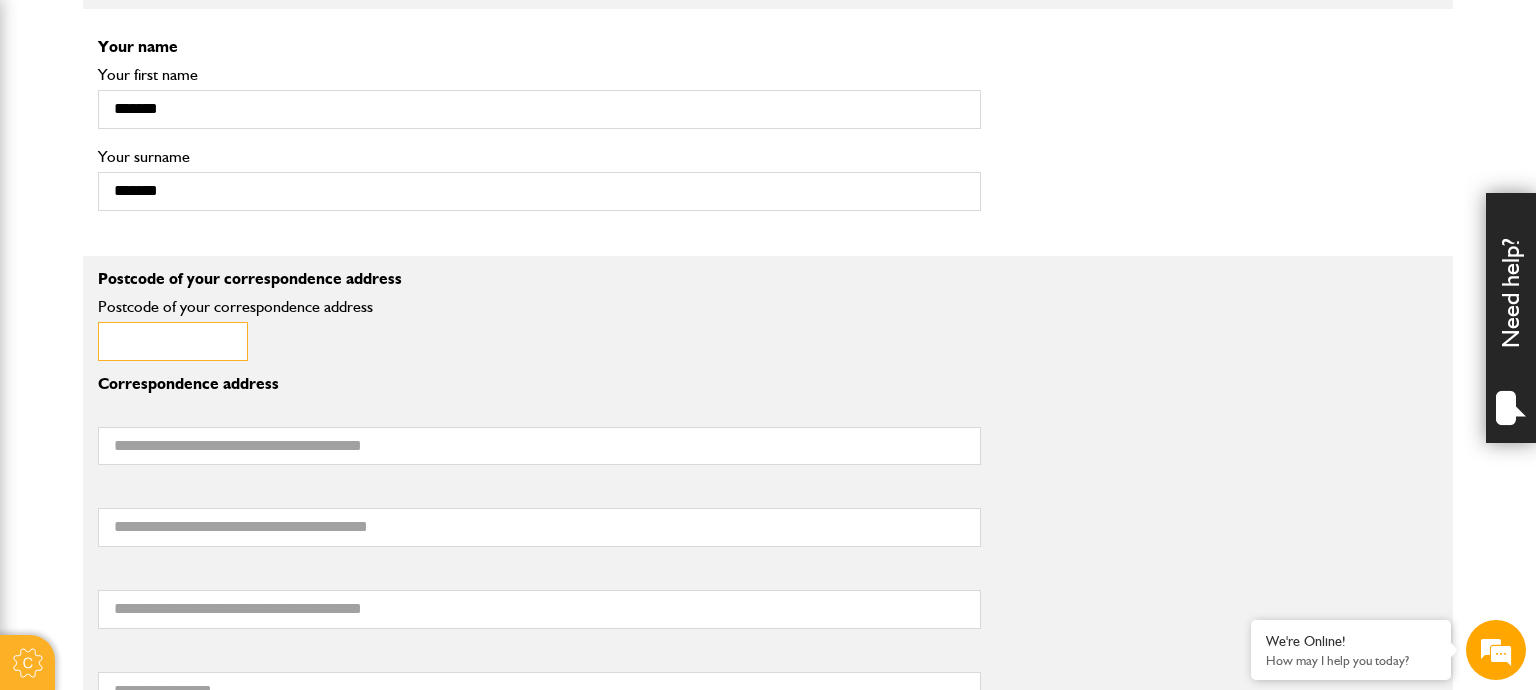 click on "Postcode of your correspondence address" at bounding box center (173, 341) 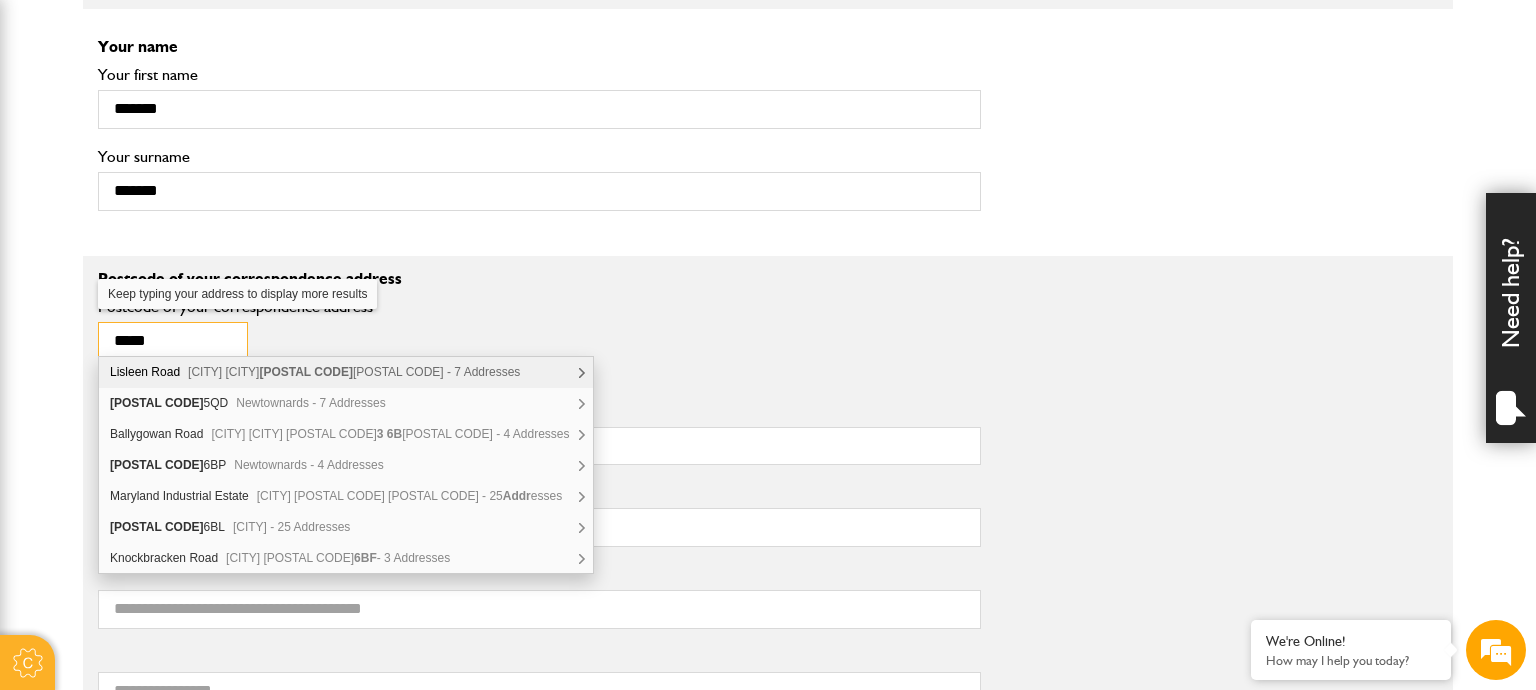 type on "****" 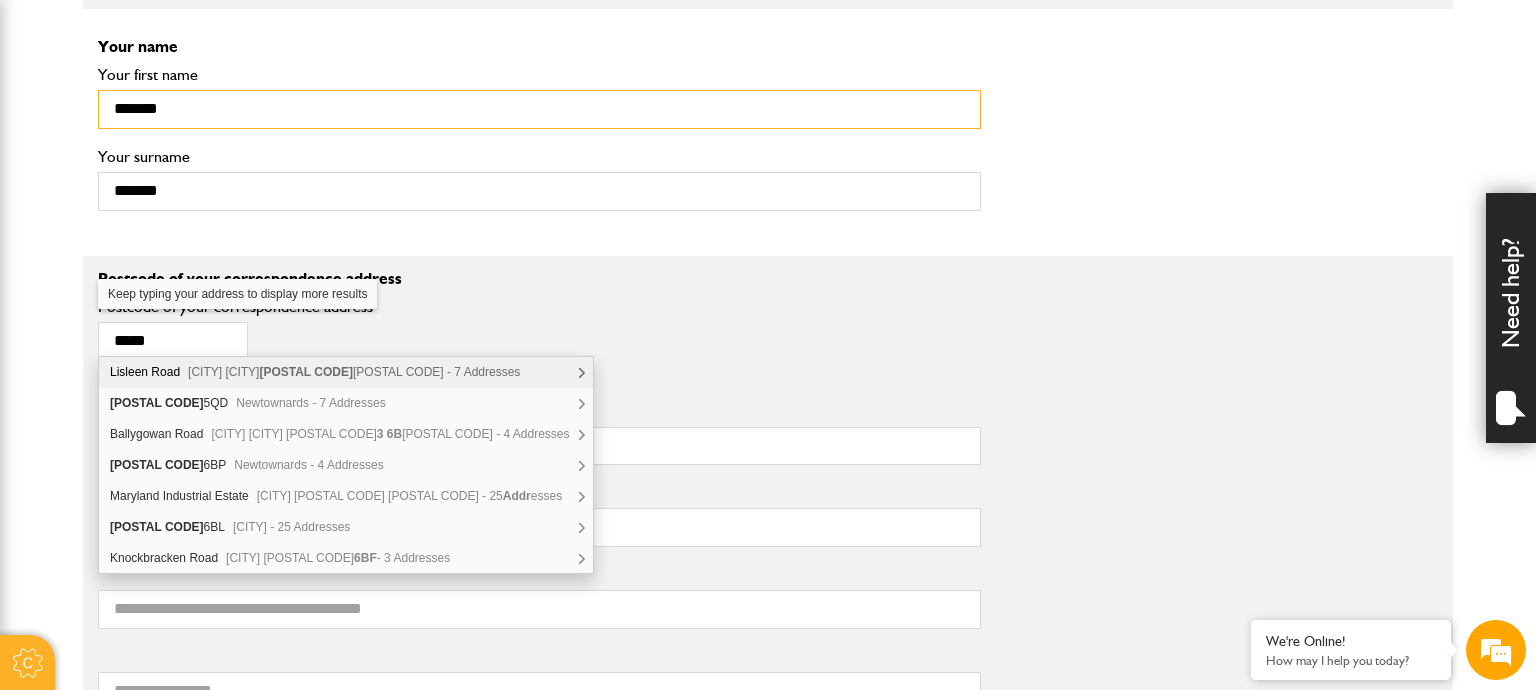 type on "*********" 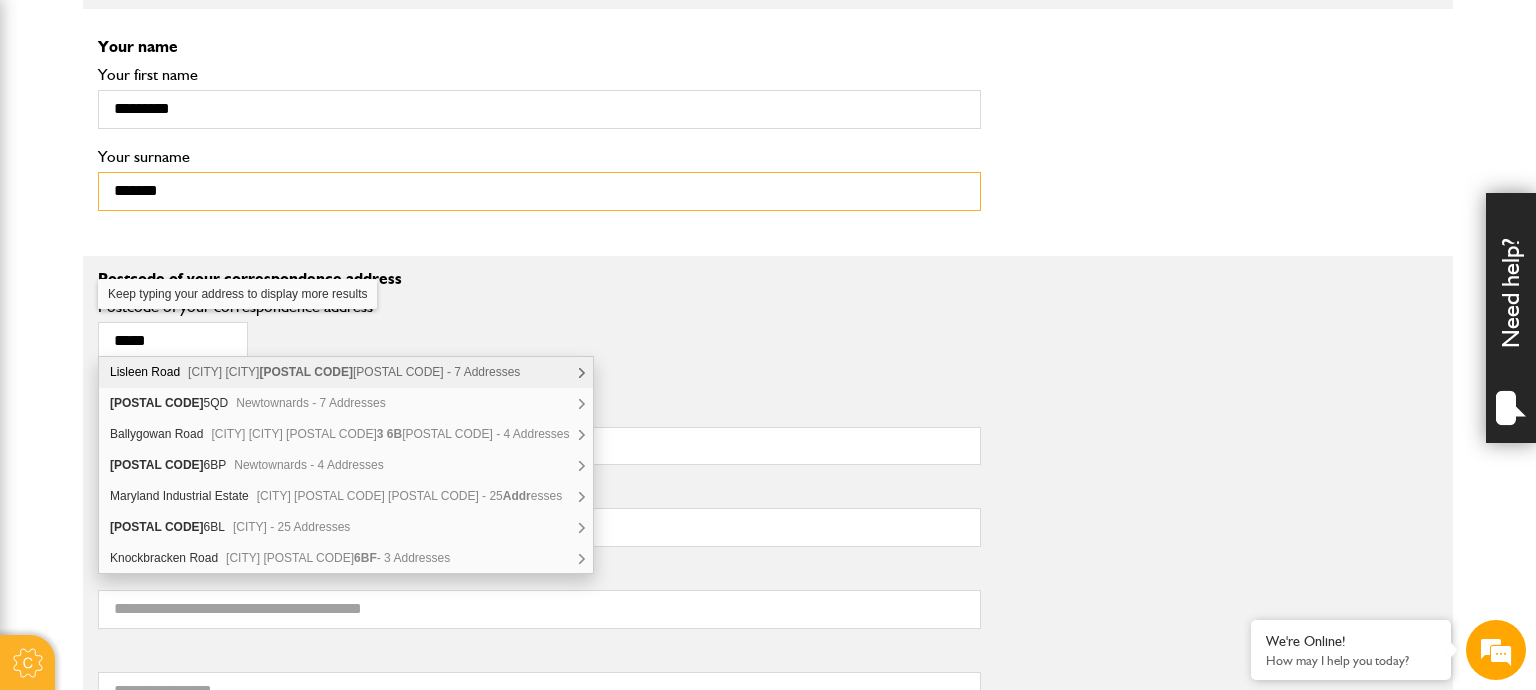 type on "*********" 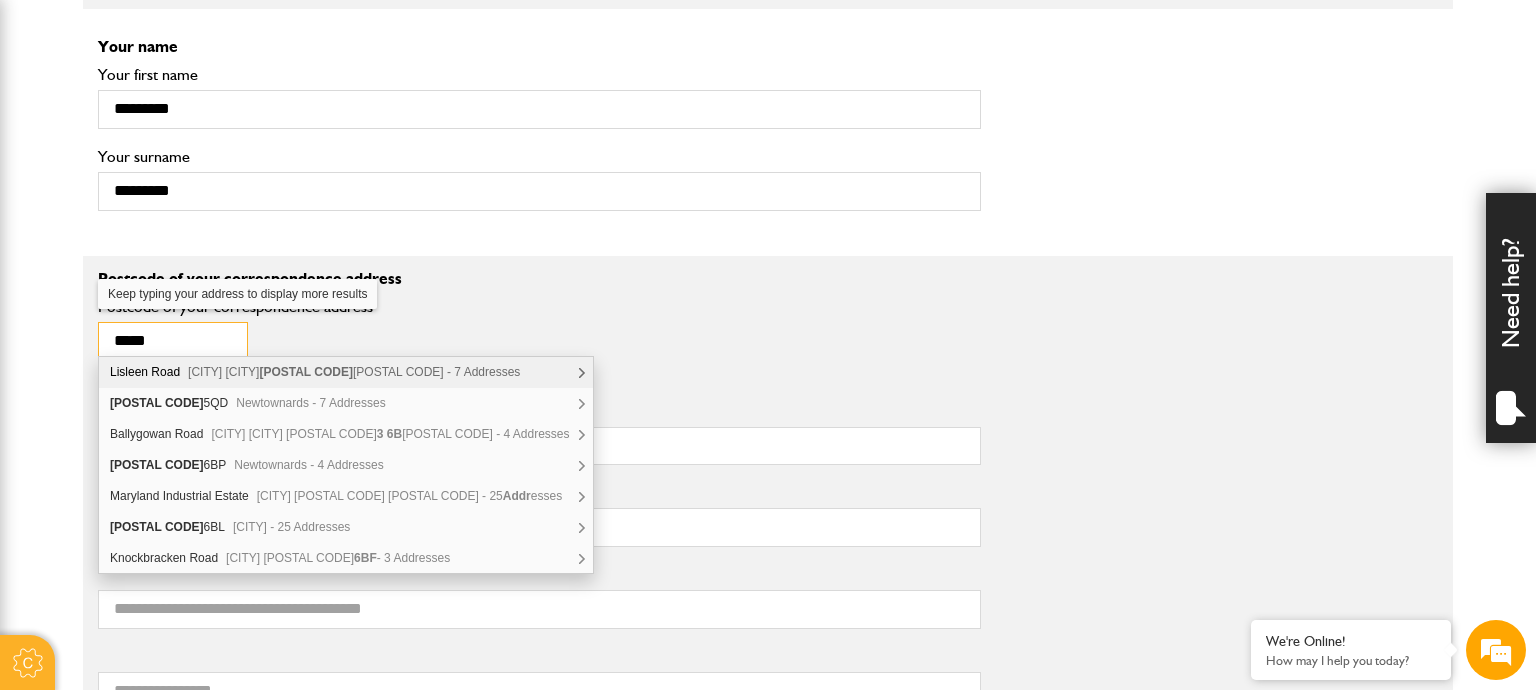 type on "********" 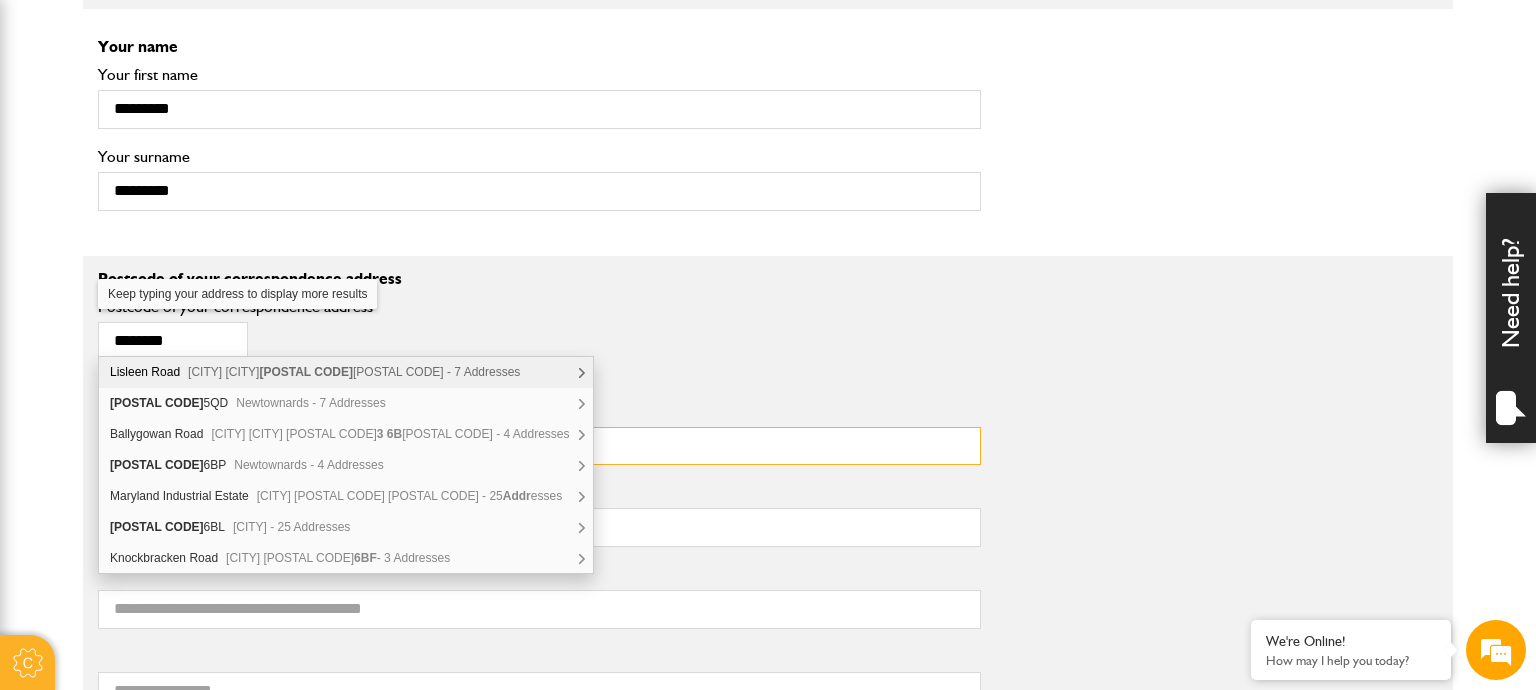 type on "**********" 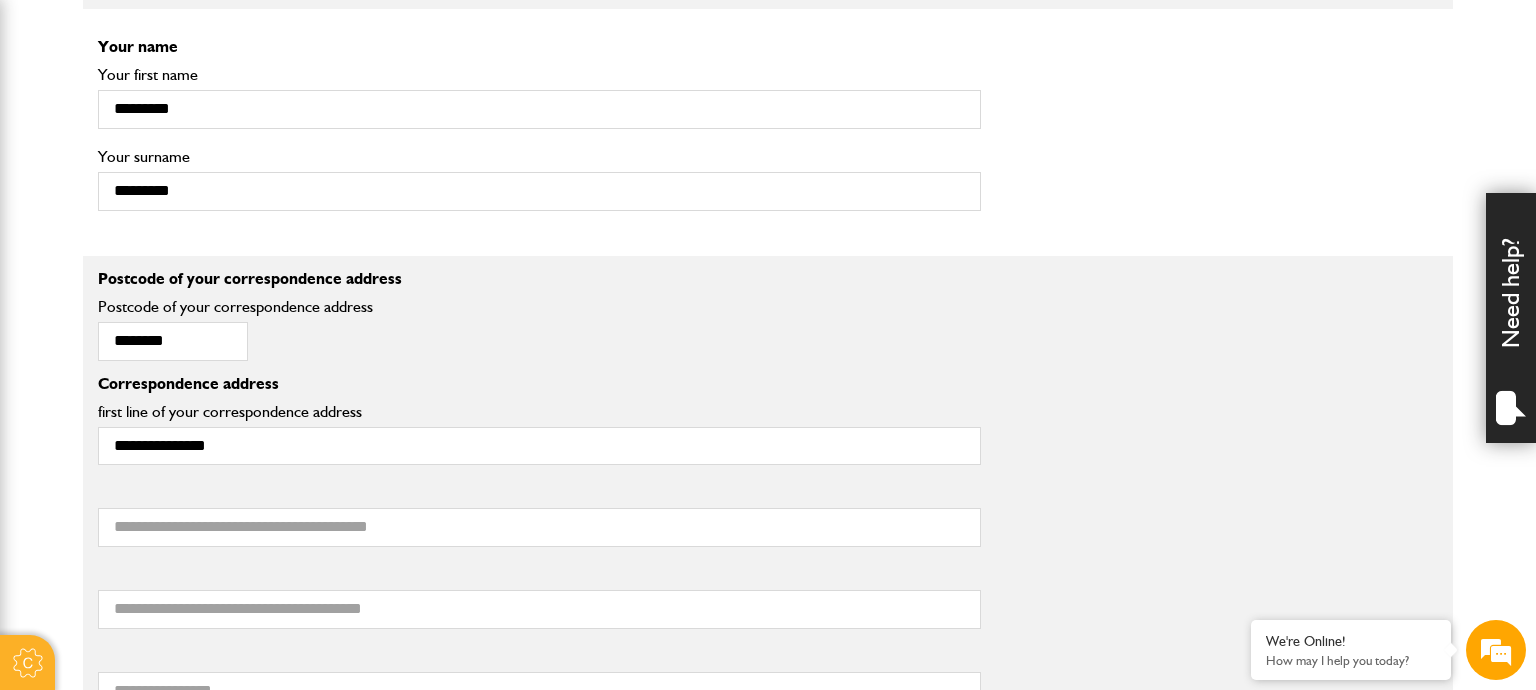 click on "********
Postcode of your correspondence address" at bounding box center [539, 335] 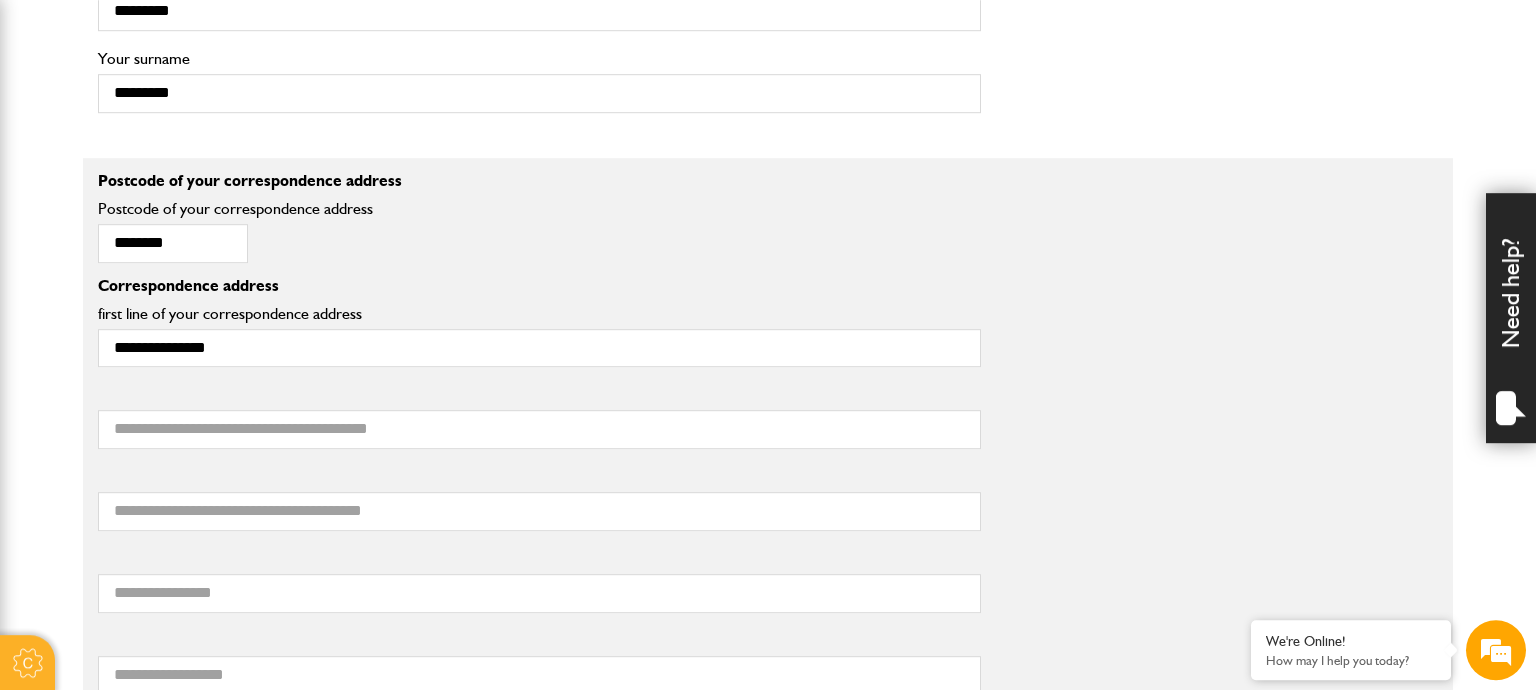 scroll, scrollTop: 1689, scrollLeft: 0, axis: vertical 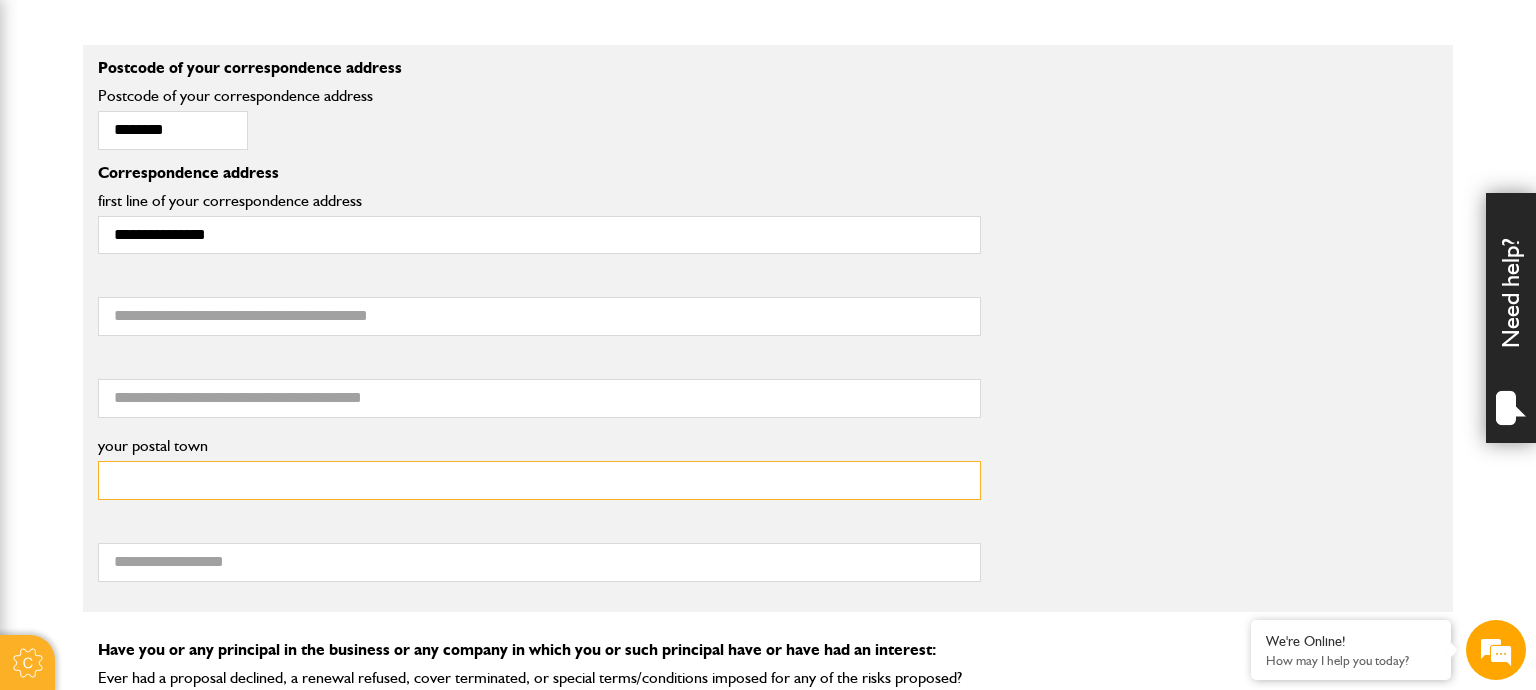 click on "your postal town" at bounding box center [539, 480] 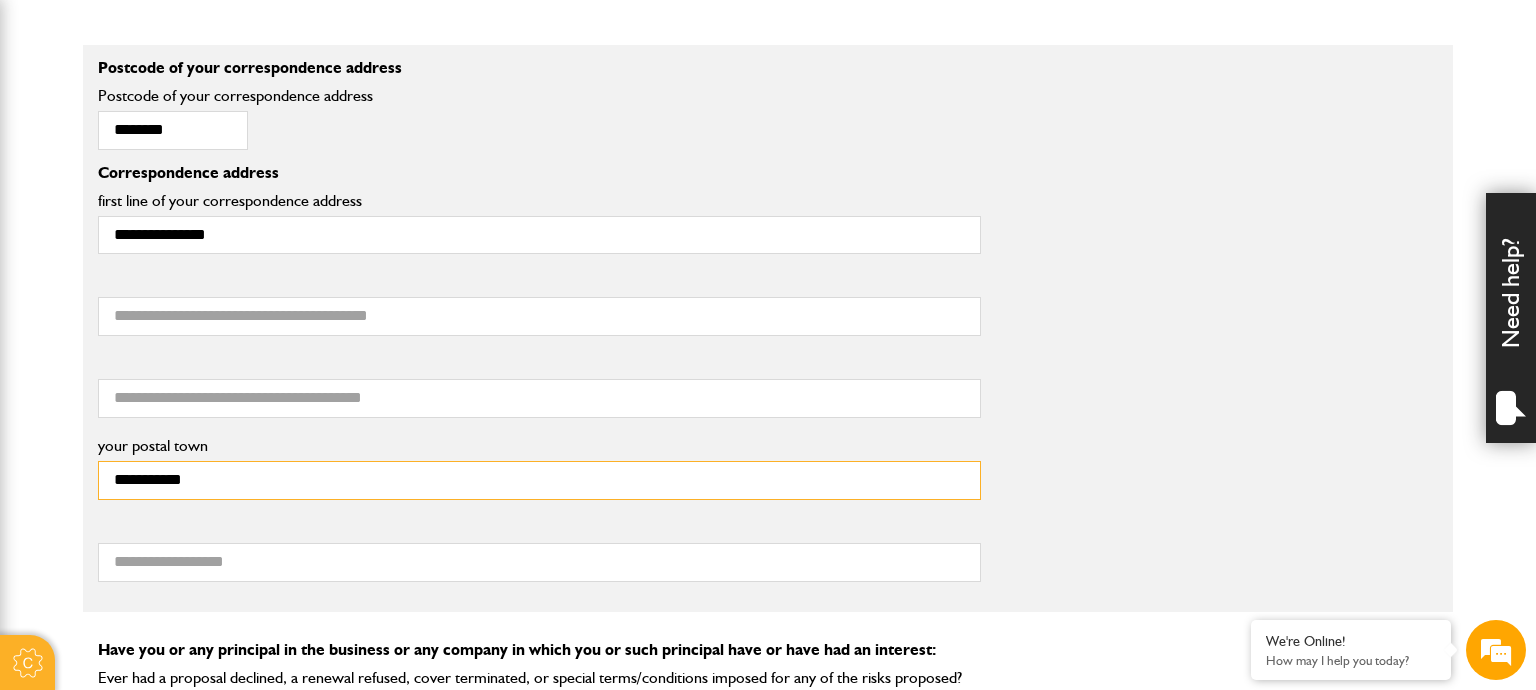type on "**********" 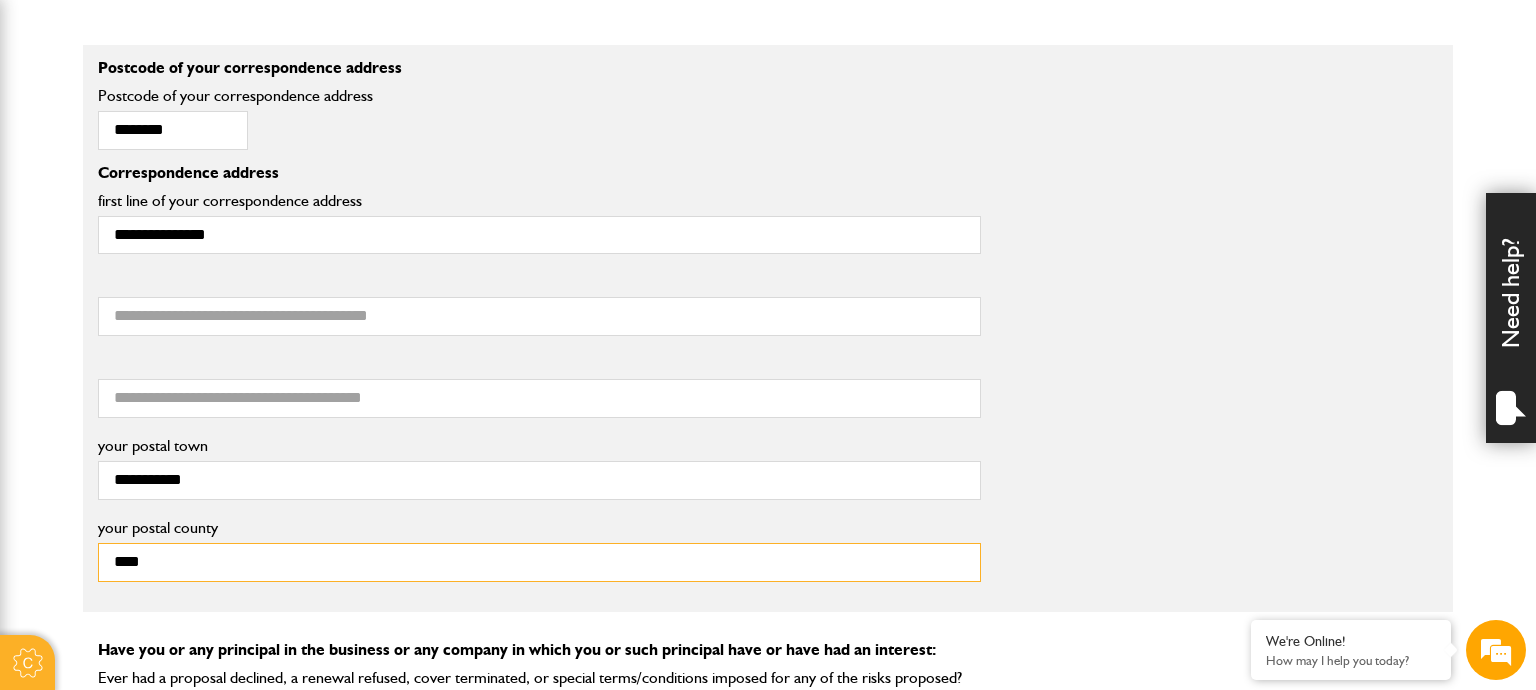 type on "****" 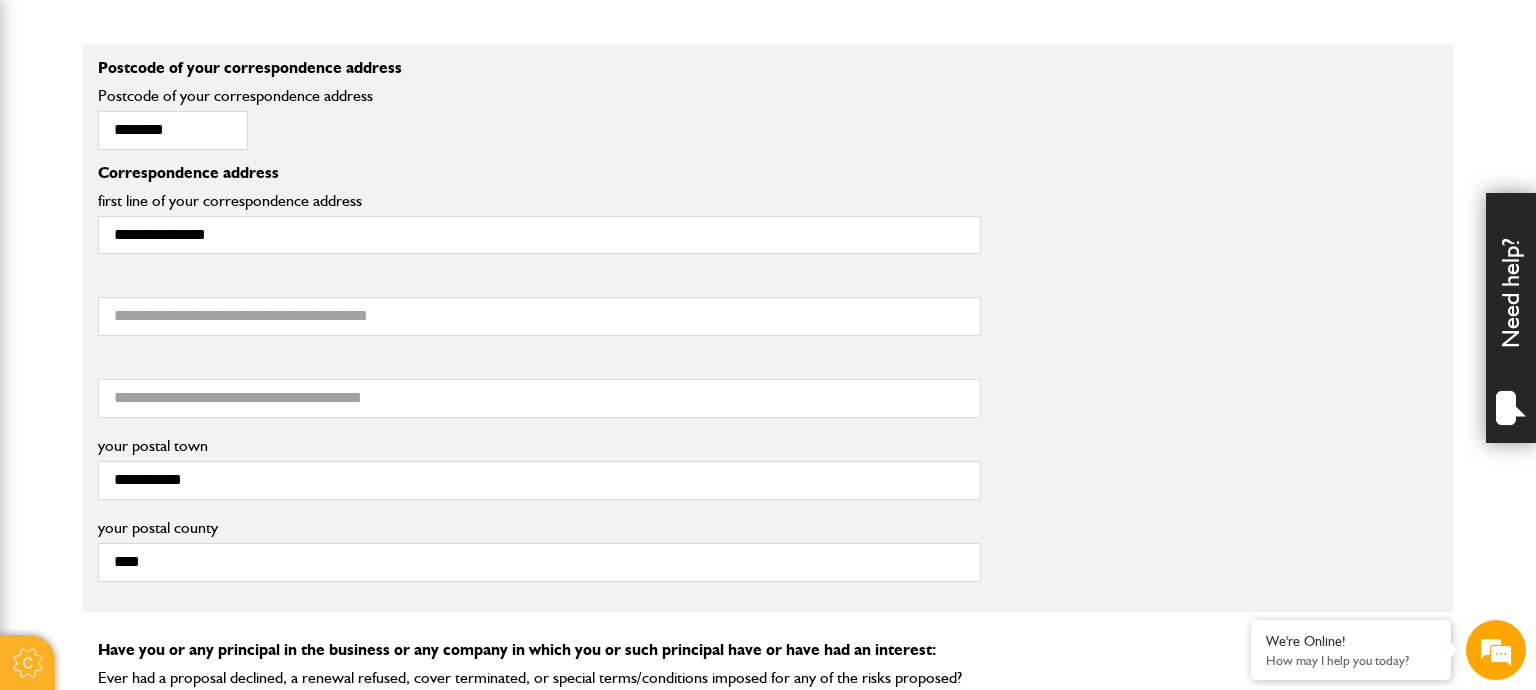 click on "**********" at bounding box center [768, 474] 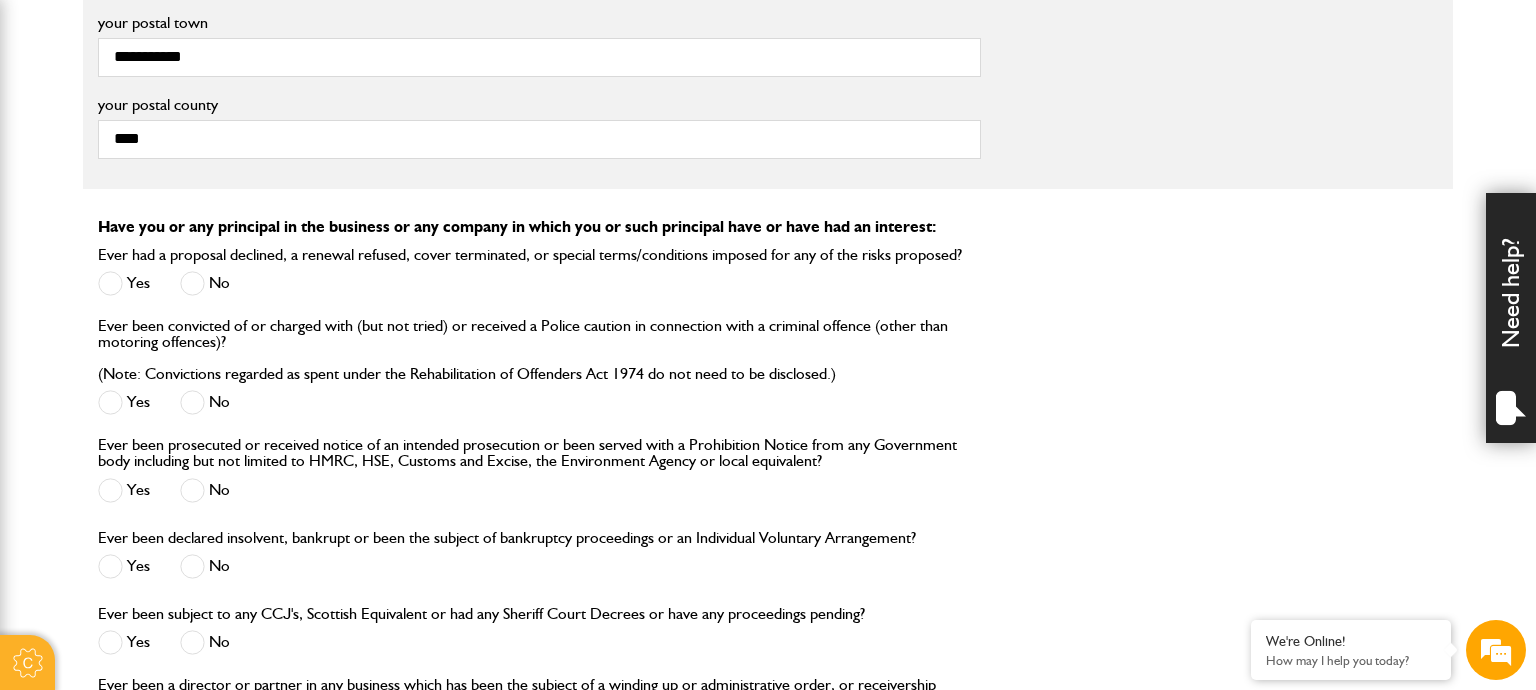 click at bounding box center (192, 283) 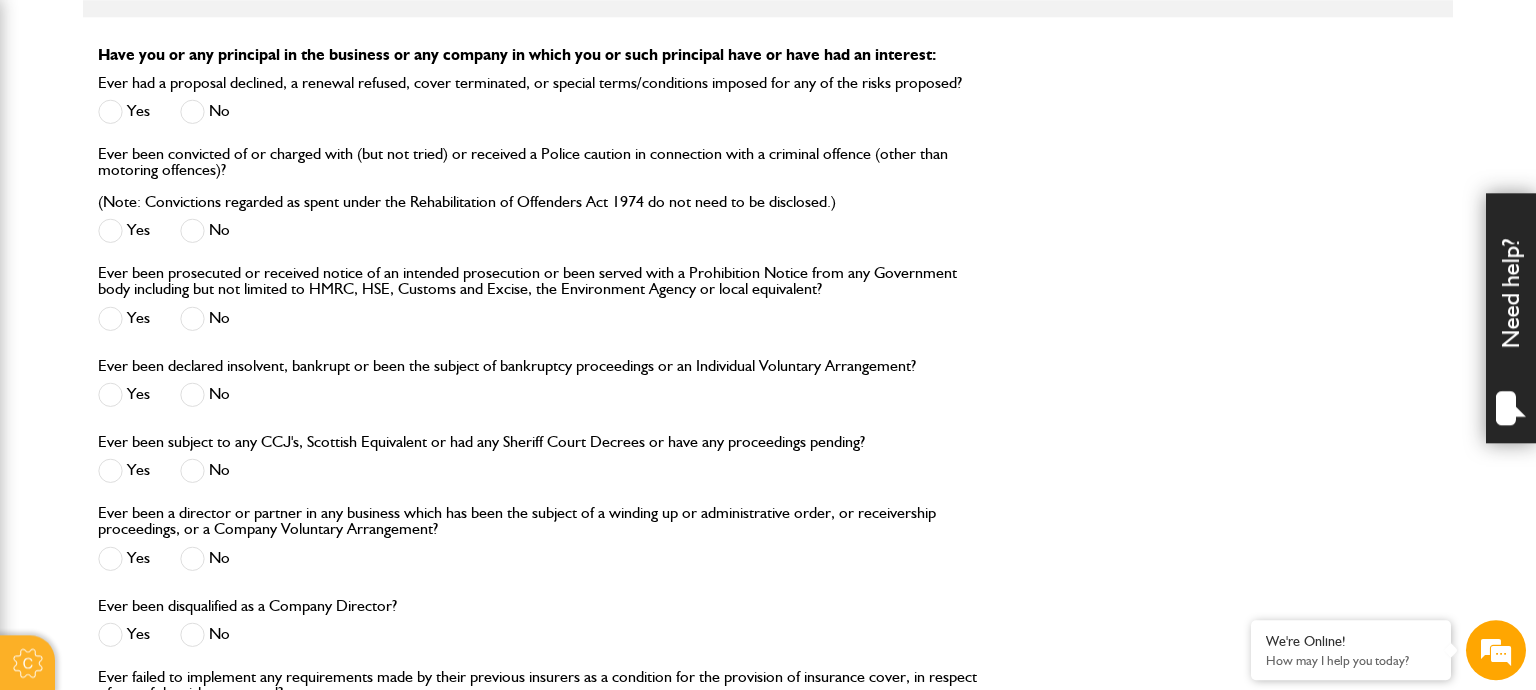 scroll, scrollTop: 2323, scrollLeft: 0, axis: vertical 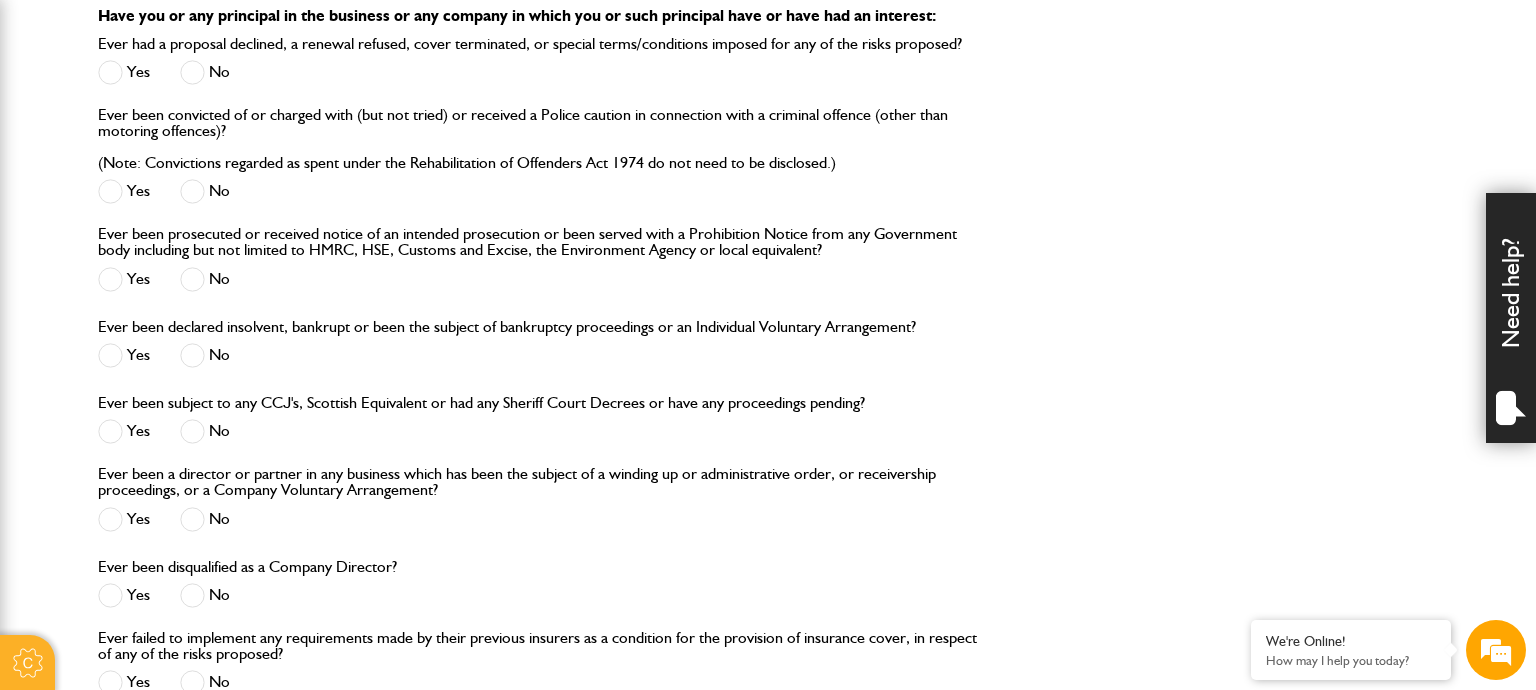 click at bounding box center [192, 519] 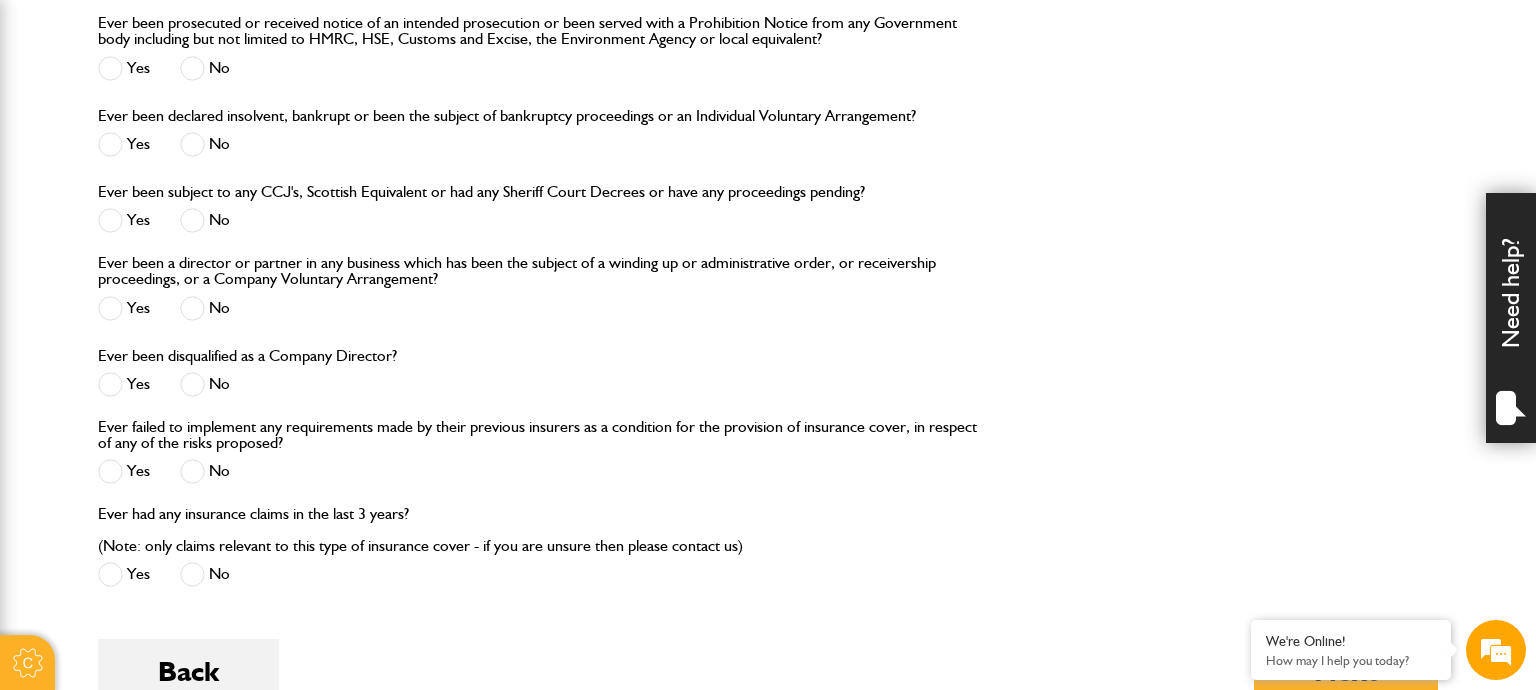 click at bounding box center (192, 471) 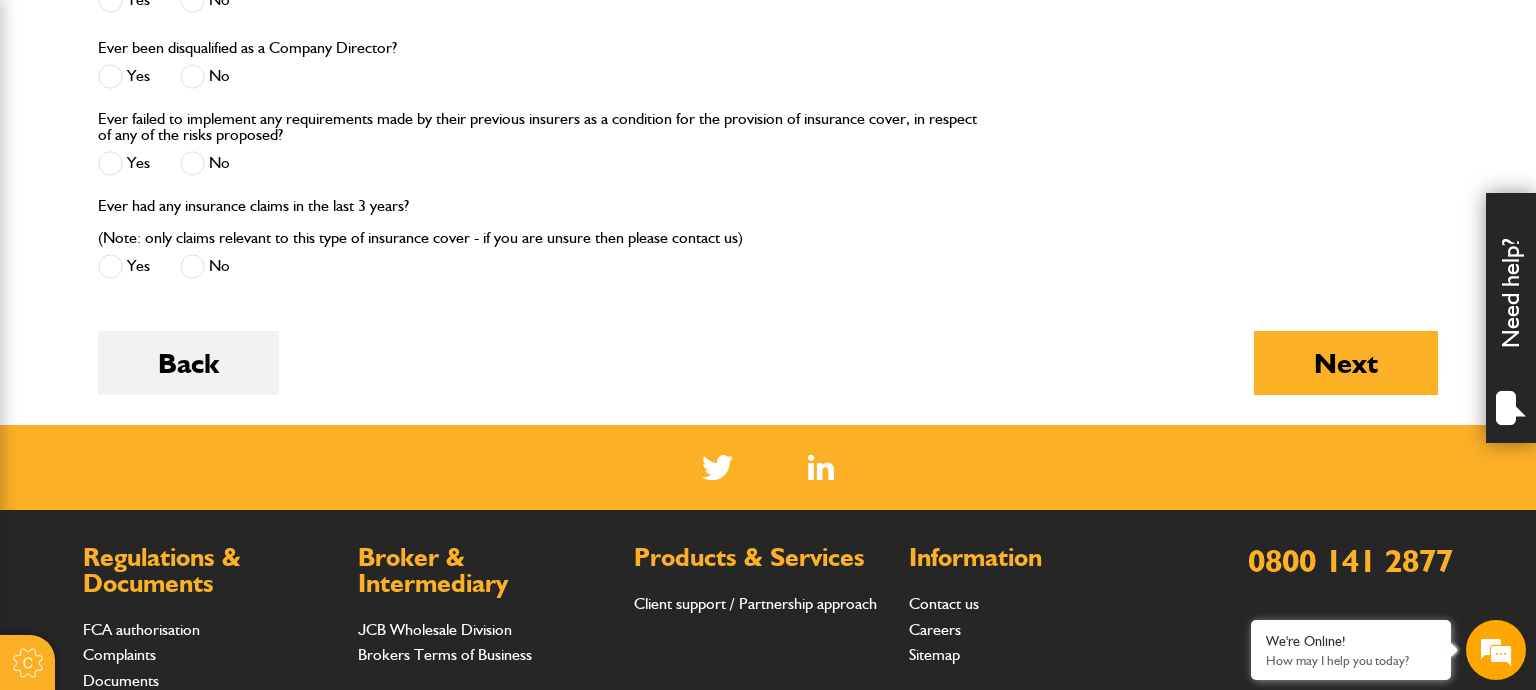 scroll, scrollTop: 2851, scrollLeft: 0, axis: vertical 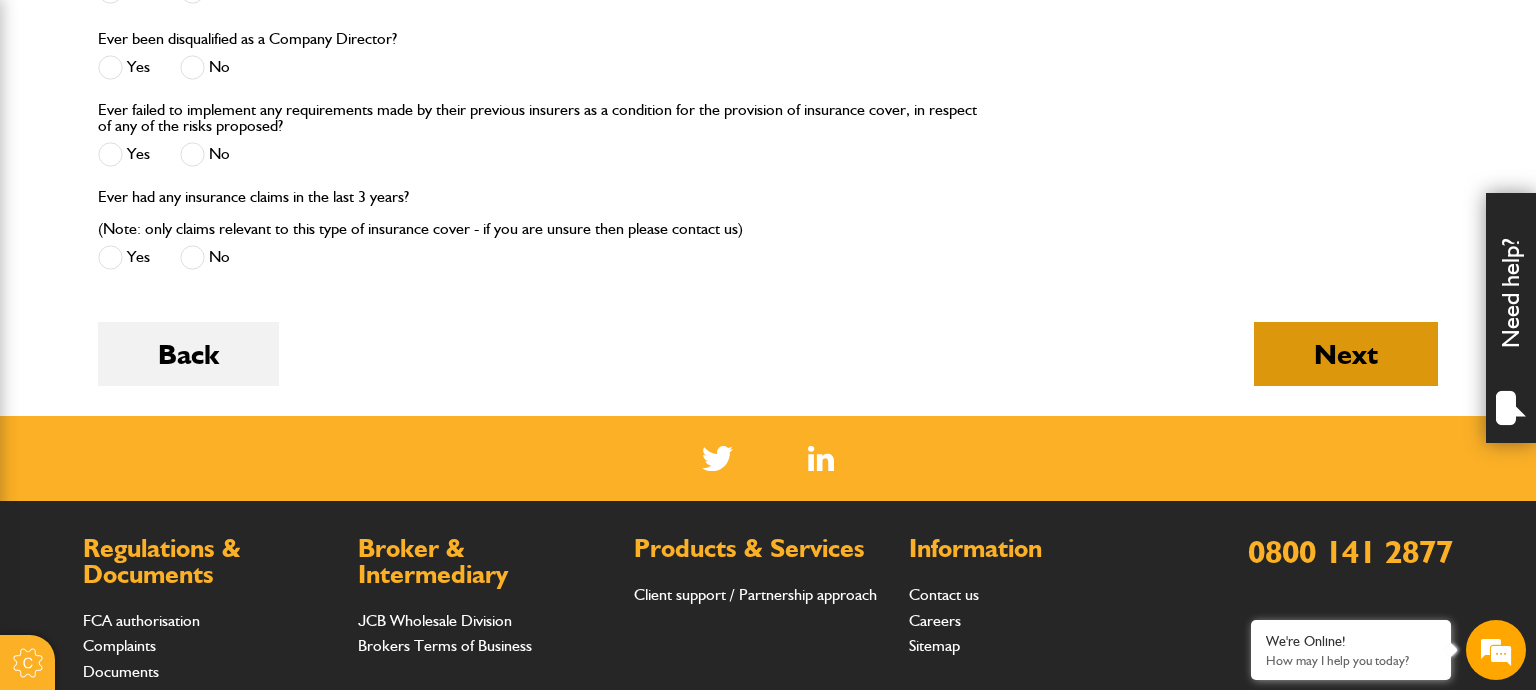 click on "Next" at bounding box center [1346, 354] 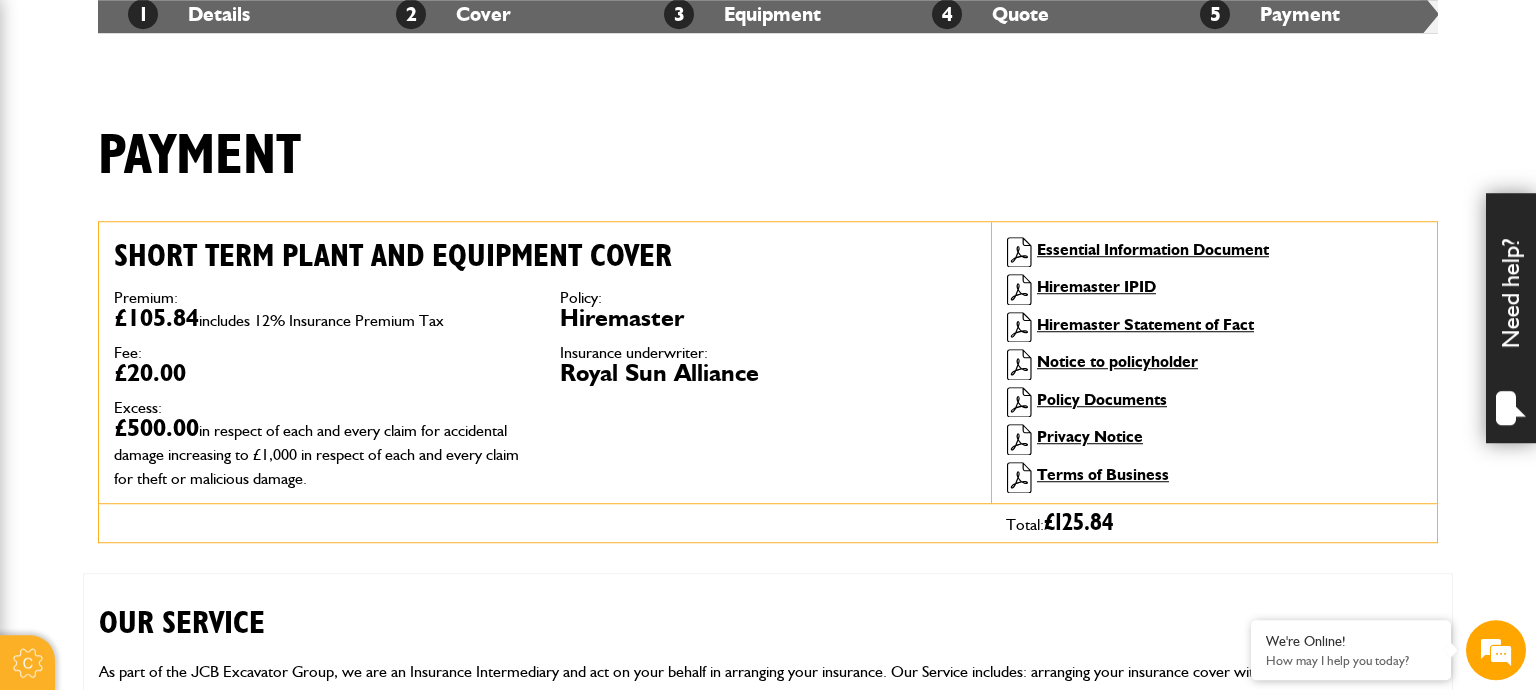 scroll, scrollTop: 422, scrollLeft: 0, axis: vertical 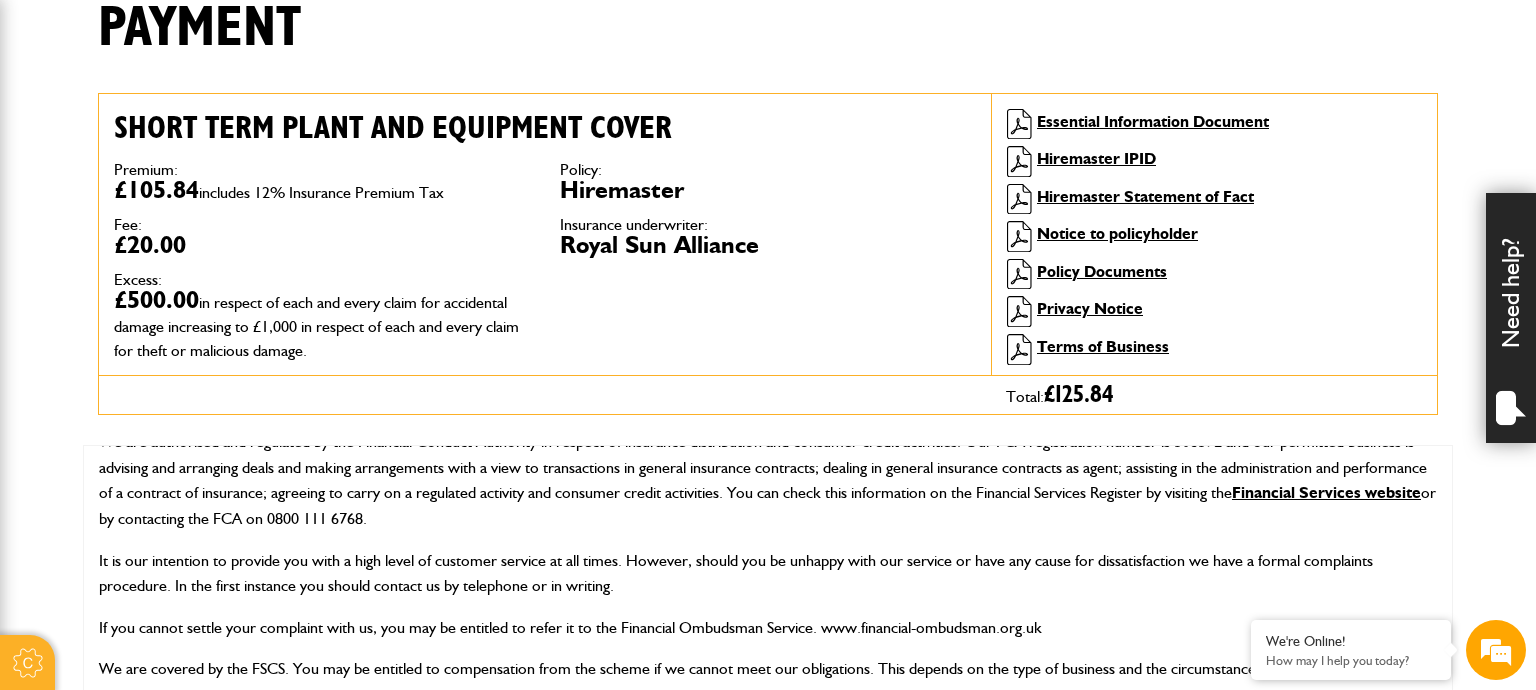 click on "OUR SERVICE
As part of the JCB Excavator Group, we are an Insurance Intermediary and act on your behalf in arranging your insurance. Our Service includes: arranging your insurance cover with insurers from the details you have provided and helping you with any on-going changes you have to make. As part of our service we will assist you with any claim that you need to make. All policies are on a non-advised basis and as such we will provide you with information only. It is your responsibility to ensure the policy meets your requirements. We are not under a contractual obligation to conduct insurance distribution exclusively with one or more insurance undertakings and we do not give a personal recommendation on the basis of a fair and personal analysis. We may also issue policies on behalf of certain Insurers.
CUSTOMER PROTECTION INFORMATION
Financial Services website  or by contacting the FCA on 0800 111 6768.
DISCLOSURE
INFORMATION ON COSTS" at bounding box center (768, 570) 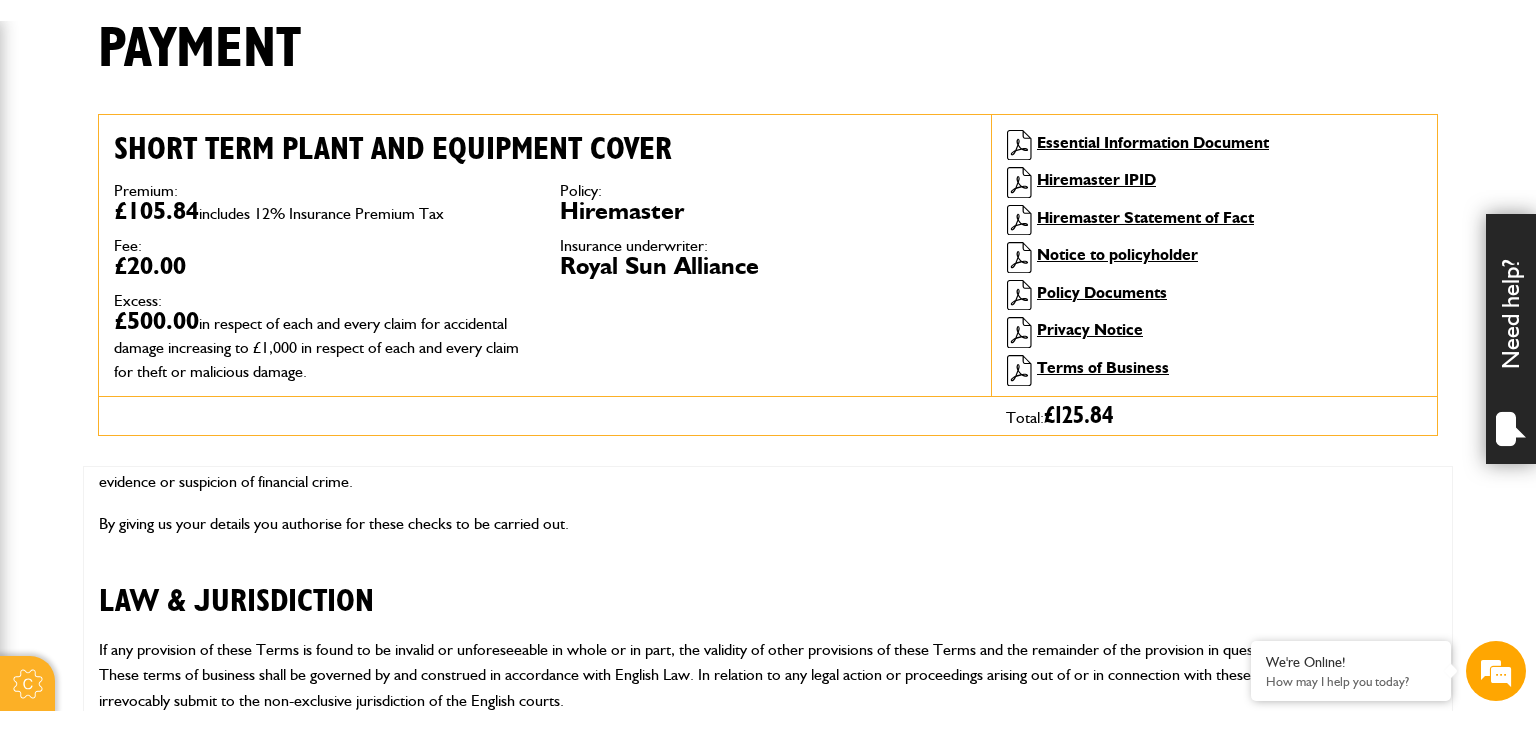 scroll, scrollTop: 5338, scrollLeft: 0, axis: vertical 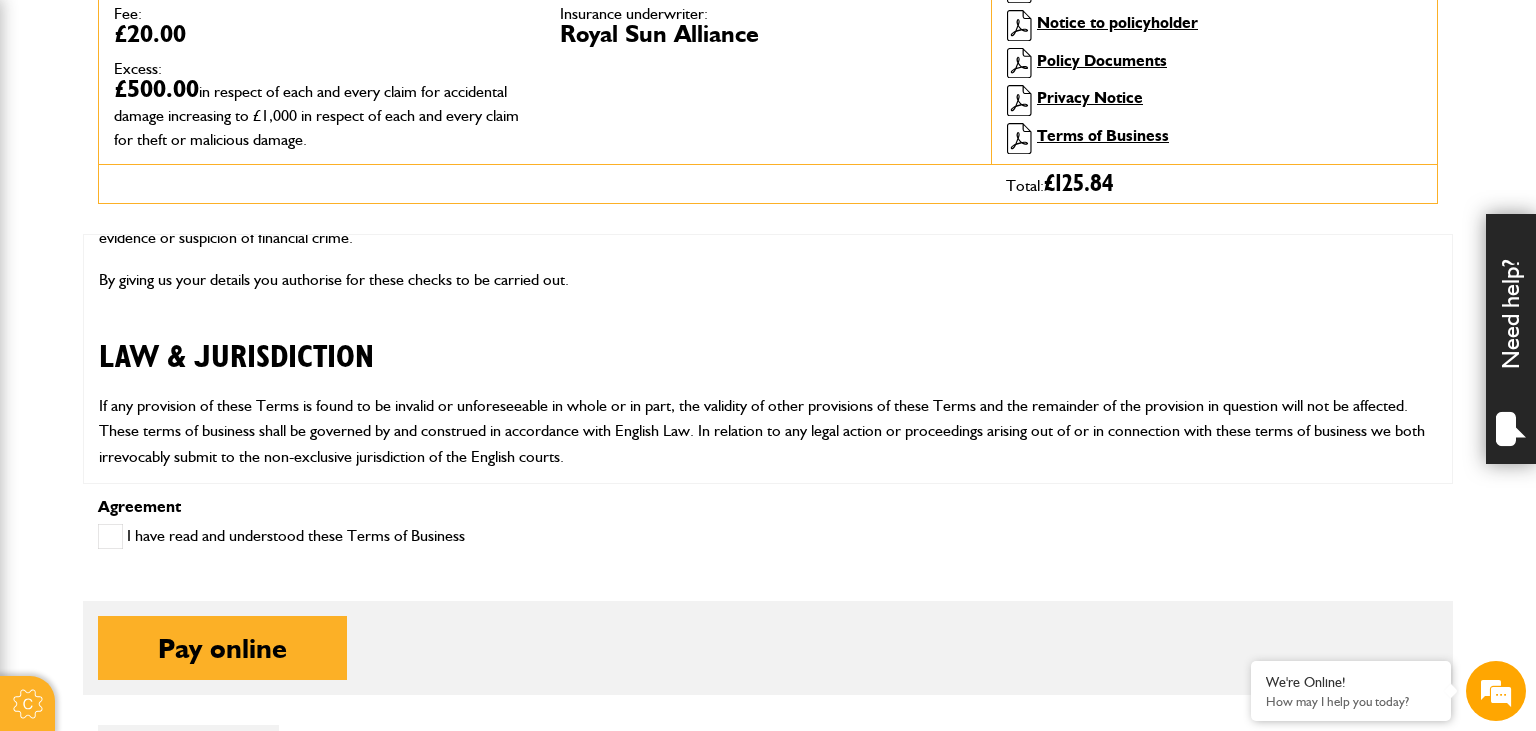 click at bounding box center [110, 536] 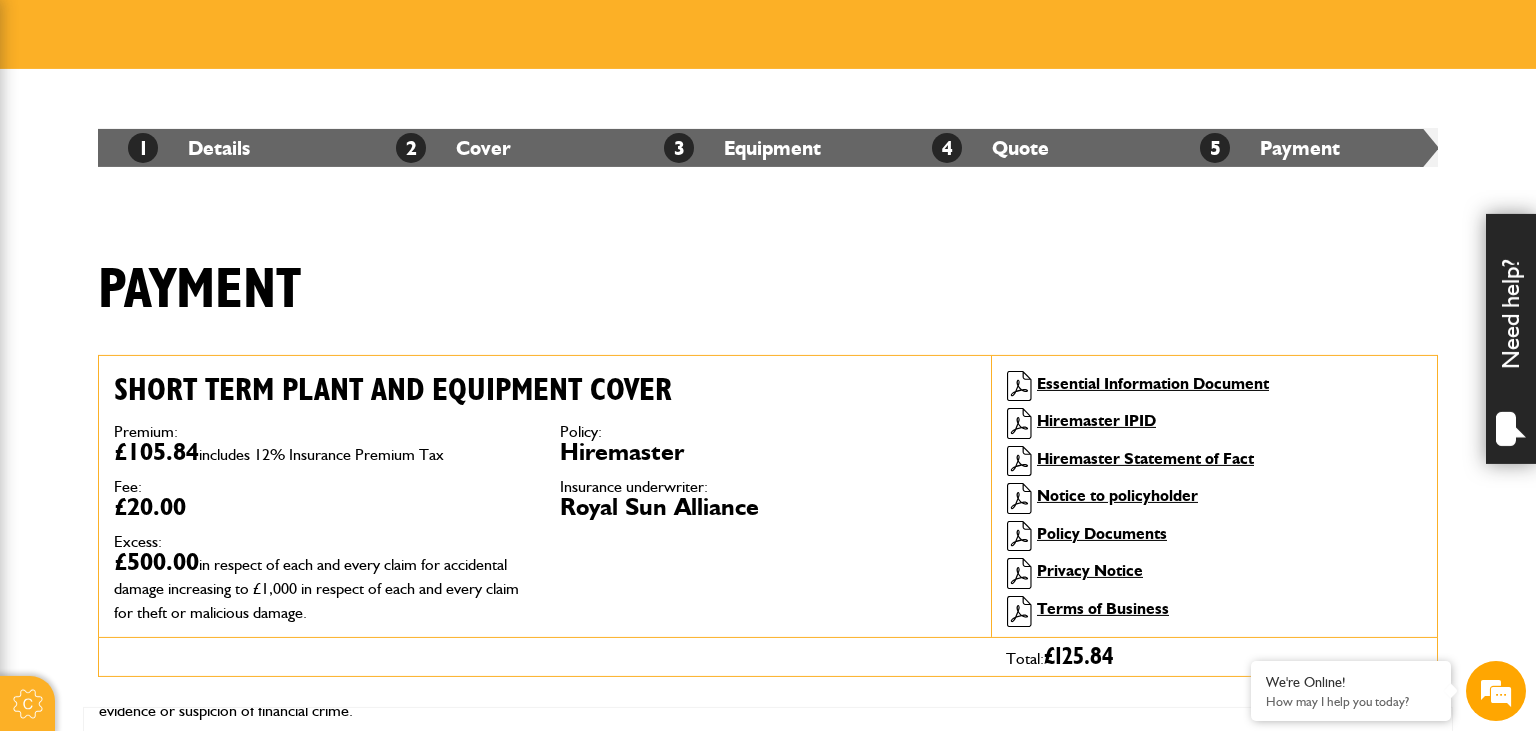 scroll, scrollTop: 422, scrollLeft: 0, axis: vertical 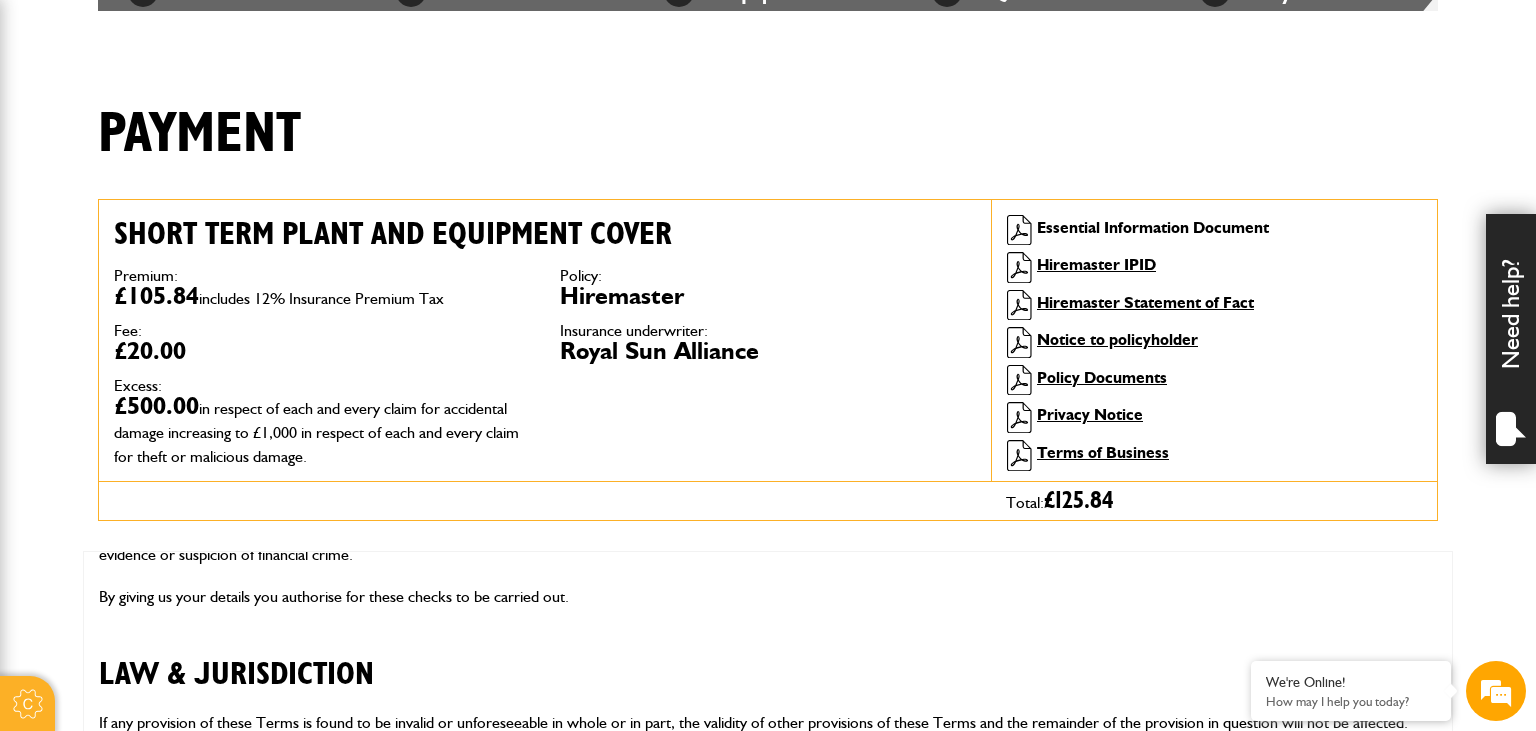 click on "Essential Information Document" at bounding box center (1153, 227) 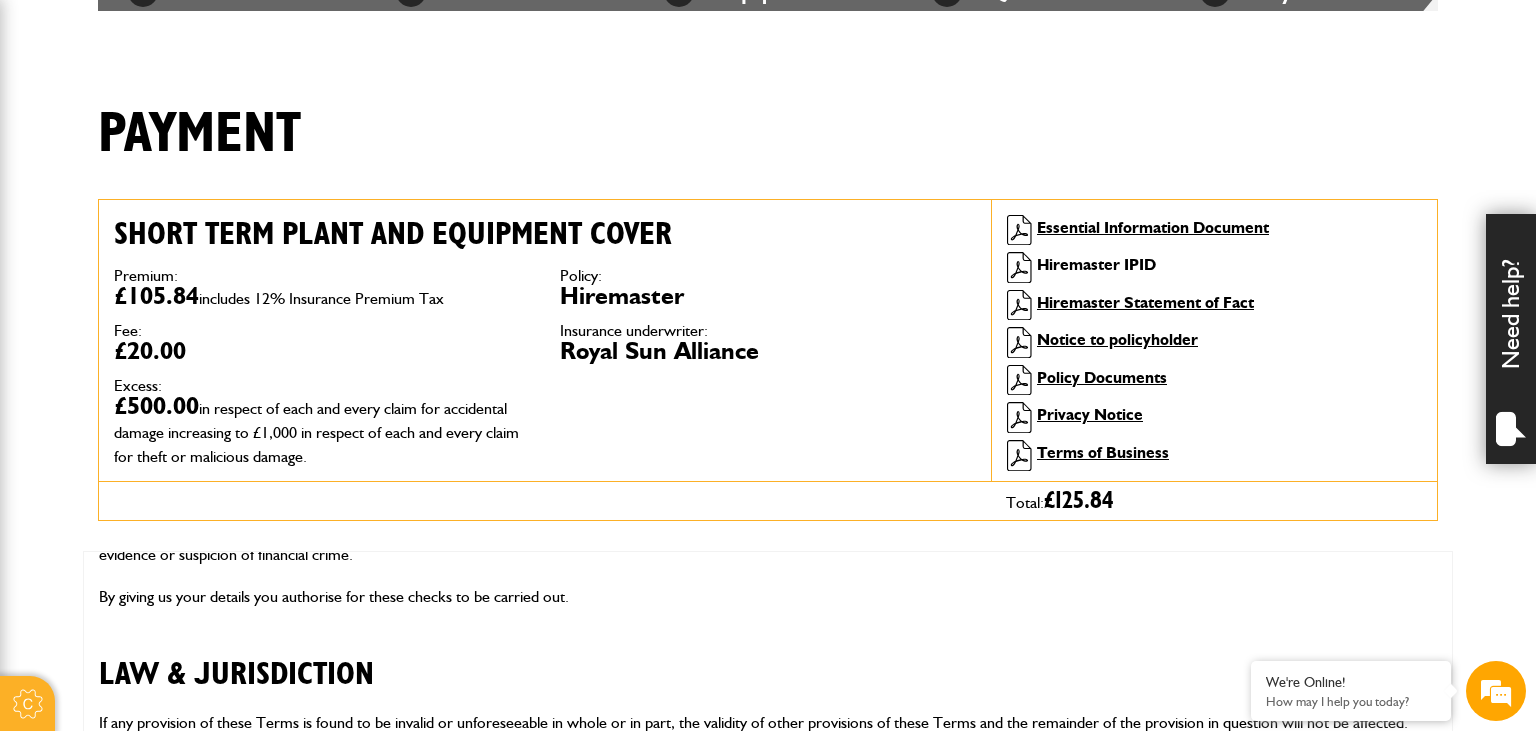 click on "Hiremaster IPID" at bounding box center [1096, 264] 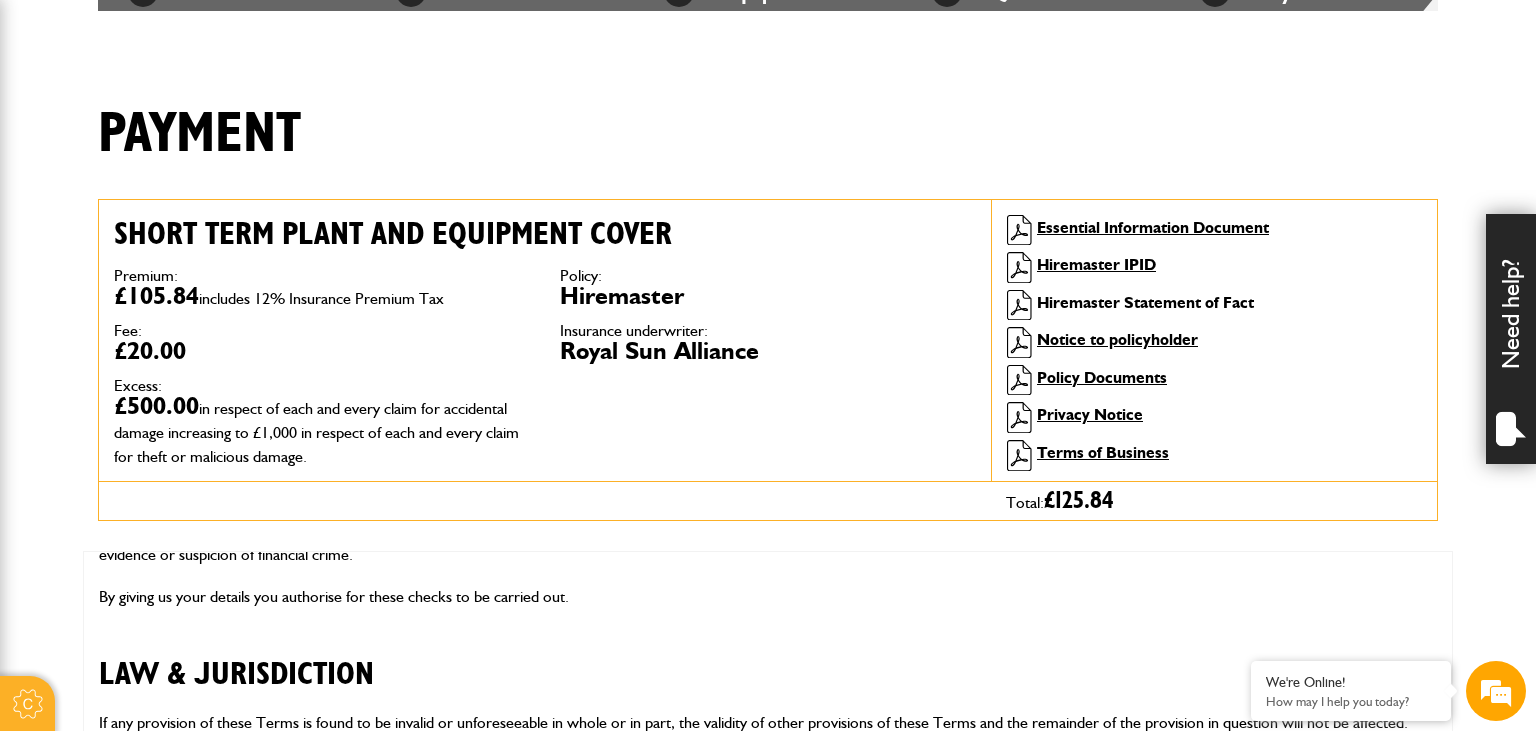 click on "Hiremaster Statement of Fact" at bounding box center [1145, 302] 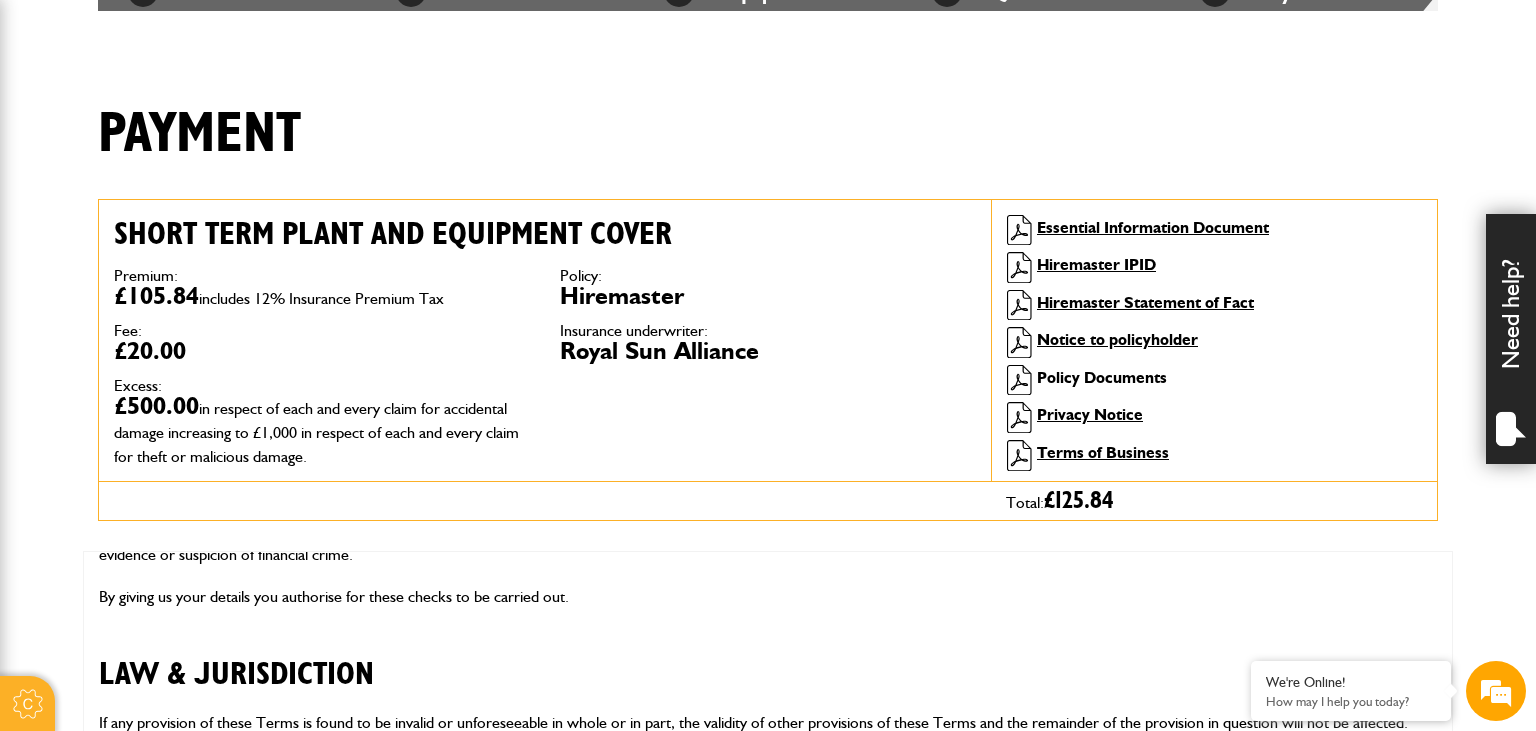 click on "Policy Documents" at bounding box center [1102, 377] 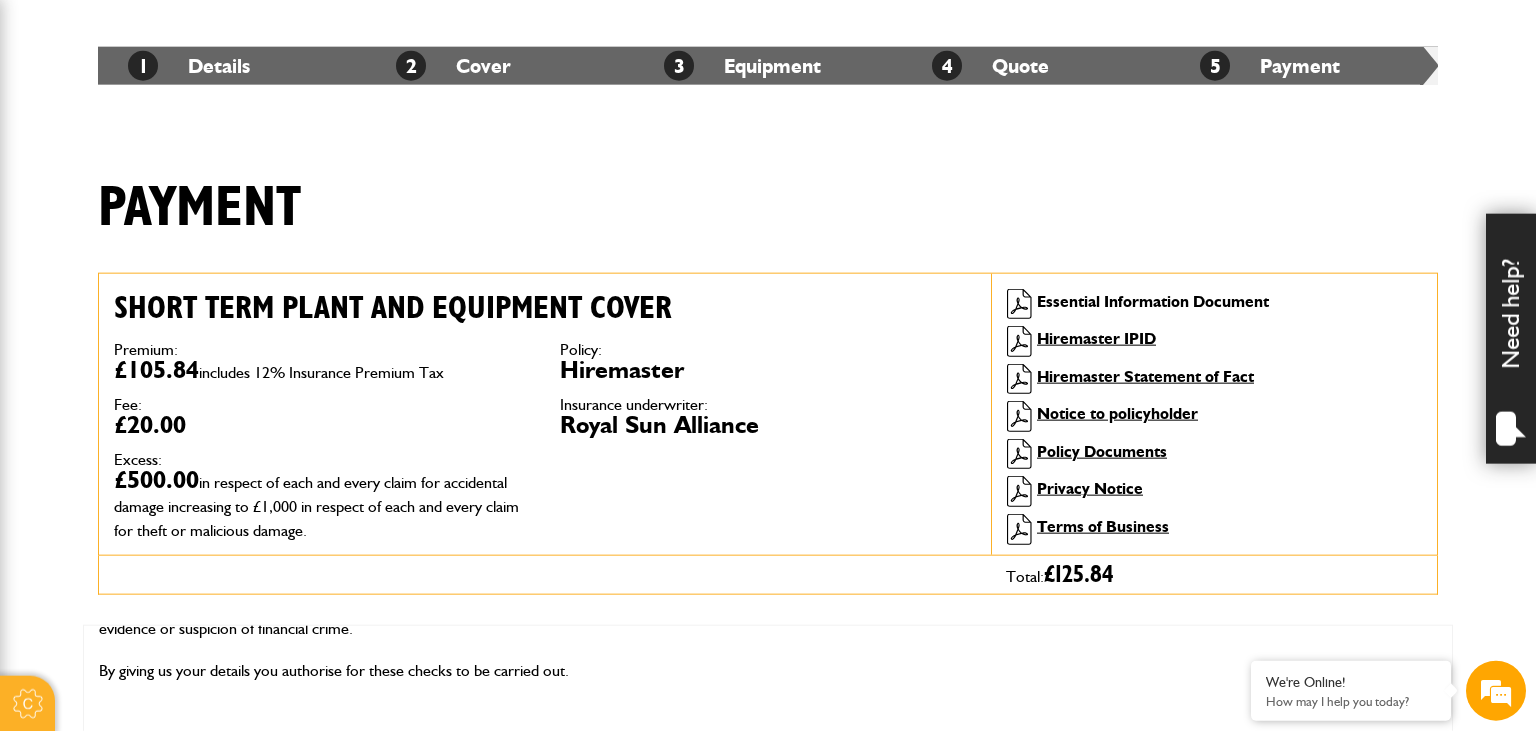 scroll, scrollTop: 316, scrollLeft: 0, axis: vertical 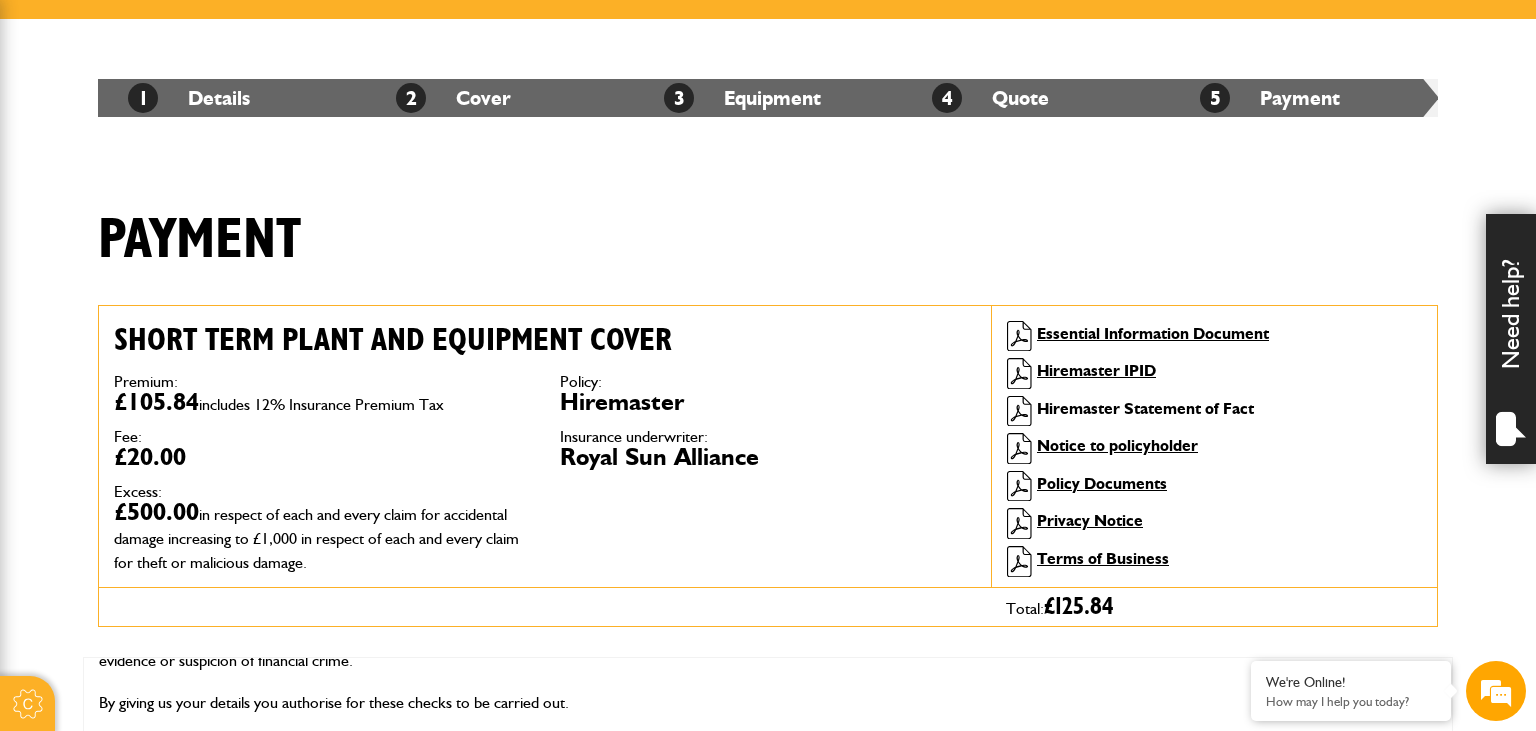 click on "Hiremaster Statement of Fact" at bounding box center (1145, 408) 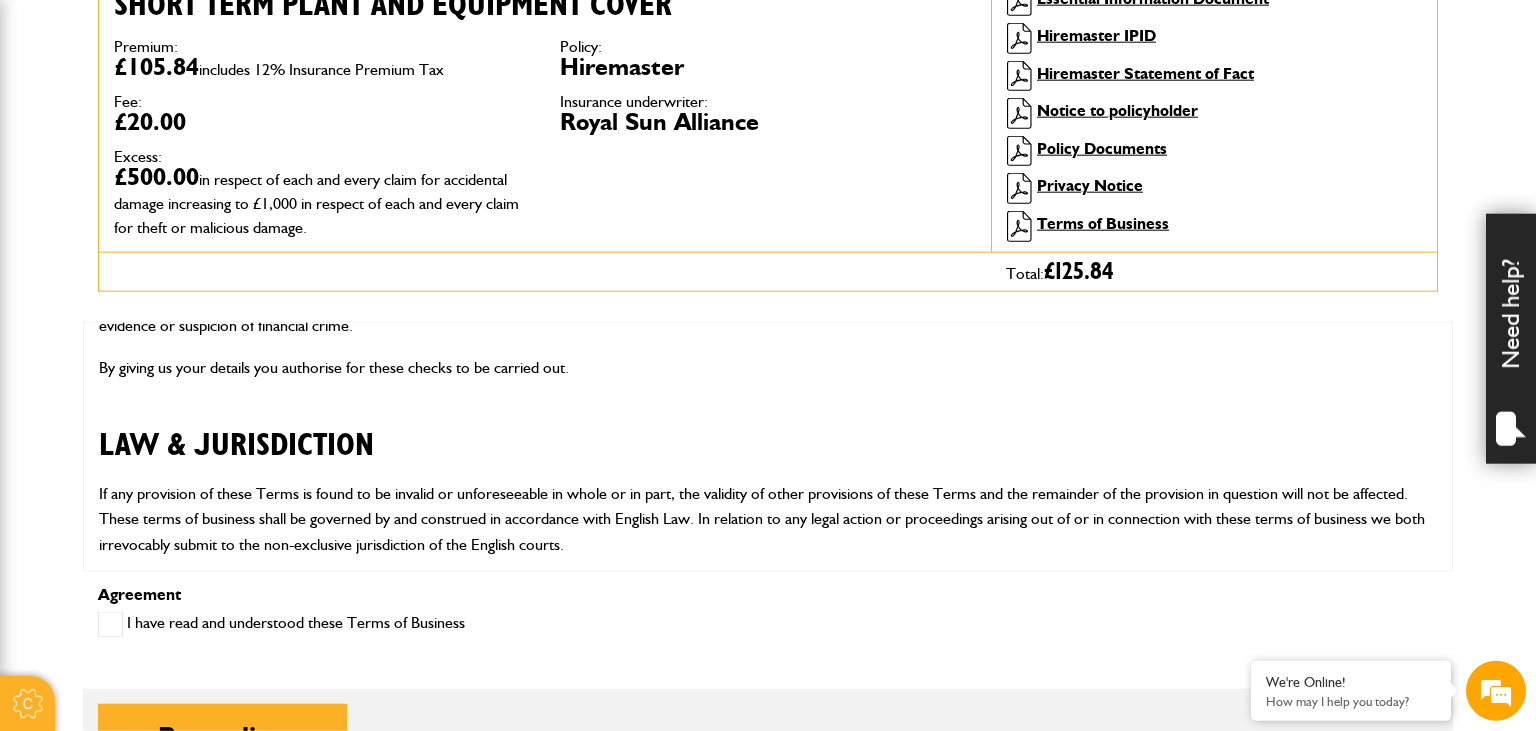 scroll, scrollTop: 528, scrollLeft: 0, axis: vertical 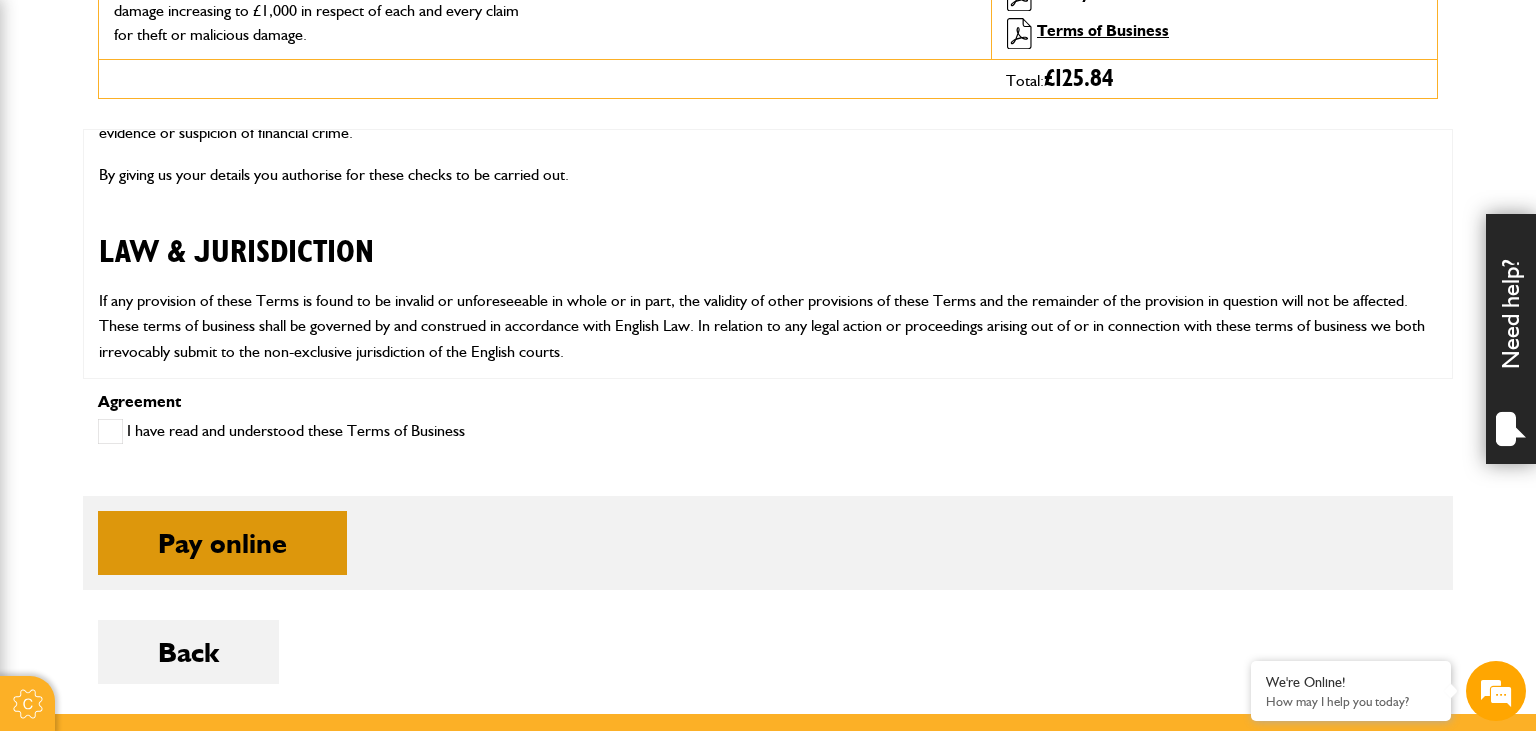 click on "Pay online" at bounding box center (222, 543) 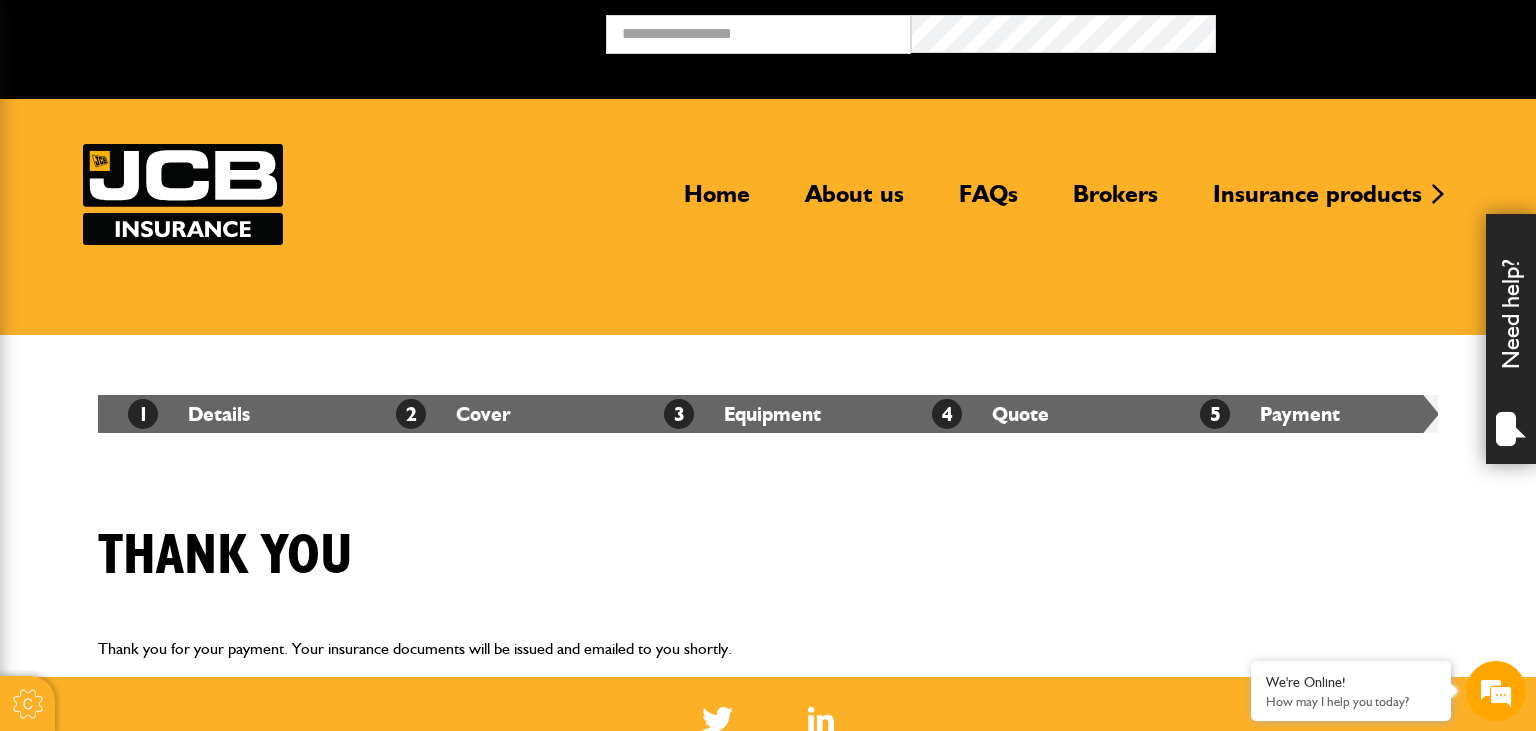 scroll, scrollTop: 0, scrollLeft: 0, axis: both 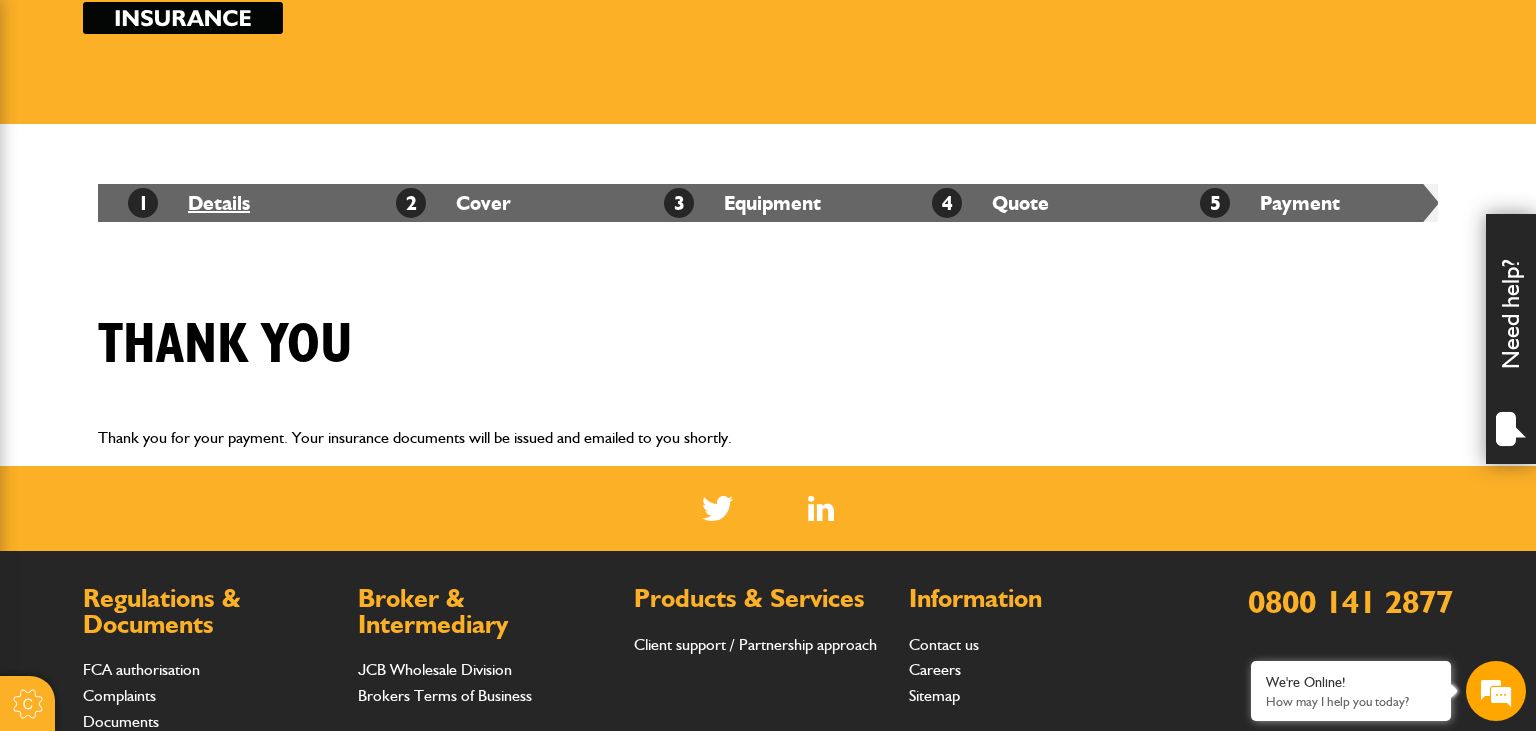 click on "1 Details" at bounding box center (189, 203) 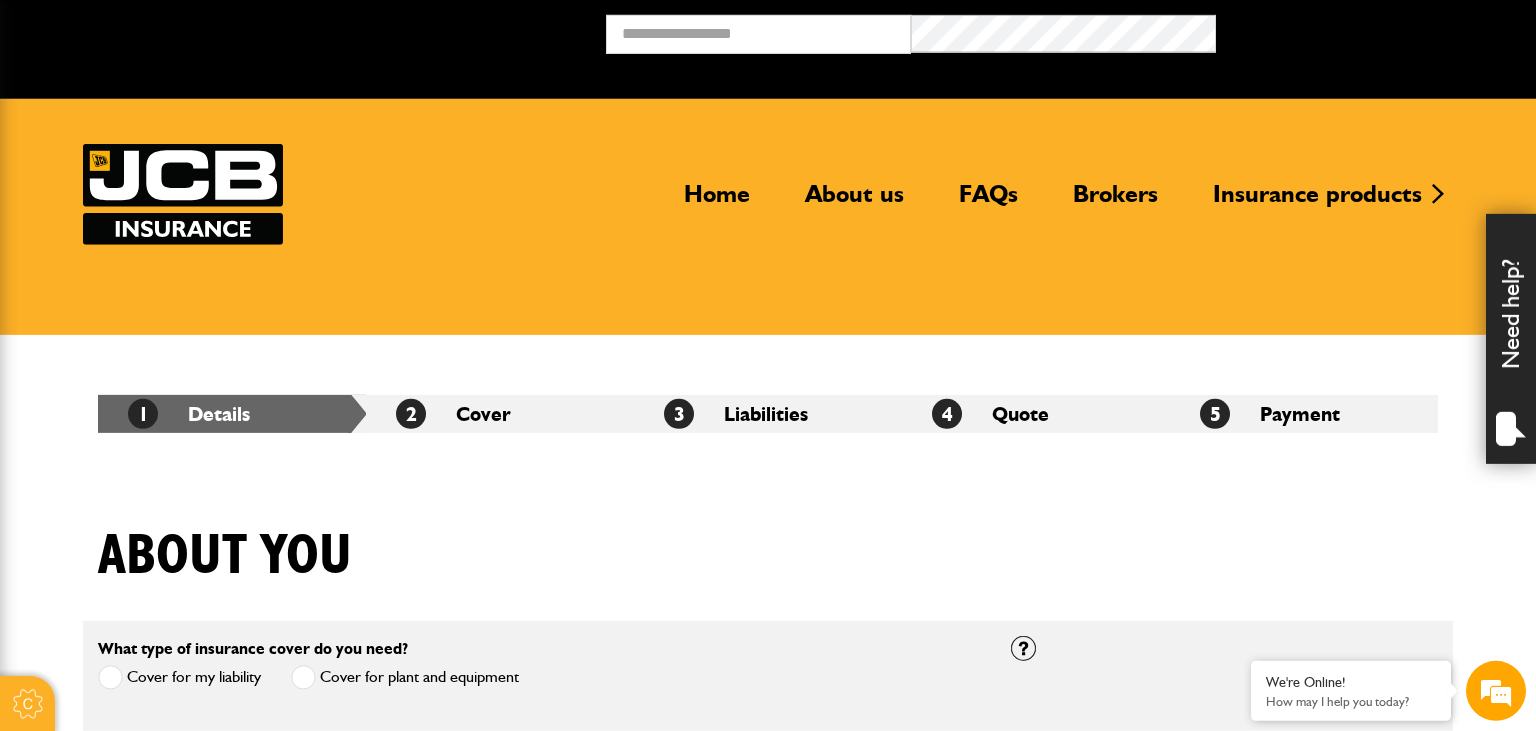 scroll, scrollTop: 0, scrollLeft: 0, axis: both 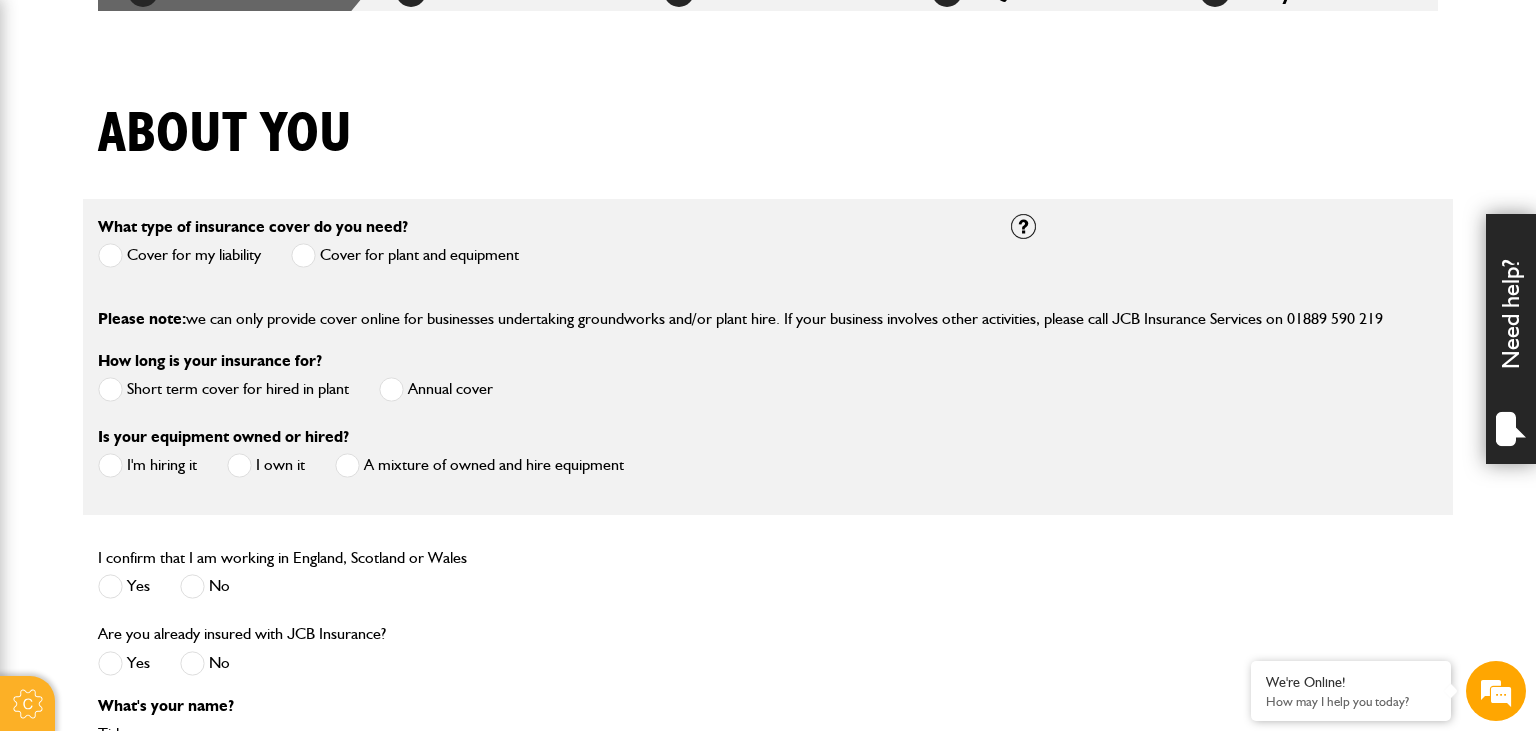 click on "Cover for plant and equipment" at bounding box center (405, 255) 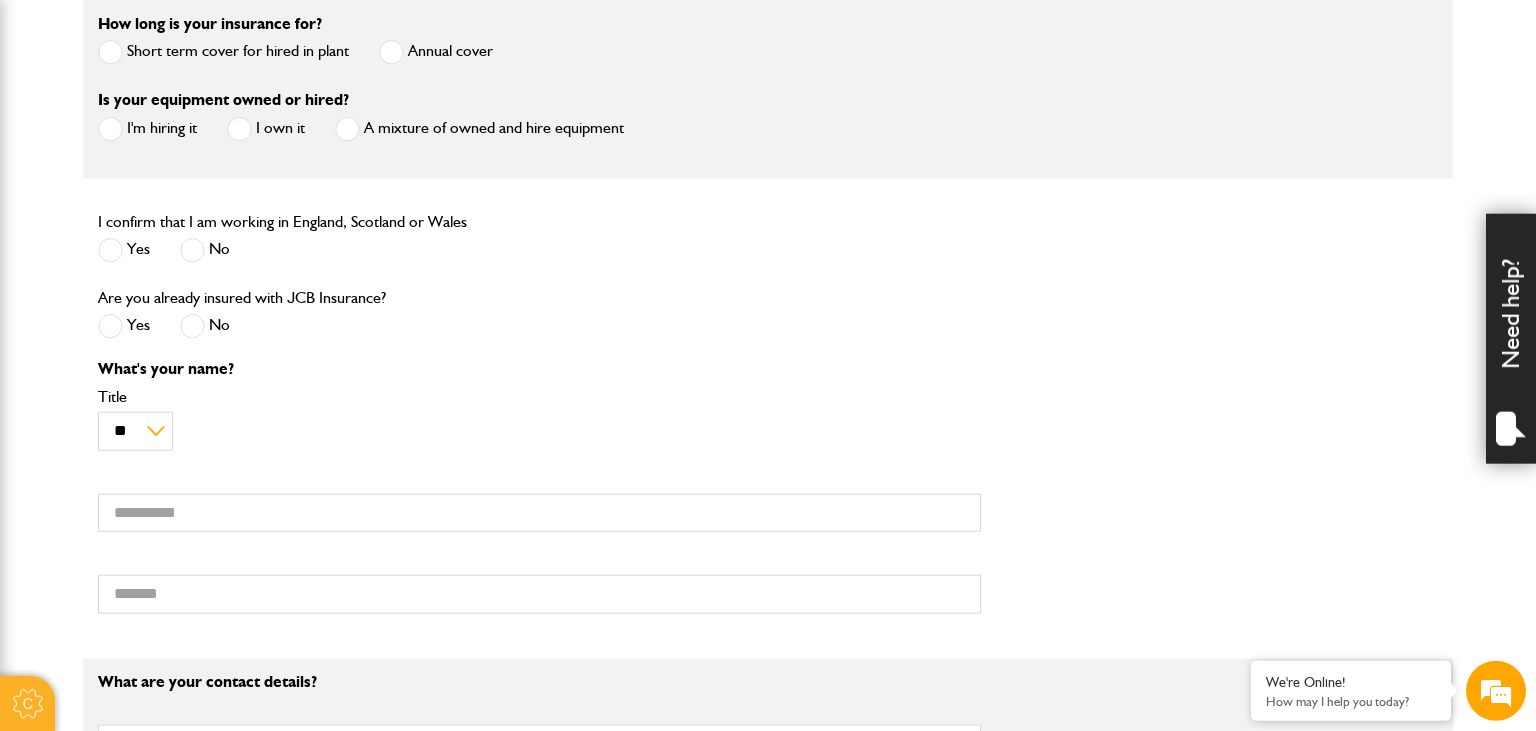 scroll, scrollTop: 739, scrollLeft: 0, axis: vertical 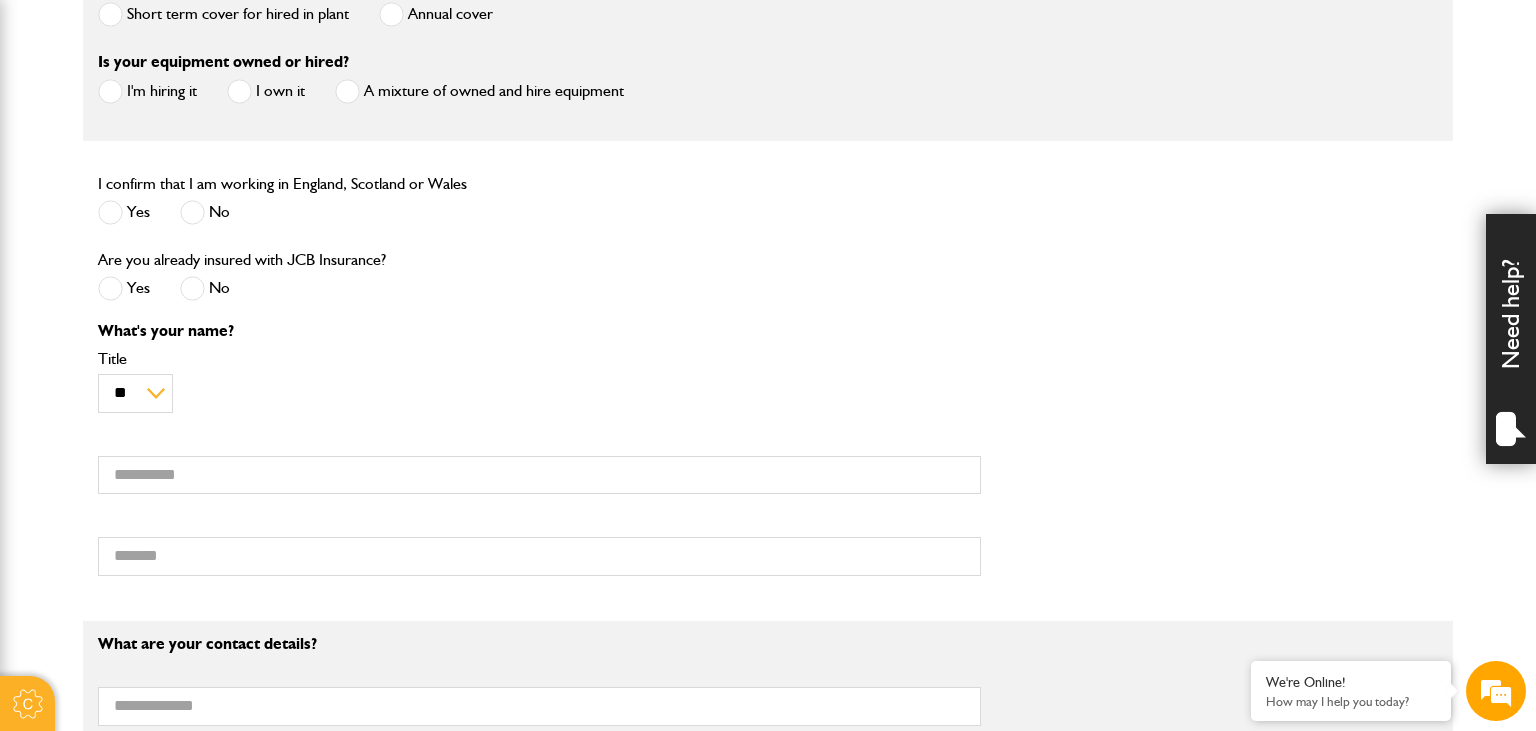 click at bounding box center [110, 212] 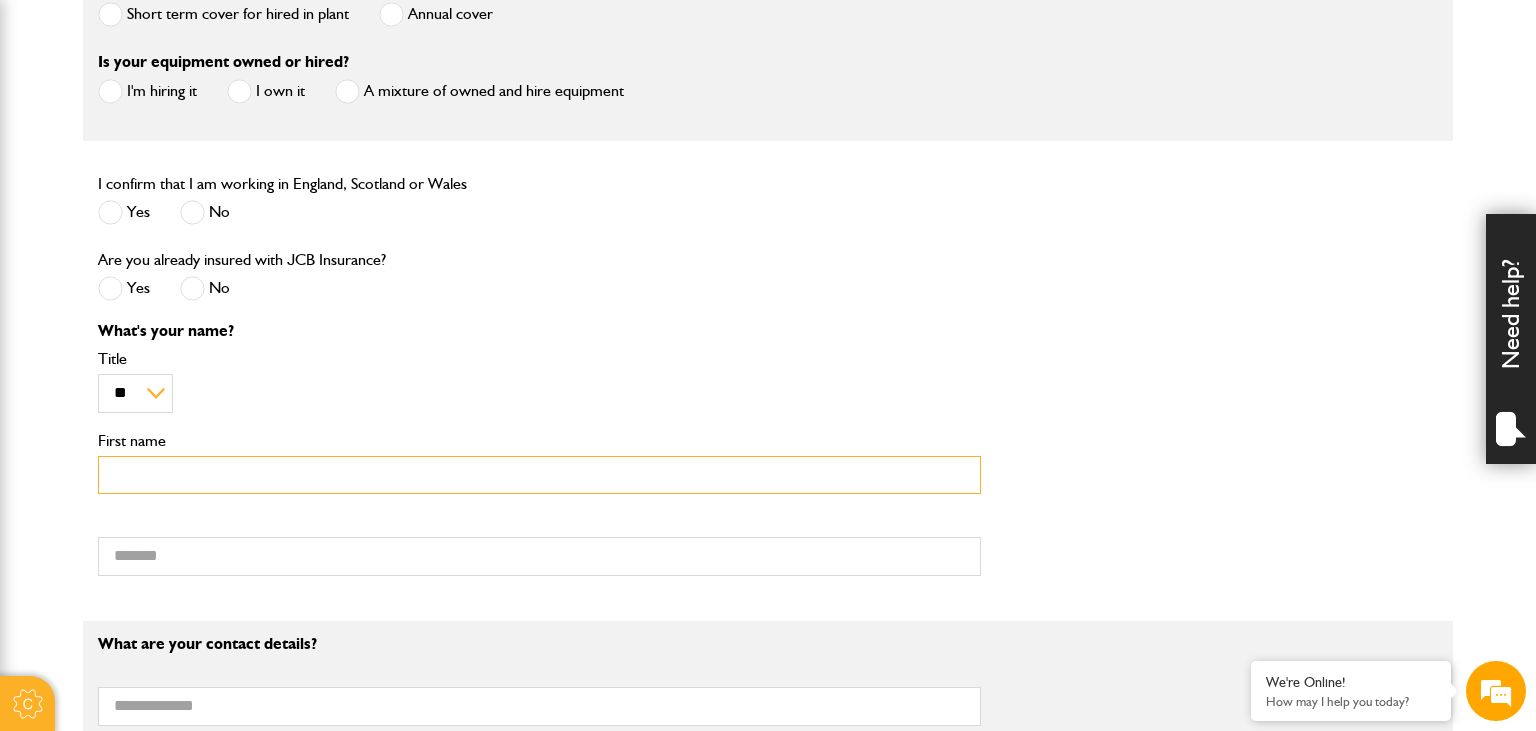 click on "First name" at bounding box center (539, 475) 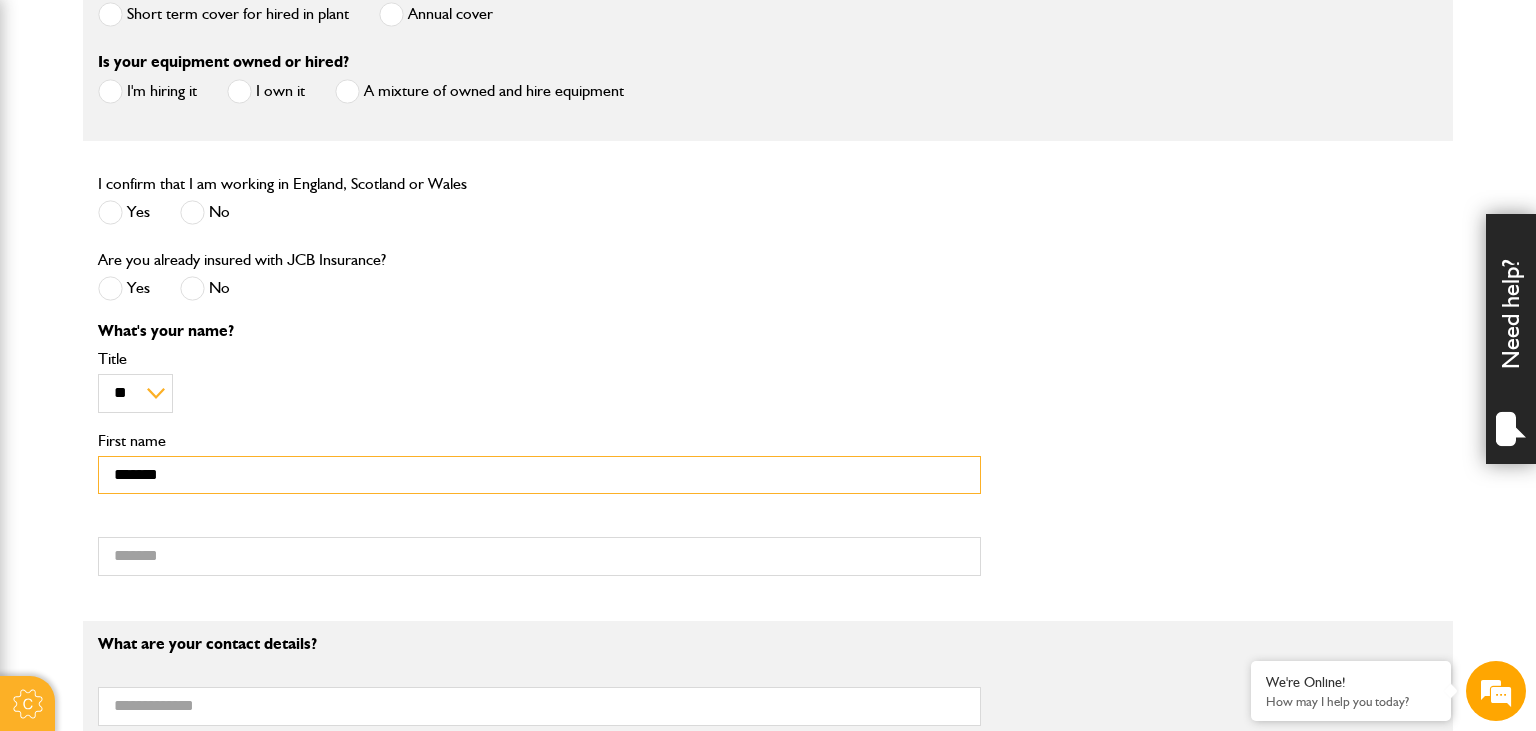 type on "*******" 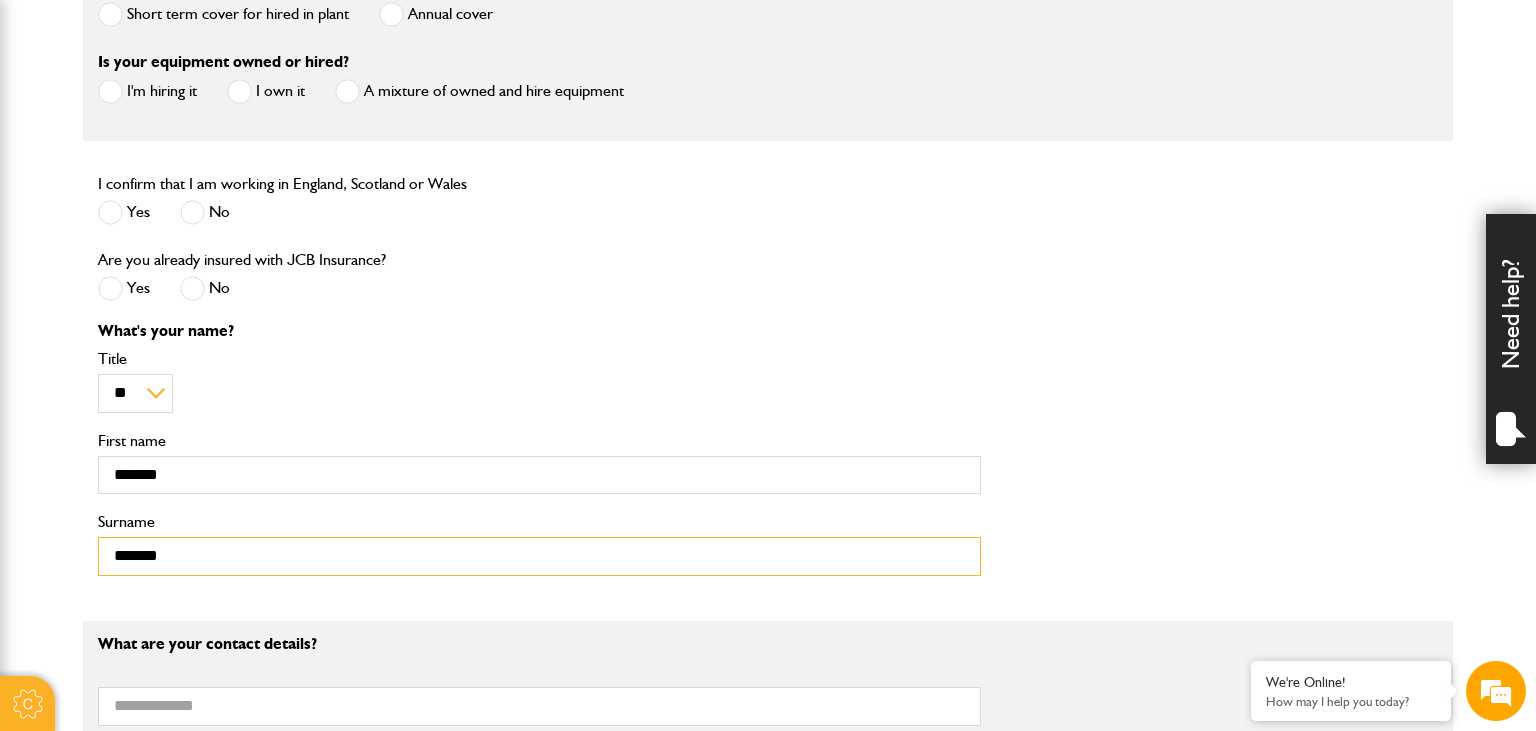 type on "*******" 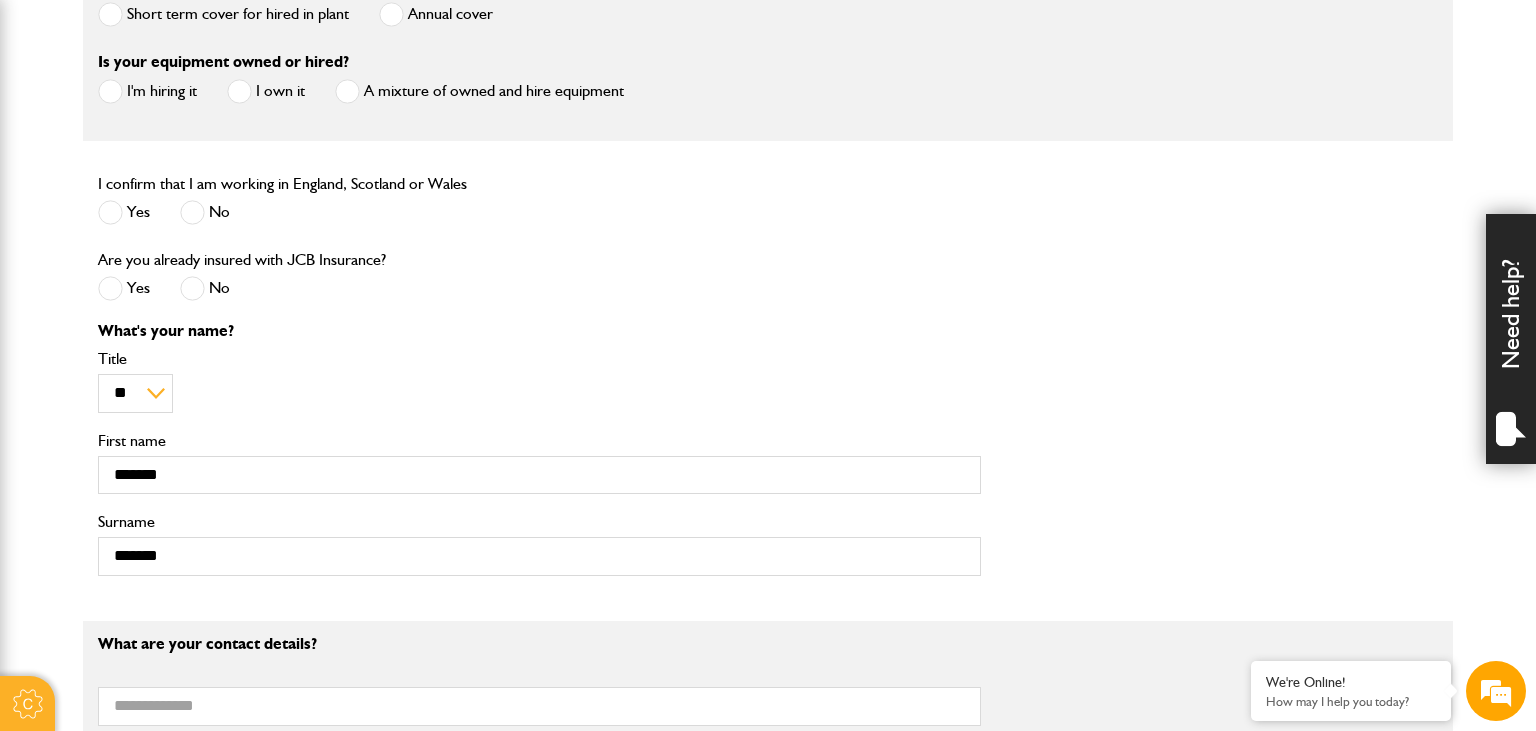 click on "**
***
****
**
Title" at bounding box center (539, 381) 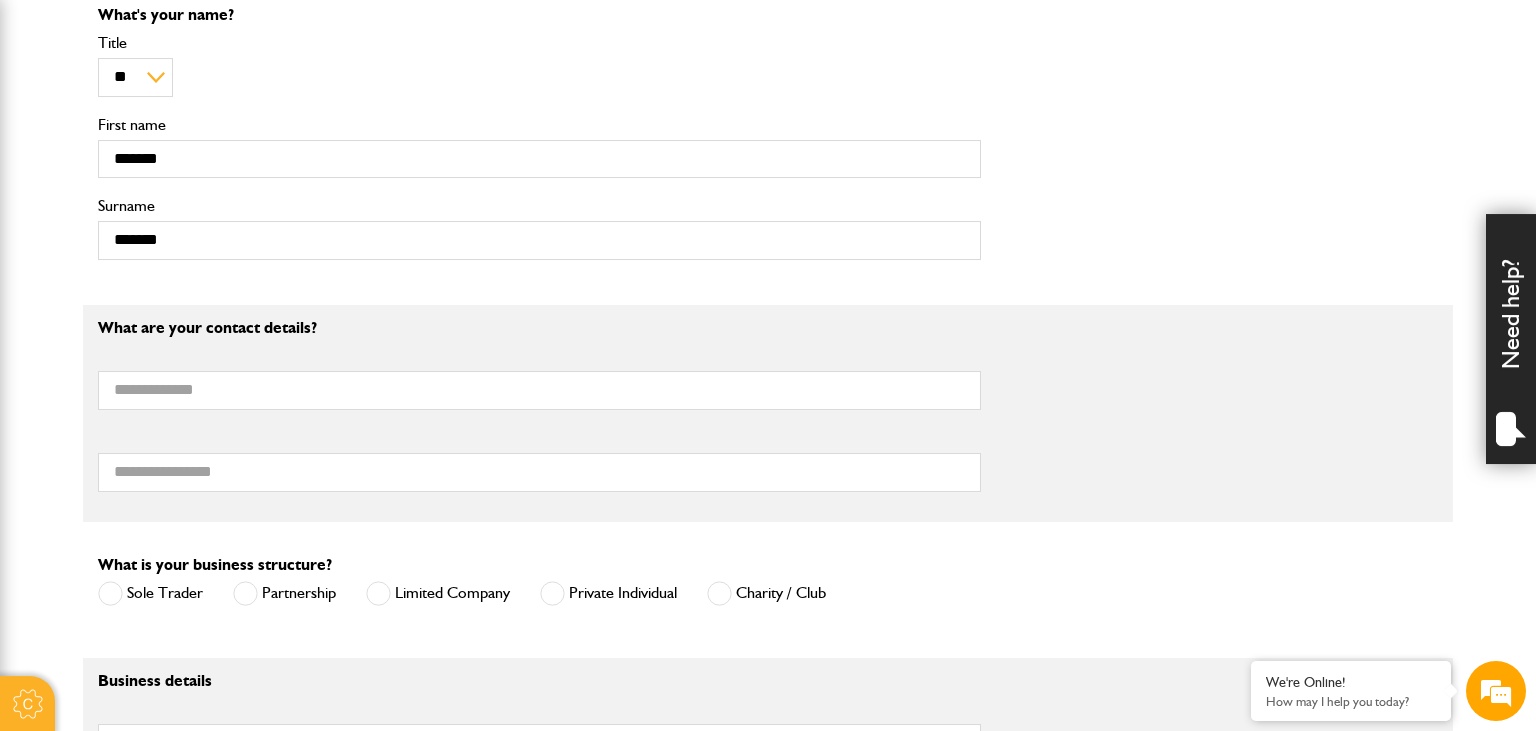 scroll, scrollTop: 1056, scrollLeft: 0, axis: vertical 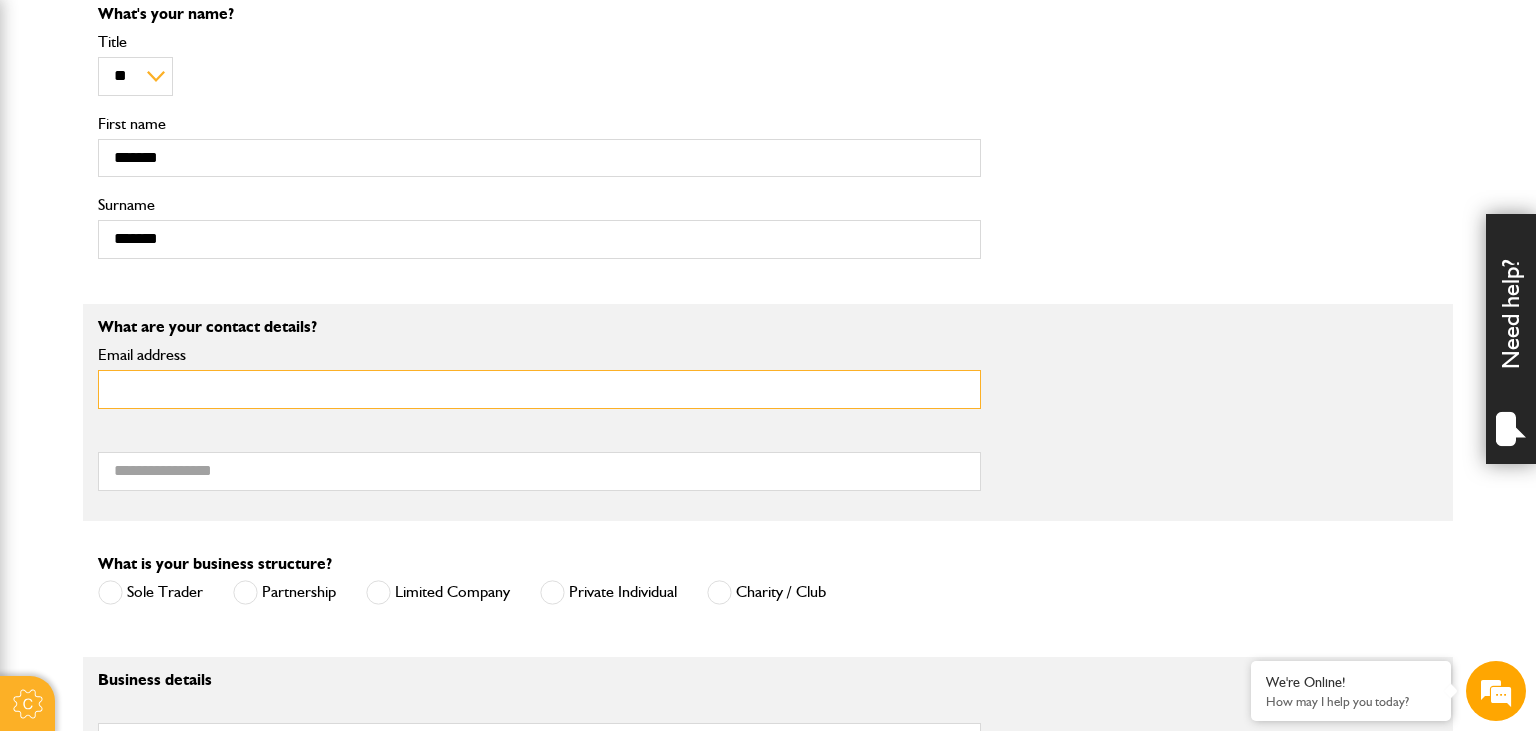 click on "Email address" at bounding box center (539, 389) 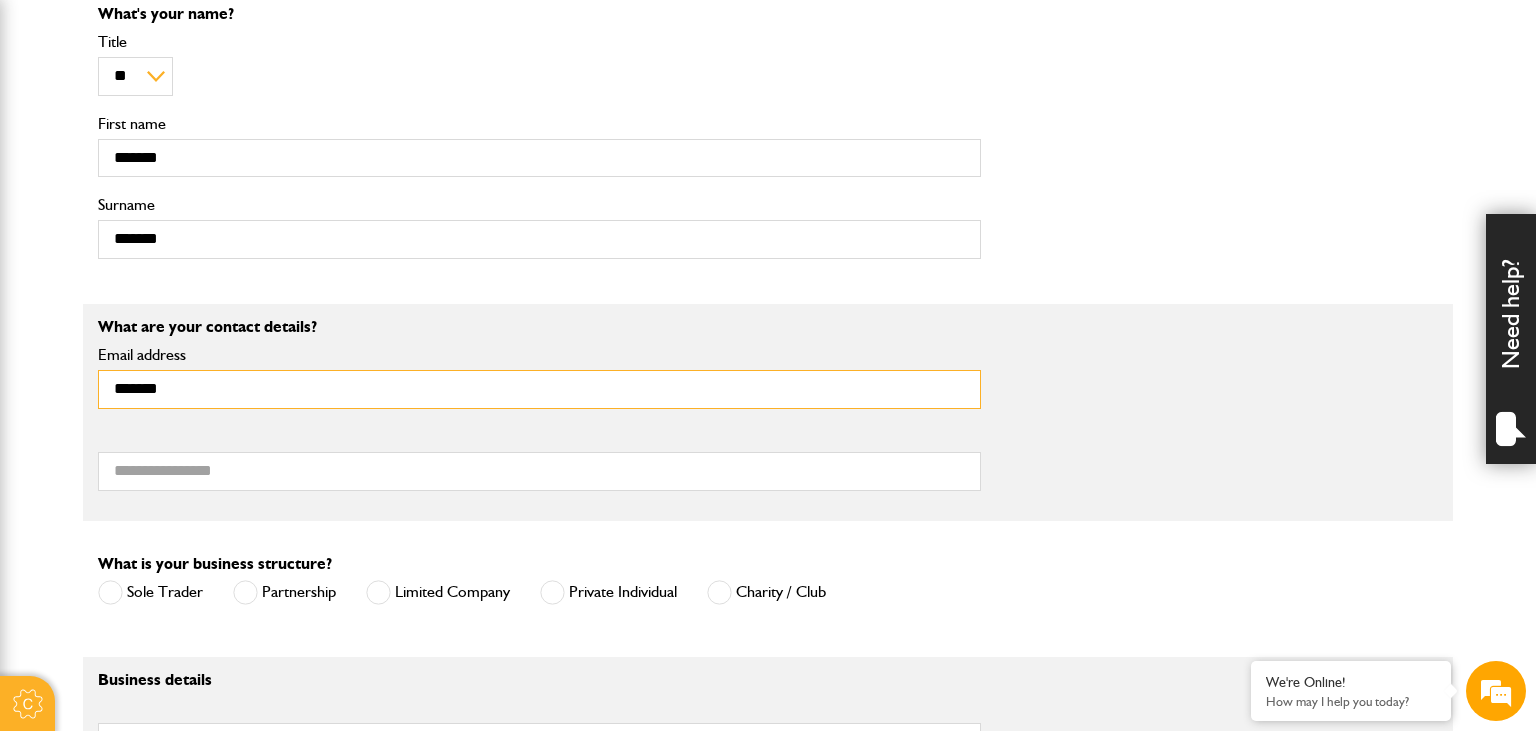 type on "**********" 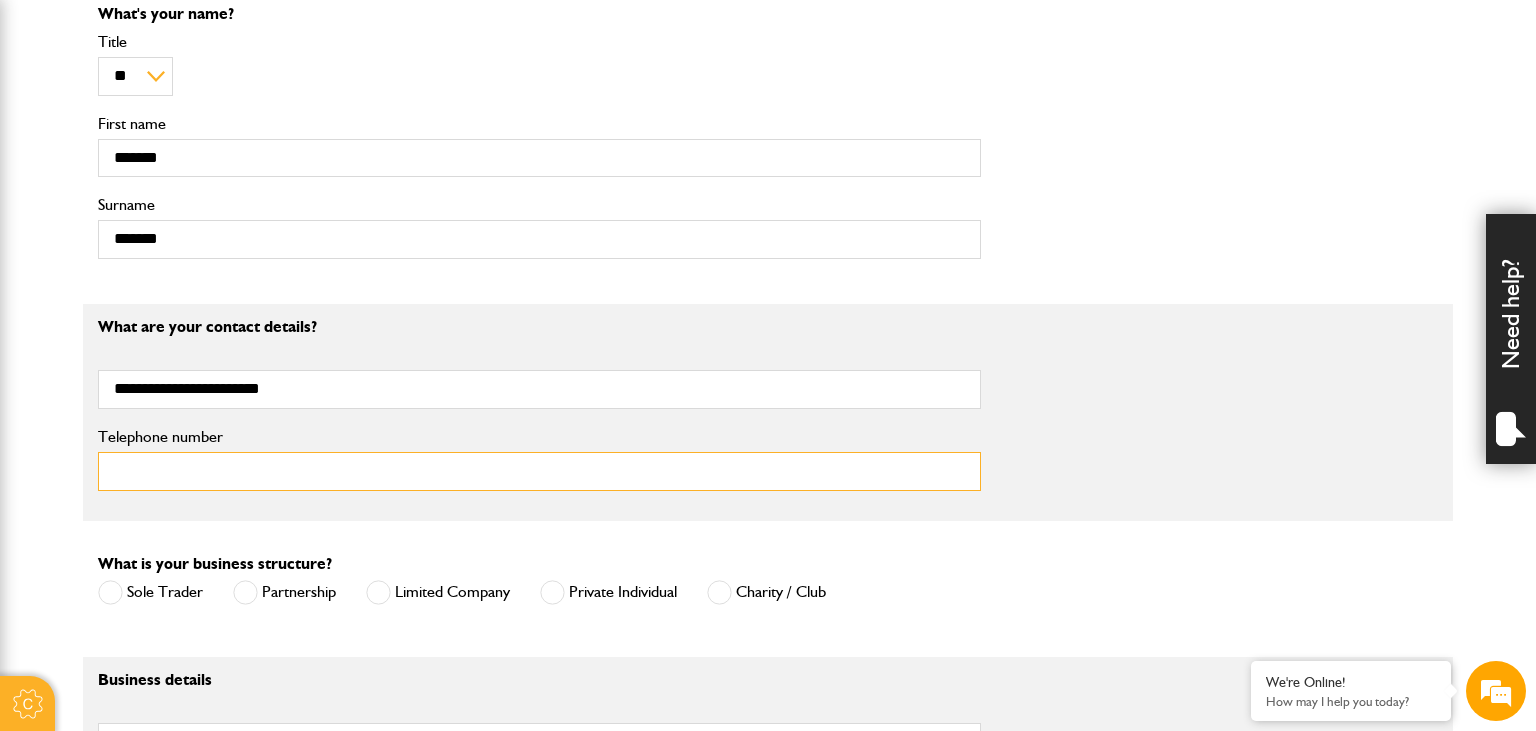 type on "**********" 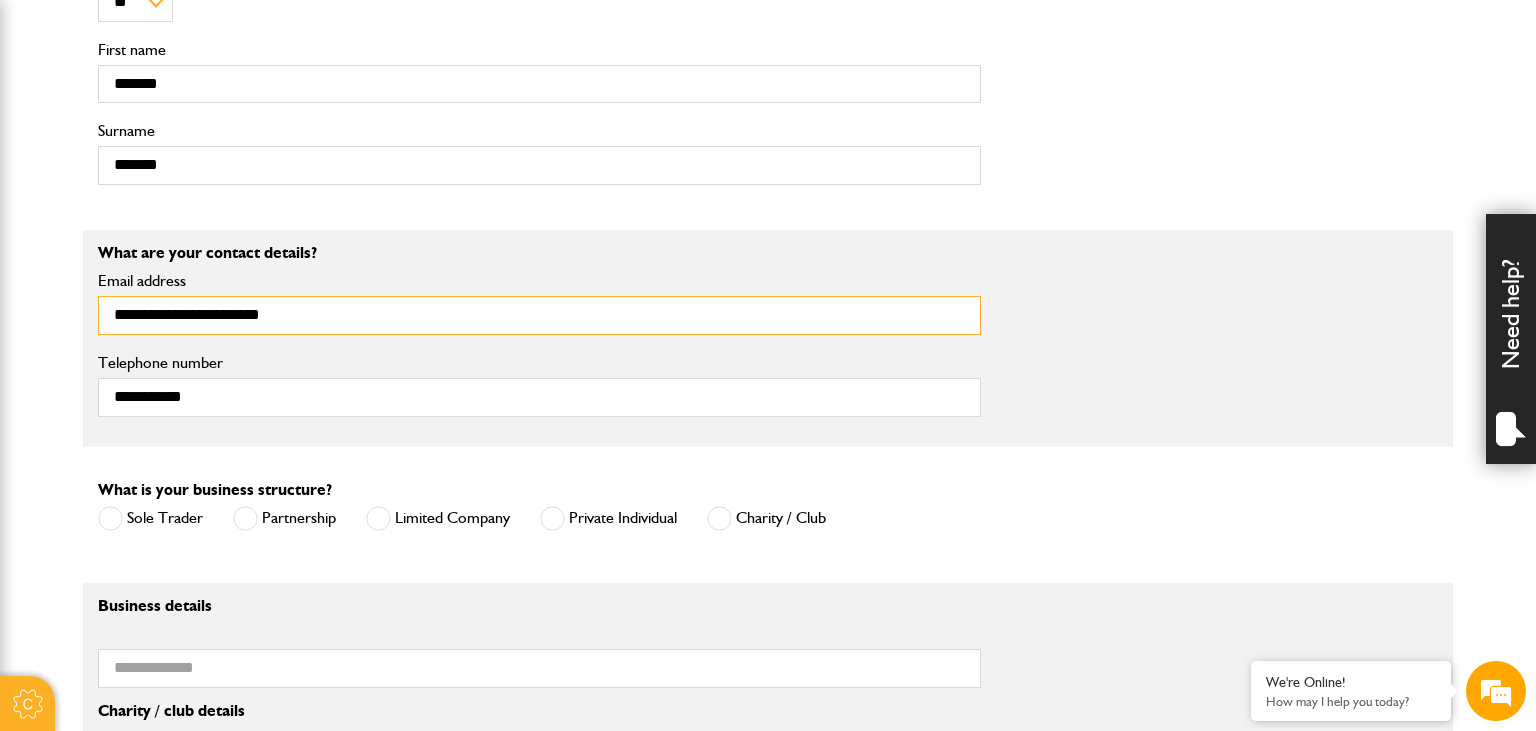 scroll, scrollTop: 1267, scrollLeft: 0, axis: vertical 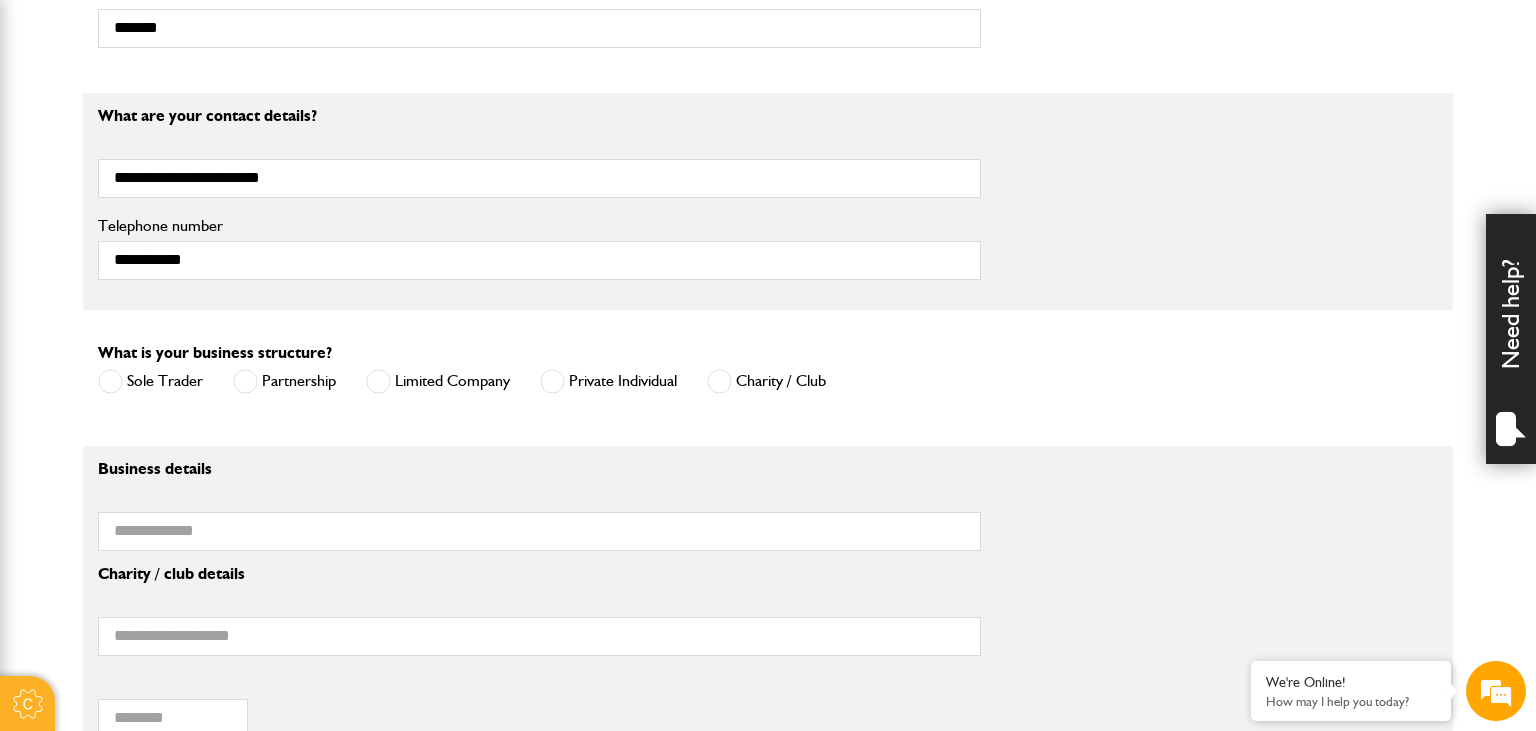 click at bounding box center [110, 381] 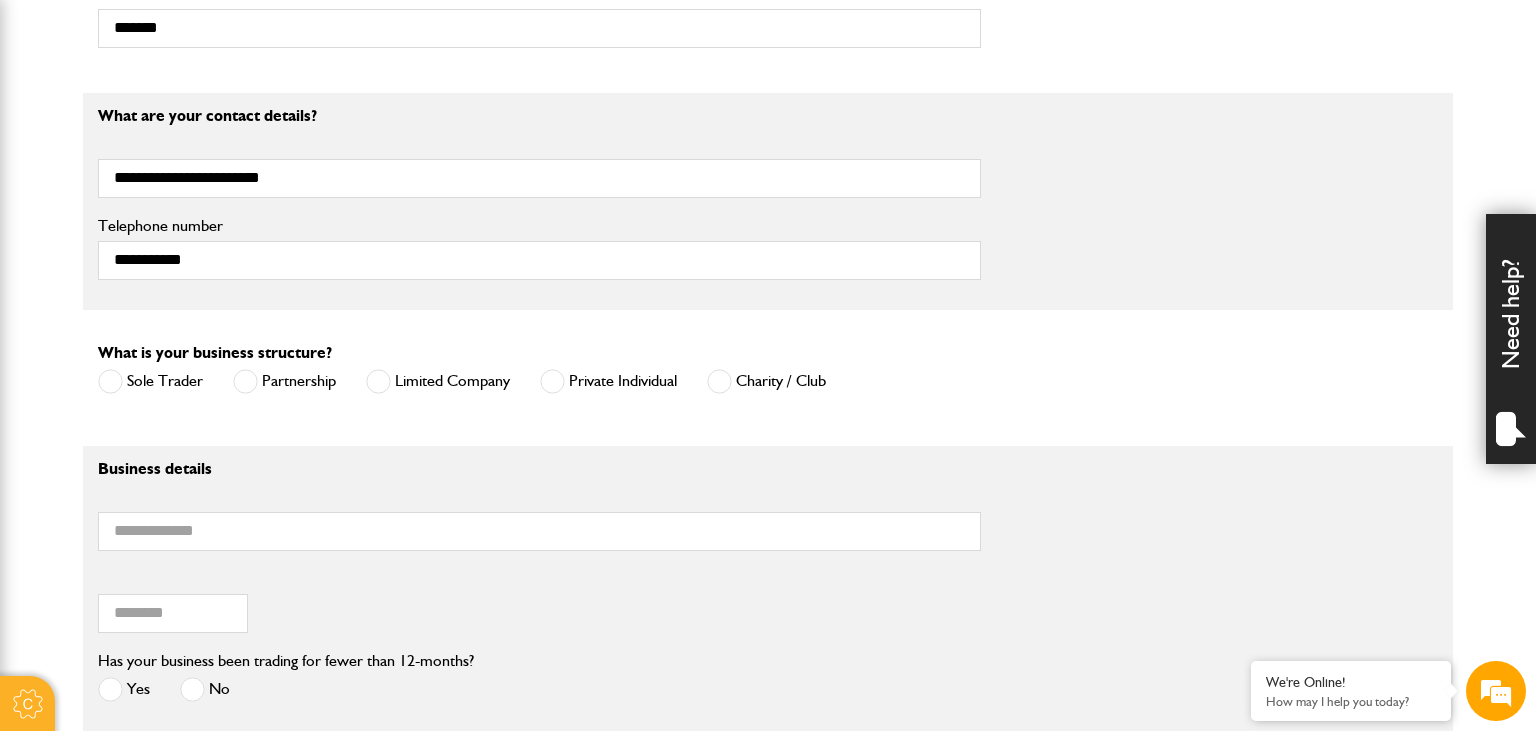 click at bounding box center [552, 381] 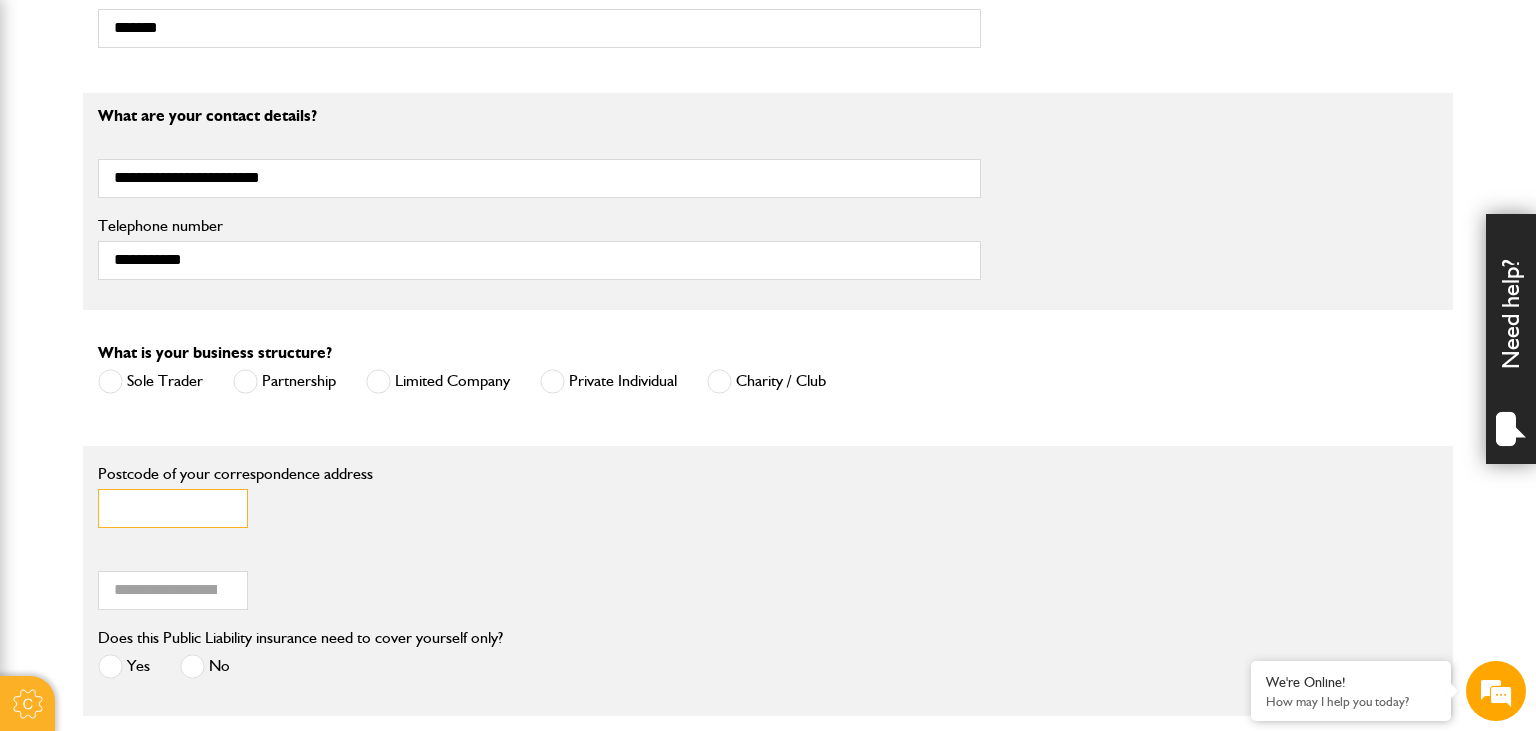 click on "Postcode of your correspondence address" at bounding box center [173, 508] 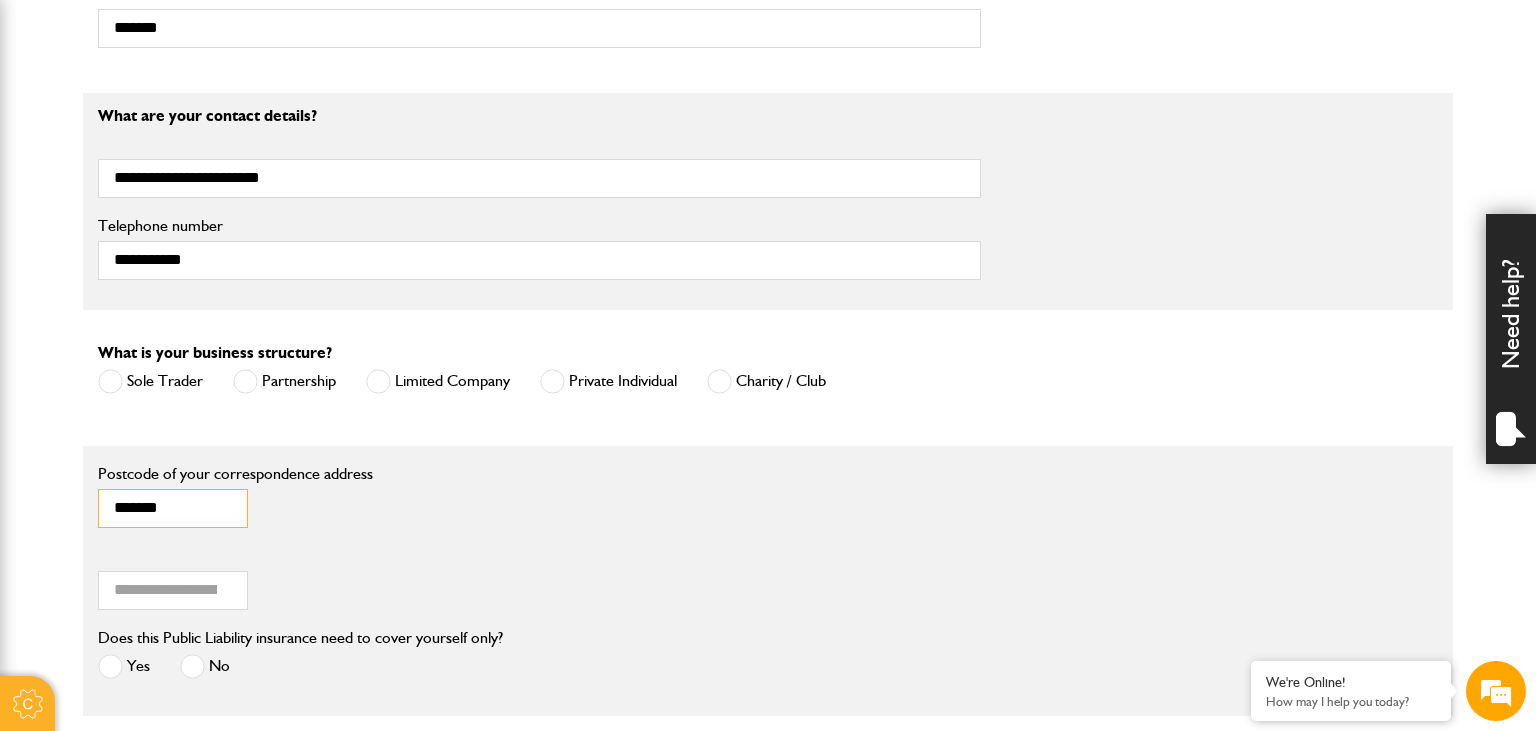type on "*******" 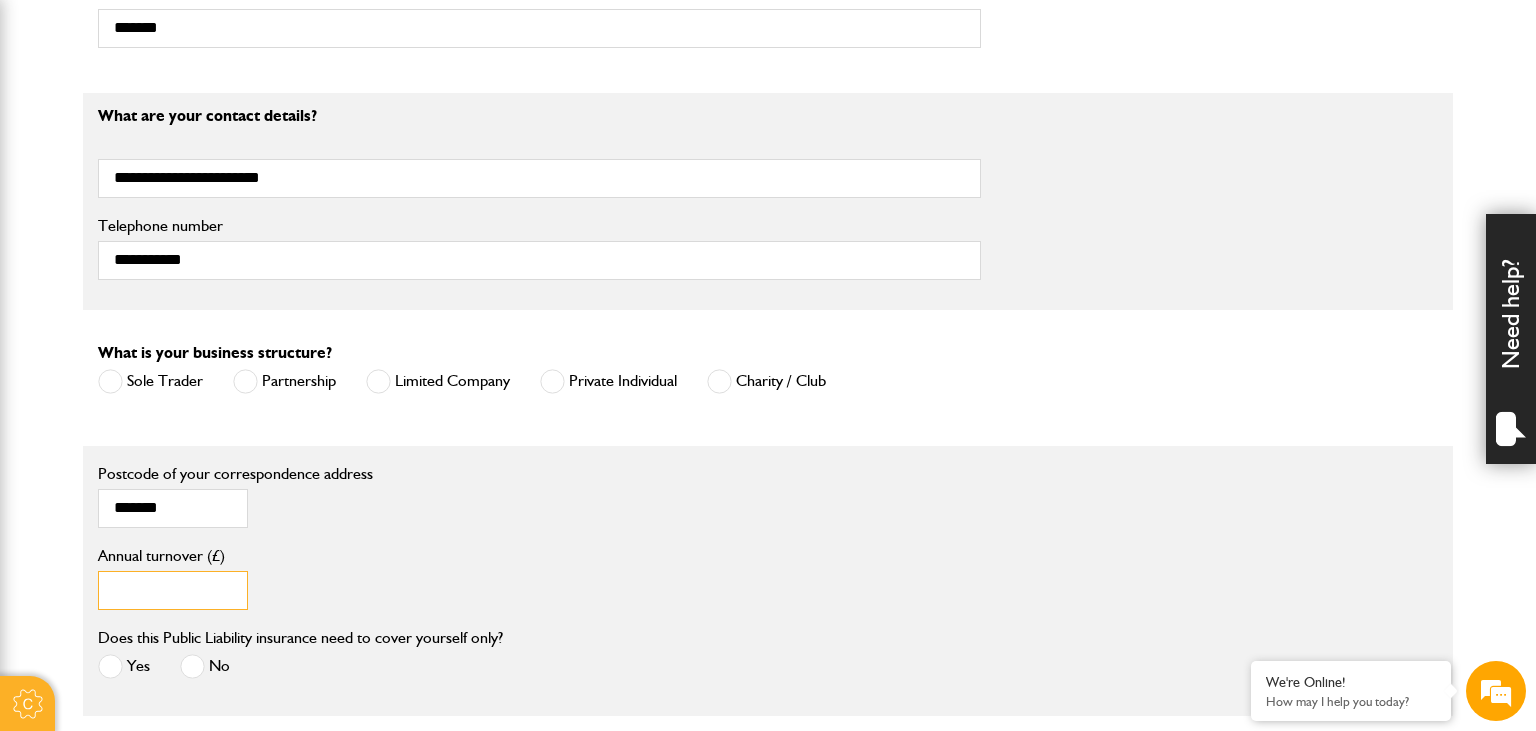 click on "Annual turnover (£)" at bounding box center (173, 590) 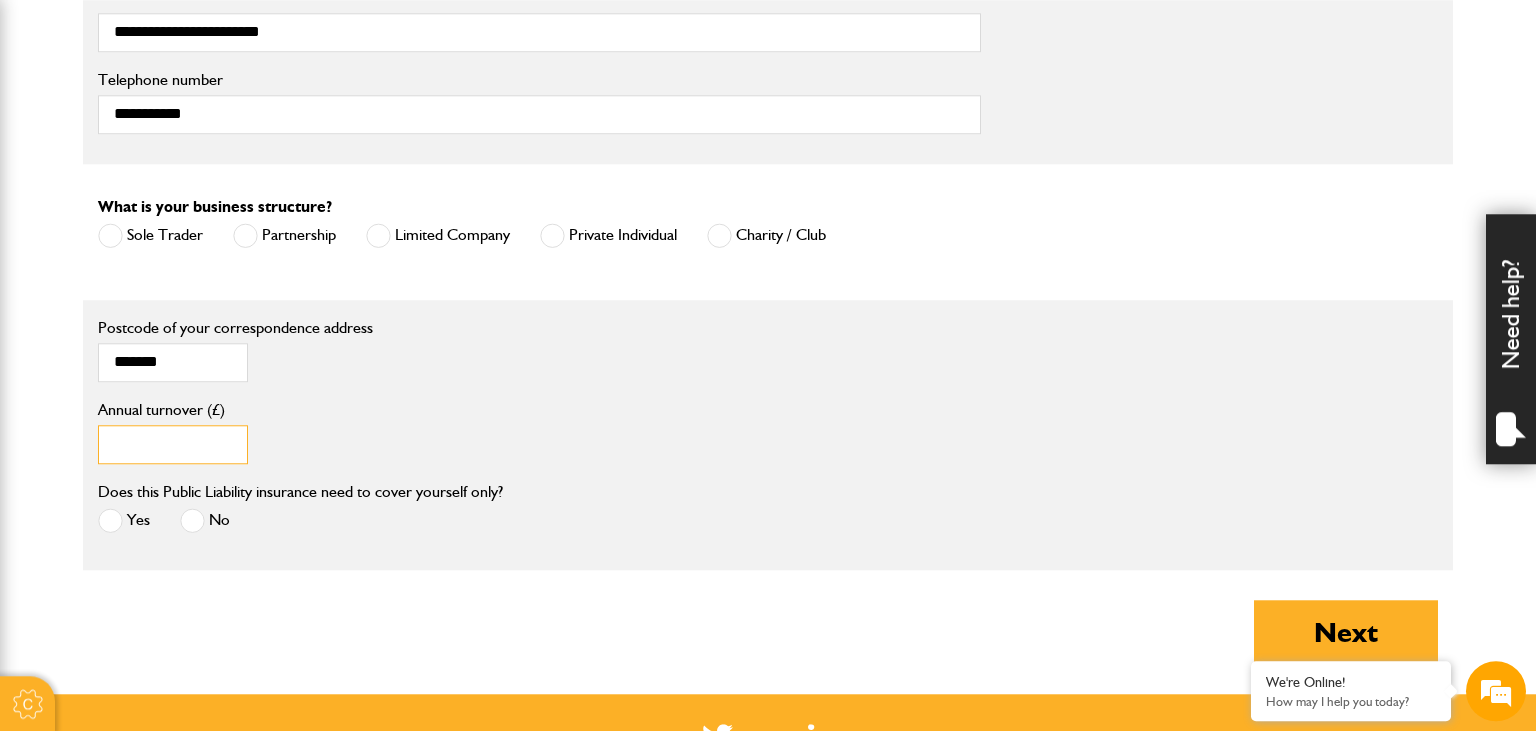 scroll, scrollTop: 1478, scrollLeft: 0, axis: vertical 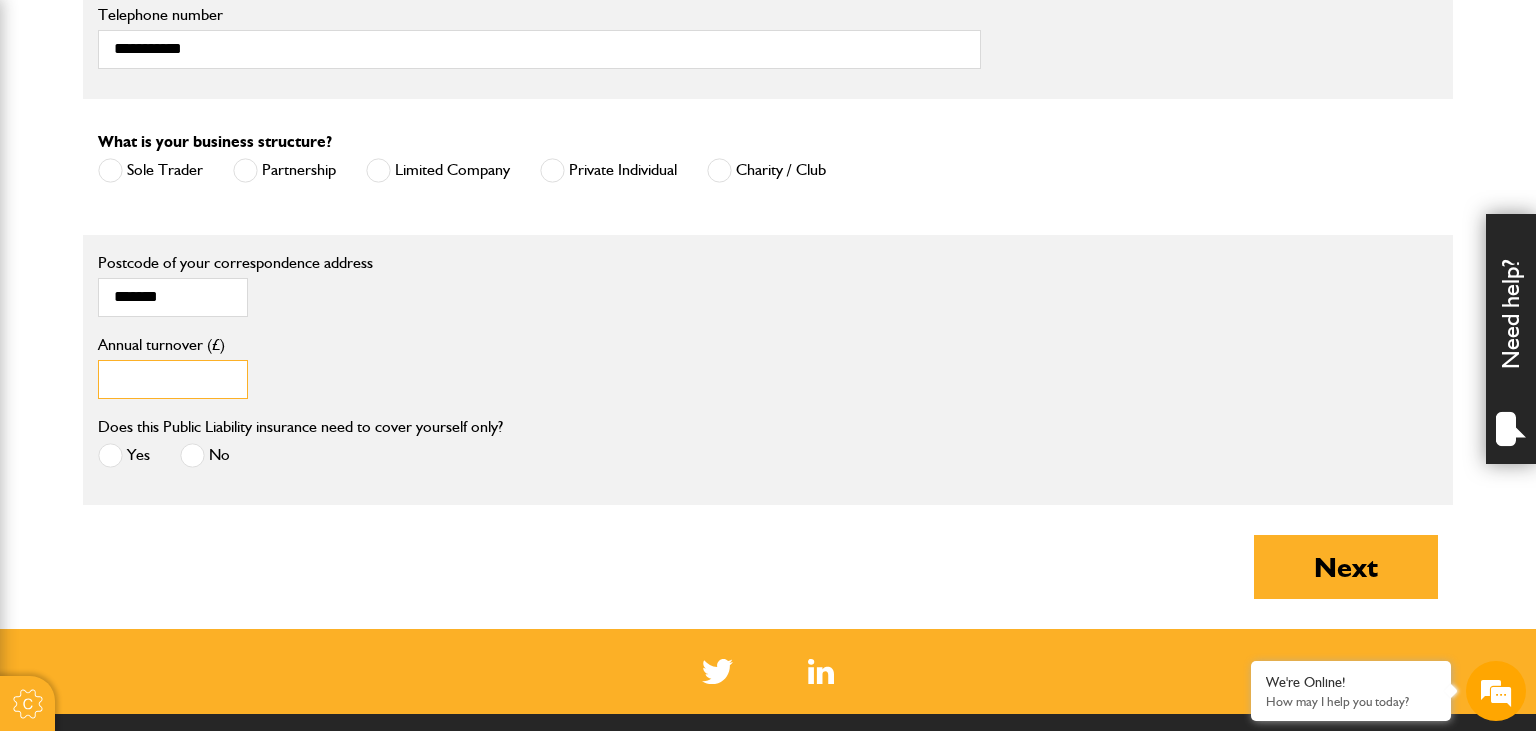 type on "*" 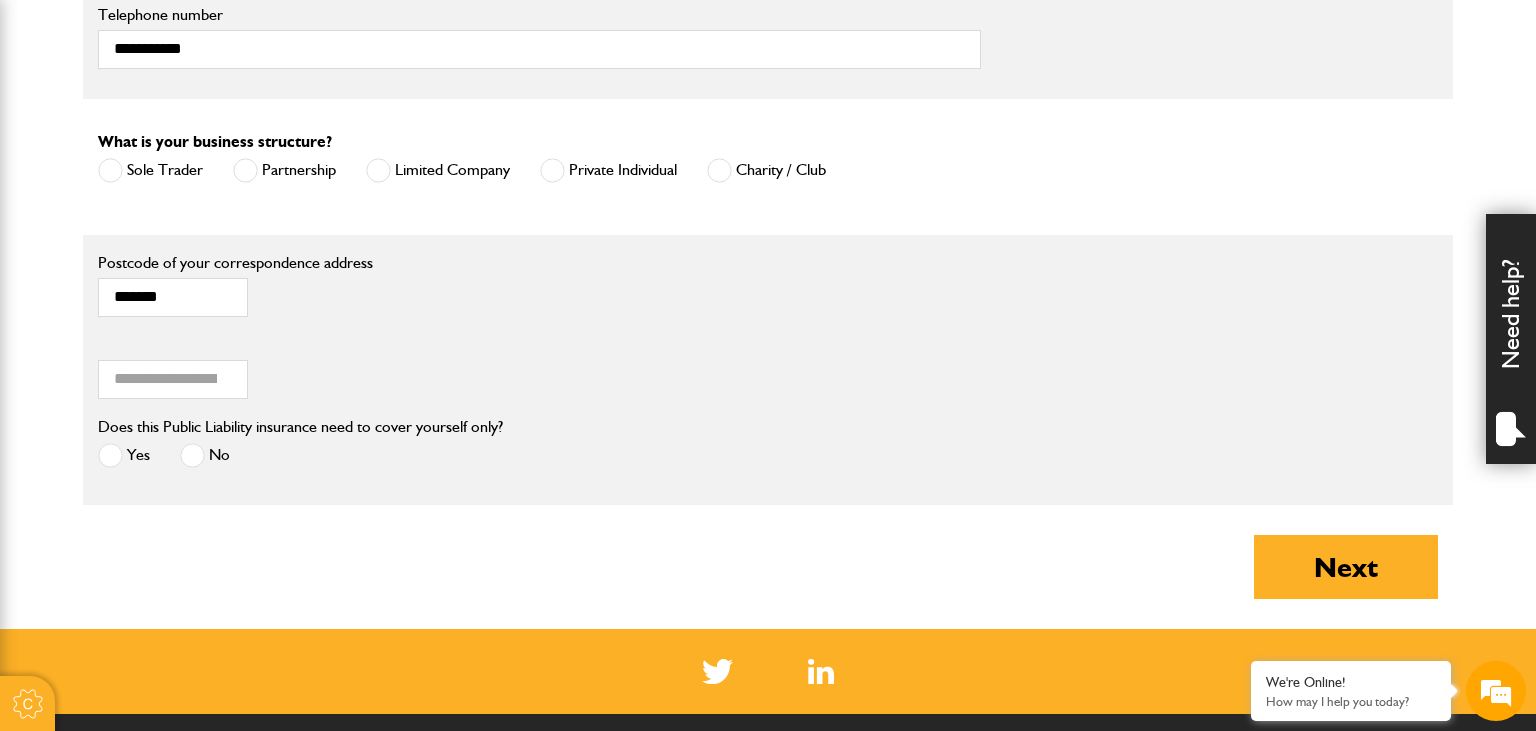click on "About you
What type of insurance cover do you need?
Cover for my liability
Cover for plant and equipment
If you need cover for both liability and plant, please complete one quote first and then complete your second quote afterwards.
Please note:  we can only provide cover online for businesses undertaking groundworks and/or plant hire. If your business involves other activities, please call JCB Insurance Services on 01889 590 219
How long is your insurance for?
Short term cover for hired in plant
Annual cover
Is your equipment owned or hired?
I'm hiring it
I own it
A mixture of owned and hire equipment
I confirm that I am working in England, Scotland or Wales
Yes
No
Are you already insured with JCB Insurance?
Yes
No
Note
Please call JCB Insurance on 01889 590219, option 3.
What's your name?
**
***
****
**
Title" at bounding box center [768, -163] 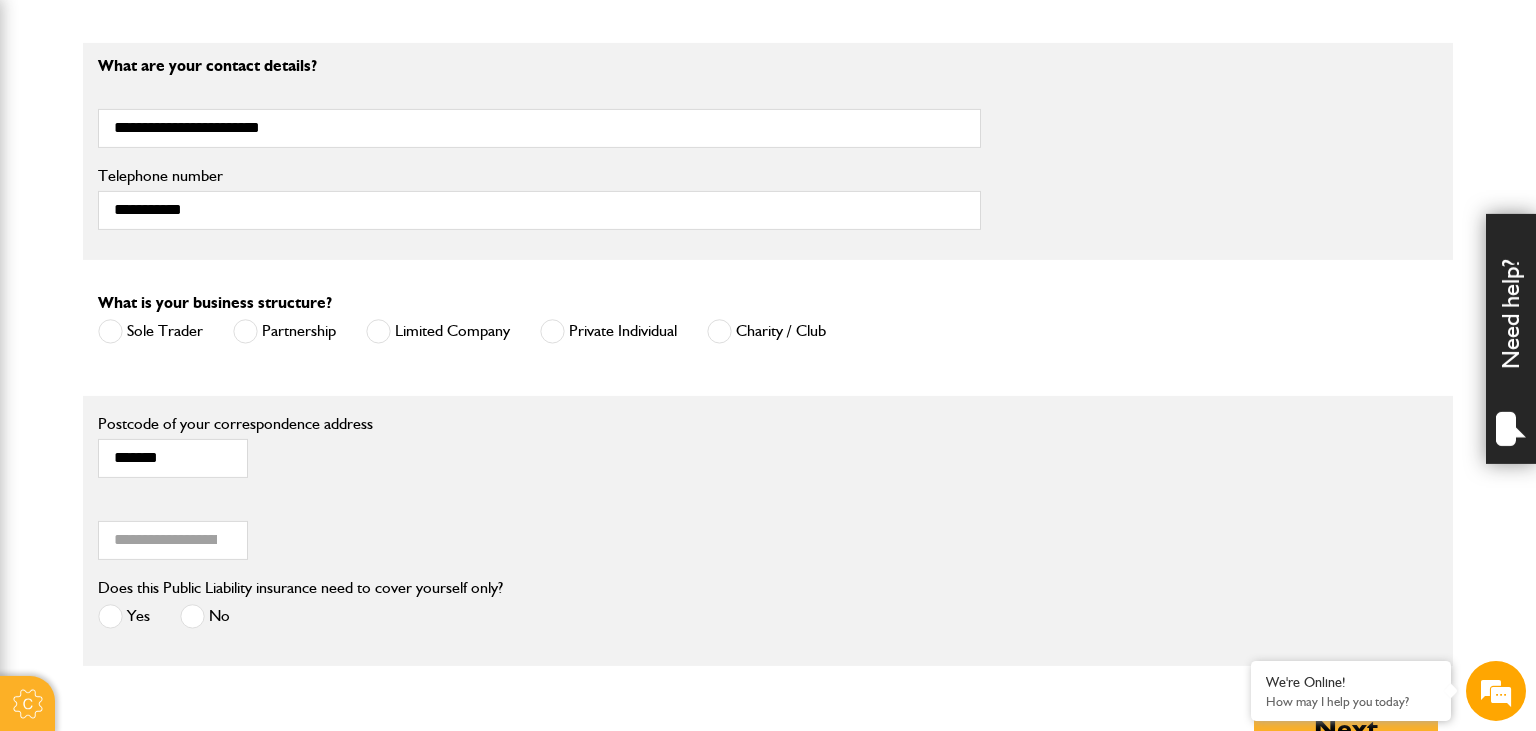 scroll, scrollTop: 1478, scrollLeft: 0, axis: vertical 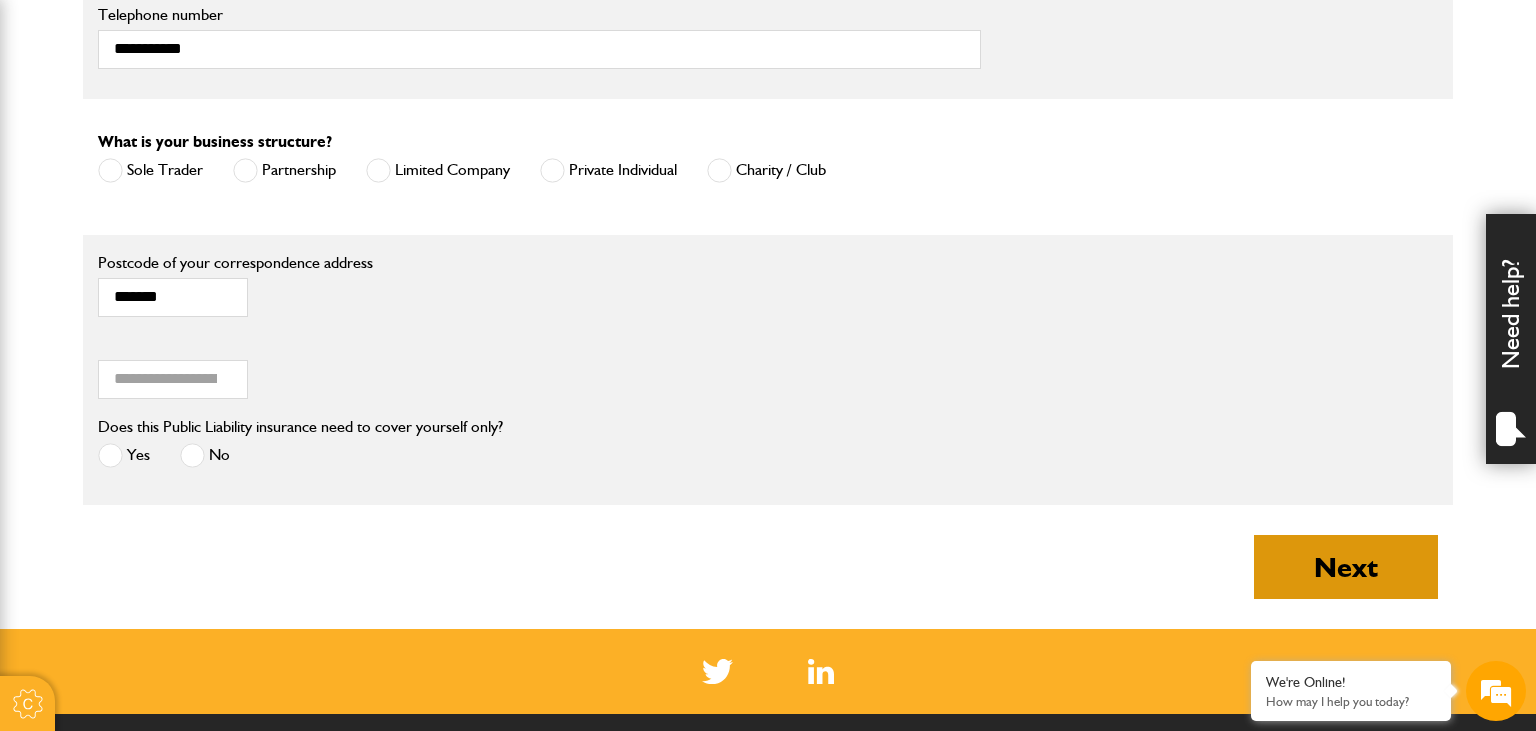 click on "Next" at bounding box center [1346, 567] 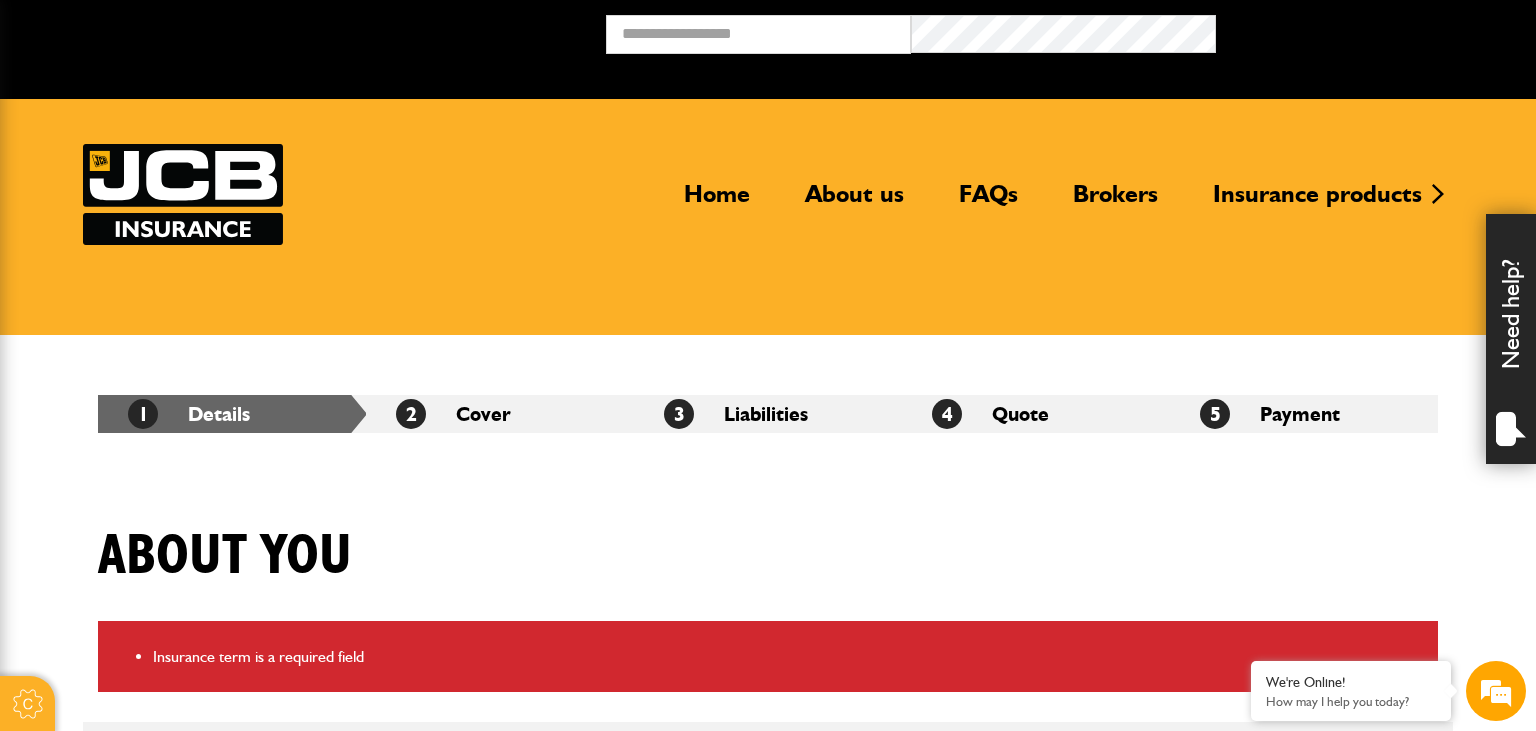 scroll, scrollTop: 422, scrollLeft: 0, axis: vertical 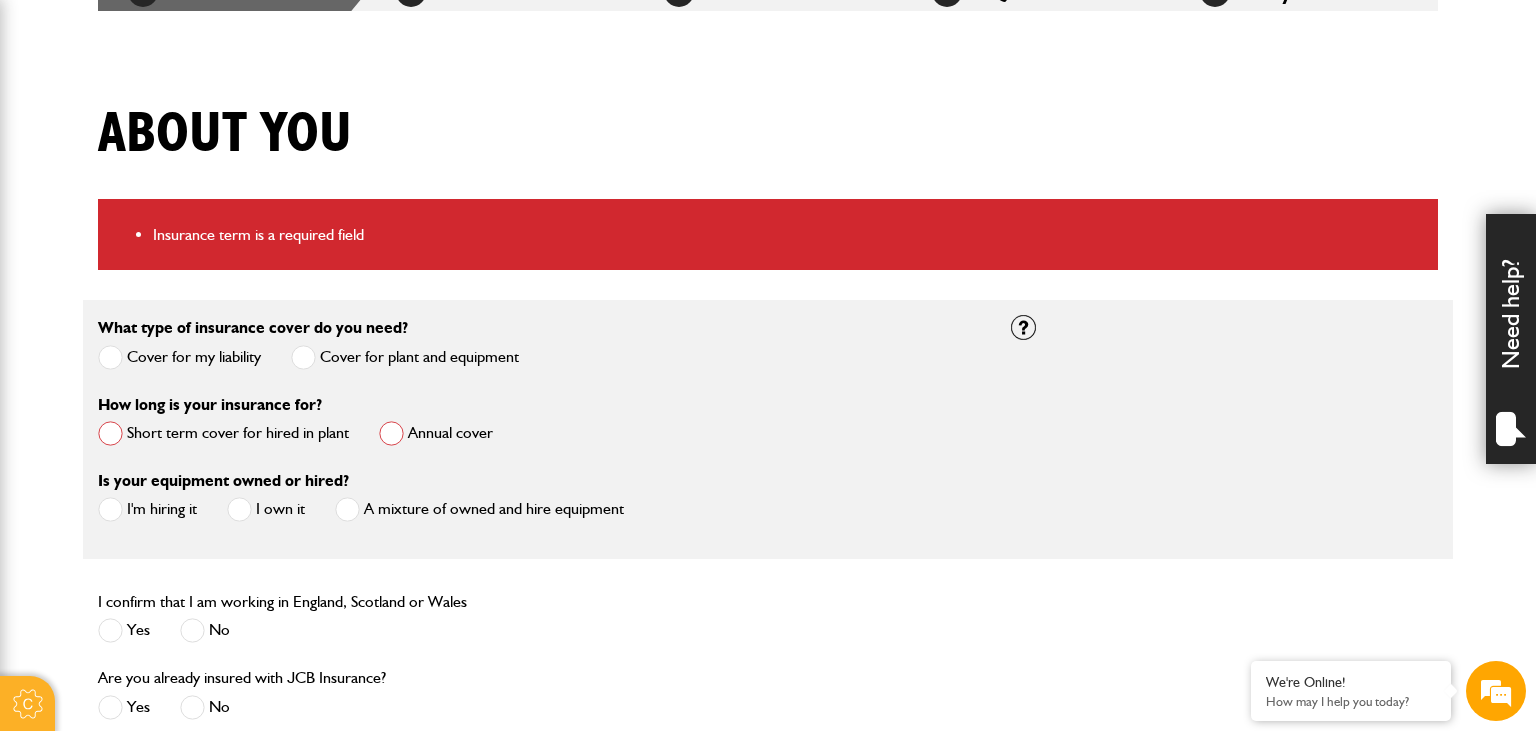 click on "Short term cover for hired in plant" at bounding box center (223, 433) 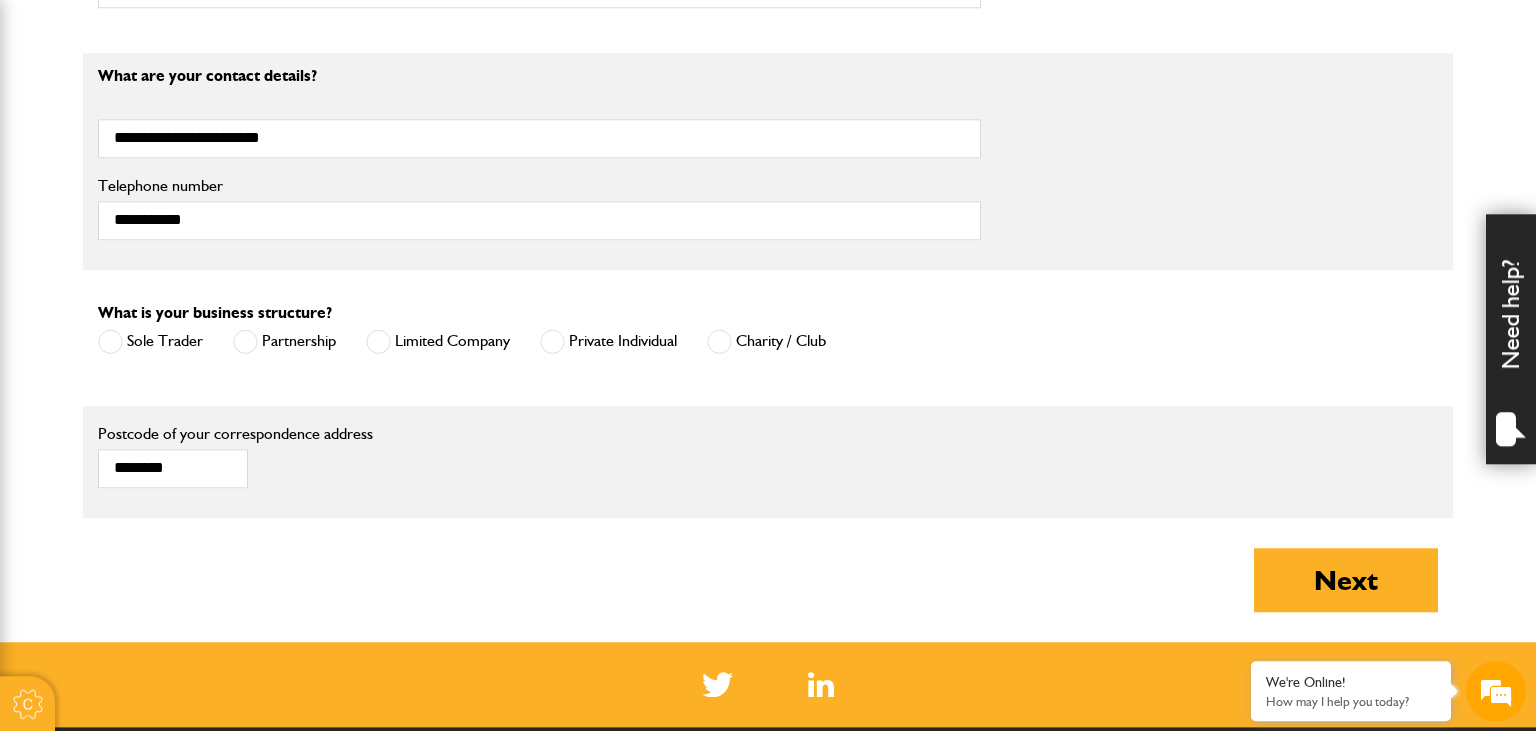 scroll, scrollTop: 1267, scrollLeft: 0, axis: vertical 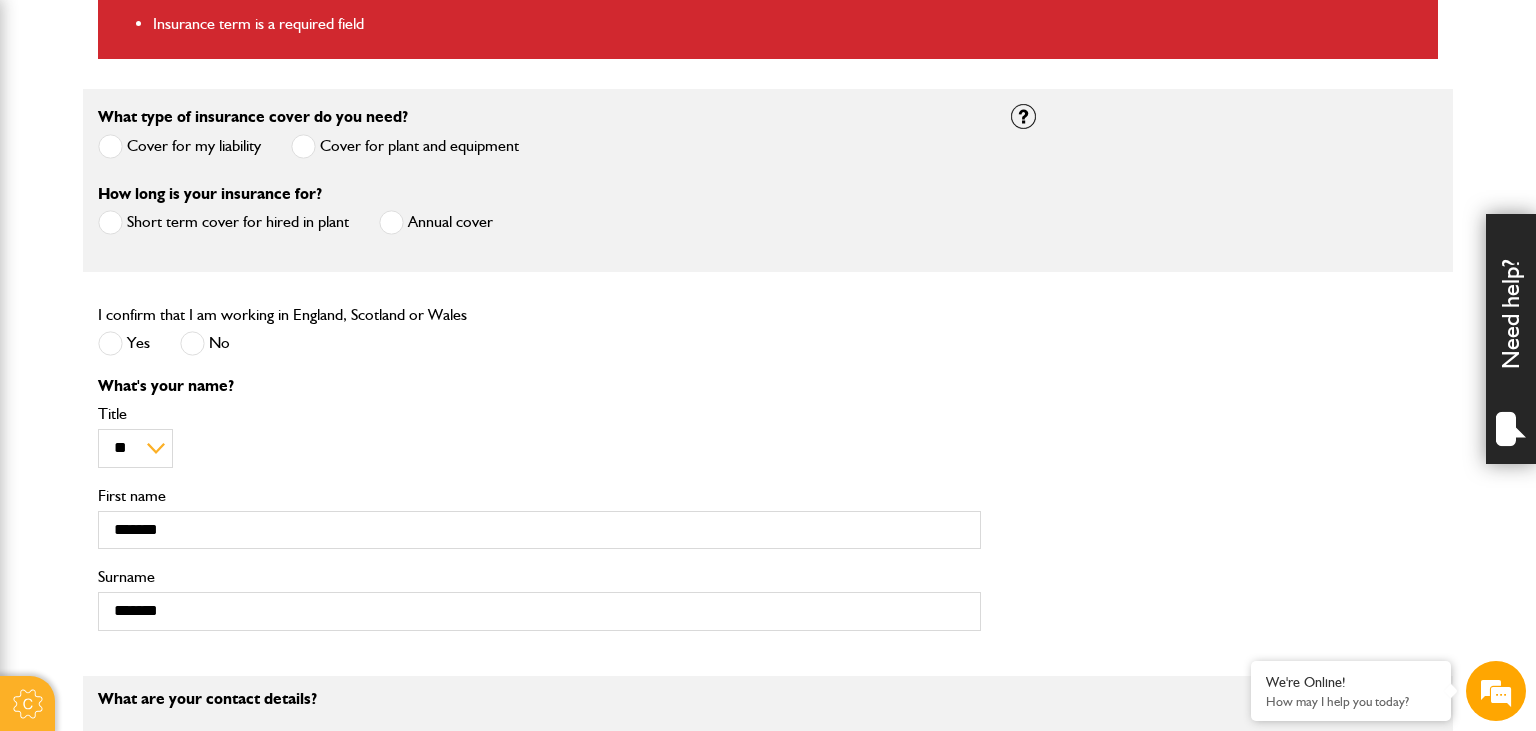 click on "Cover for my liability" at bounding box center (179, 146) 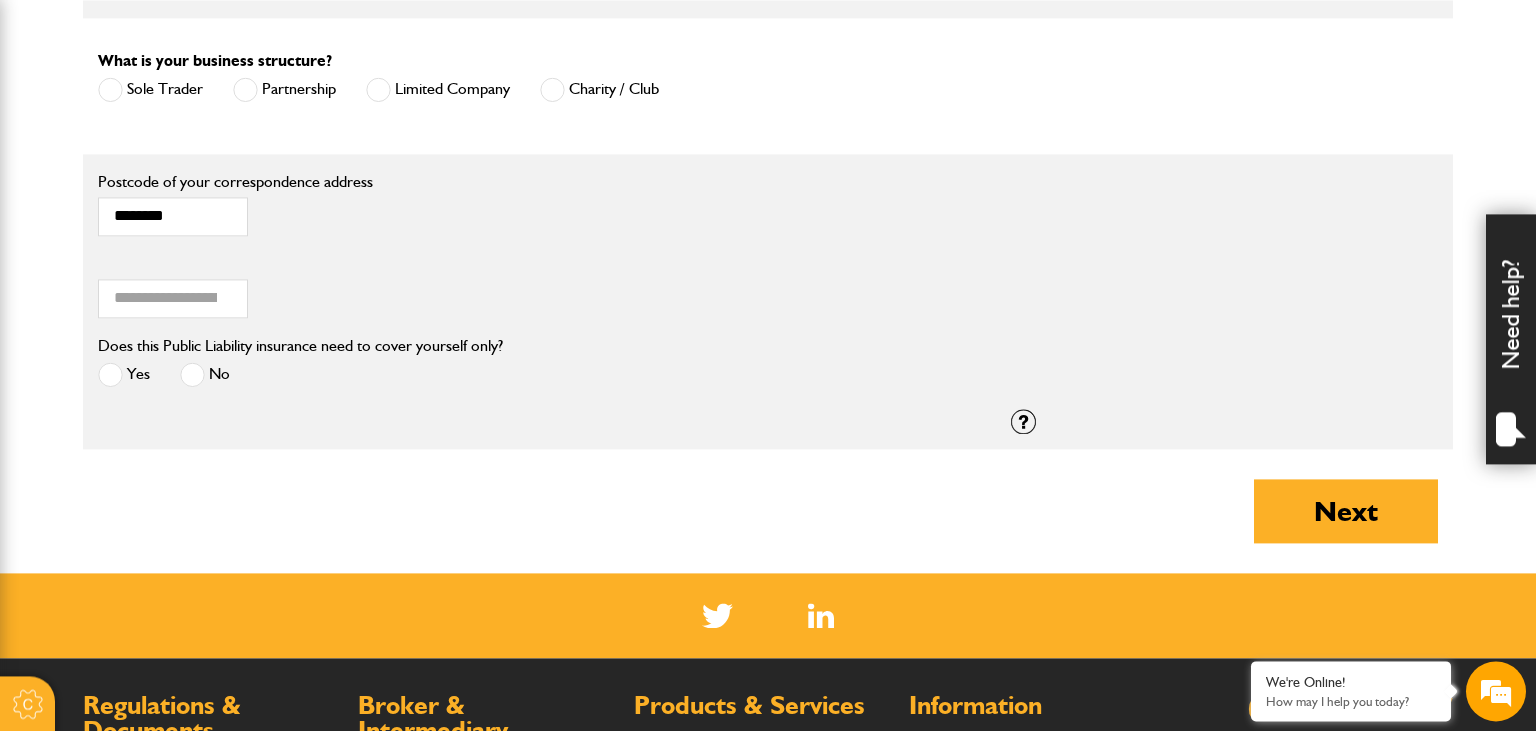 scroll, scrollTop: 1584, scrollLeft: 0, axis: vertical 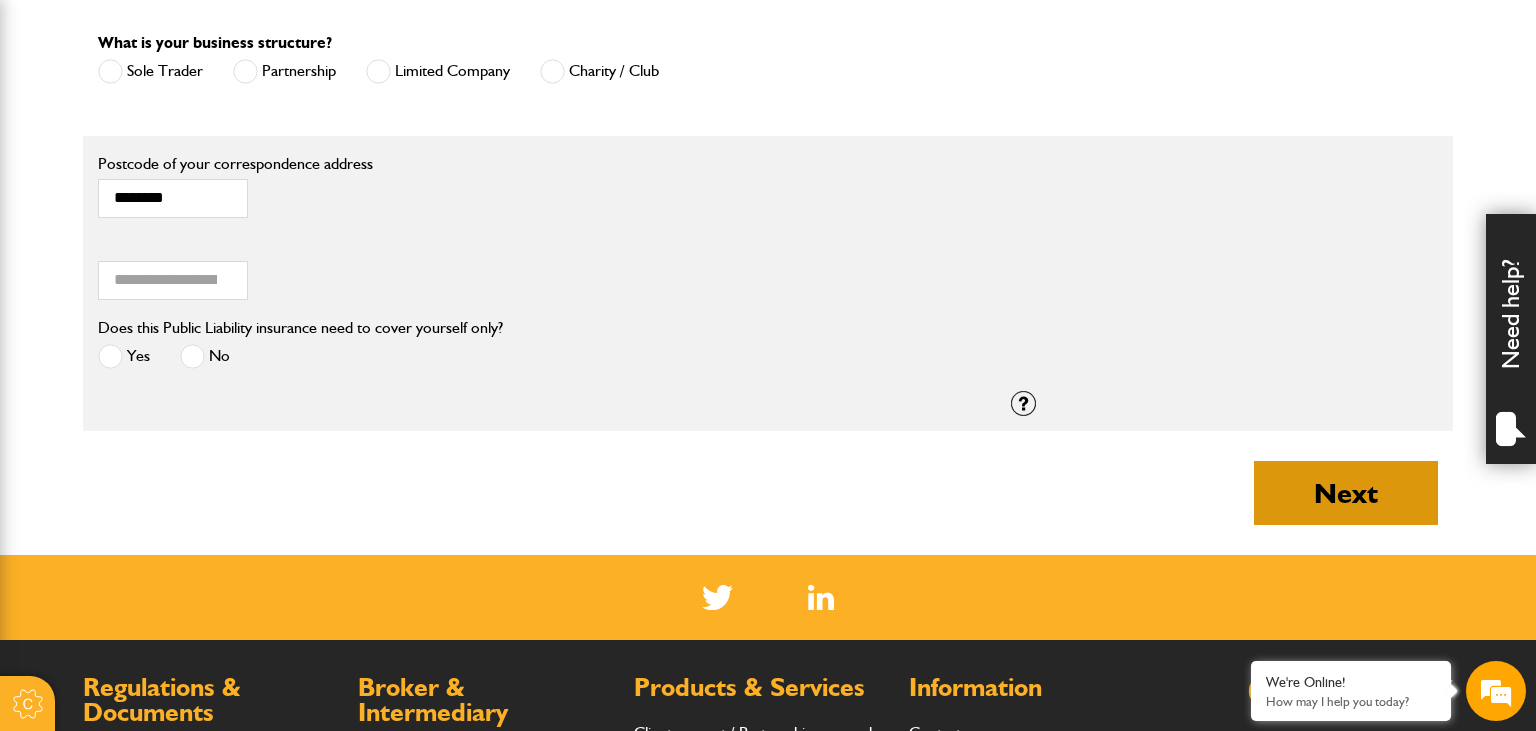 click on "Next" at bounding box center [1346, 493] 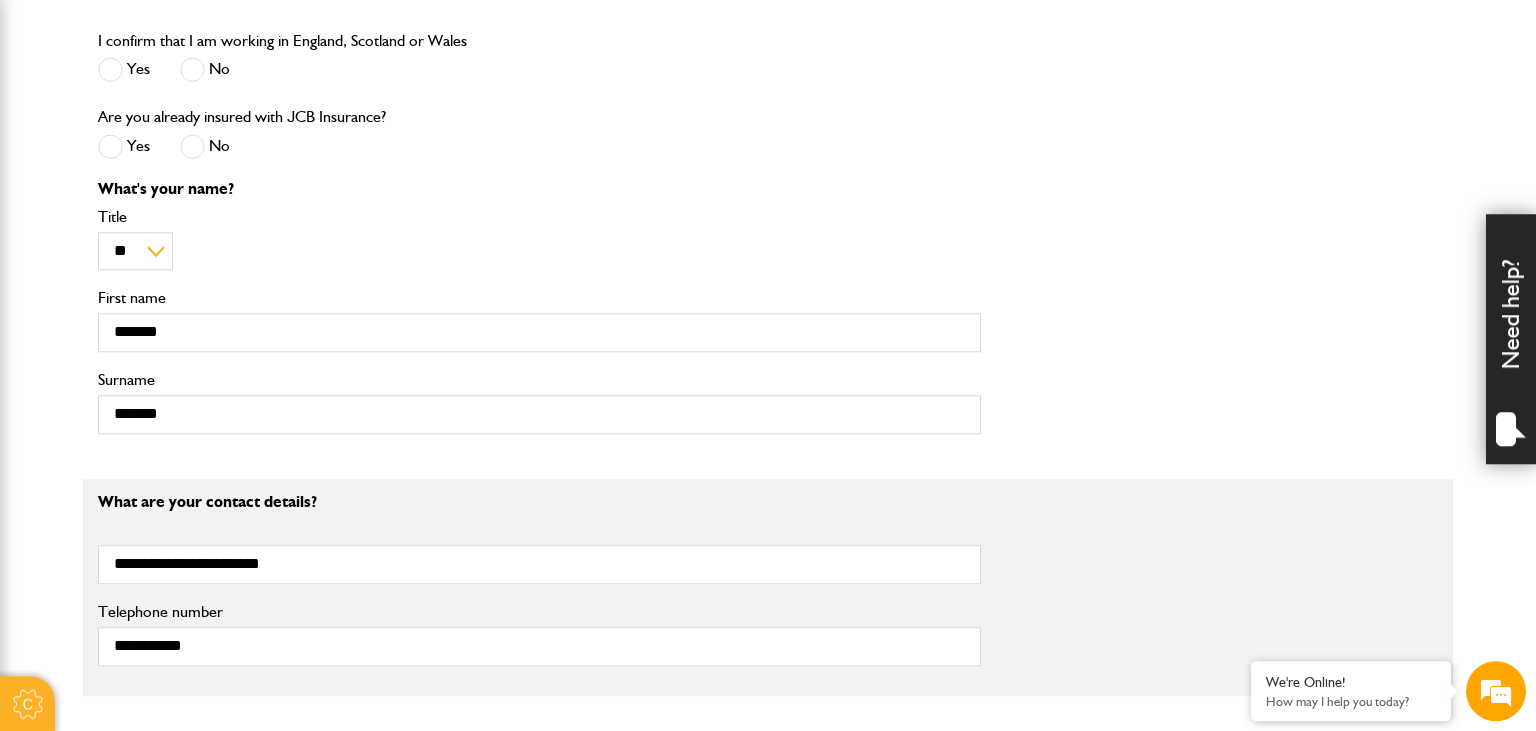 scroll, scrollTop: 950, scrollLeft: 0, axis: vertical 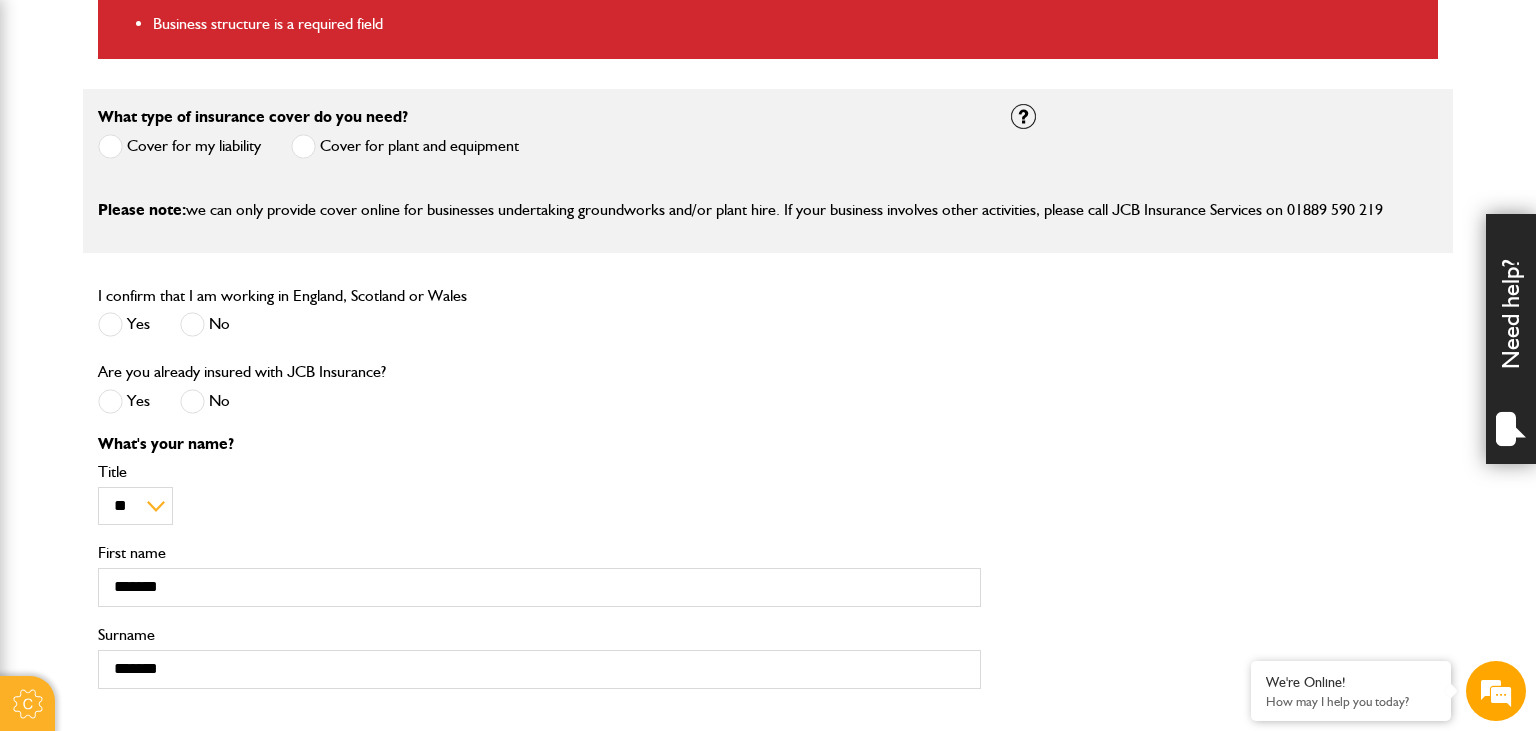 click at bounding box center [110, 401] 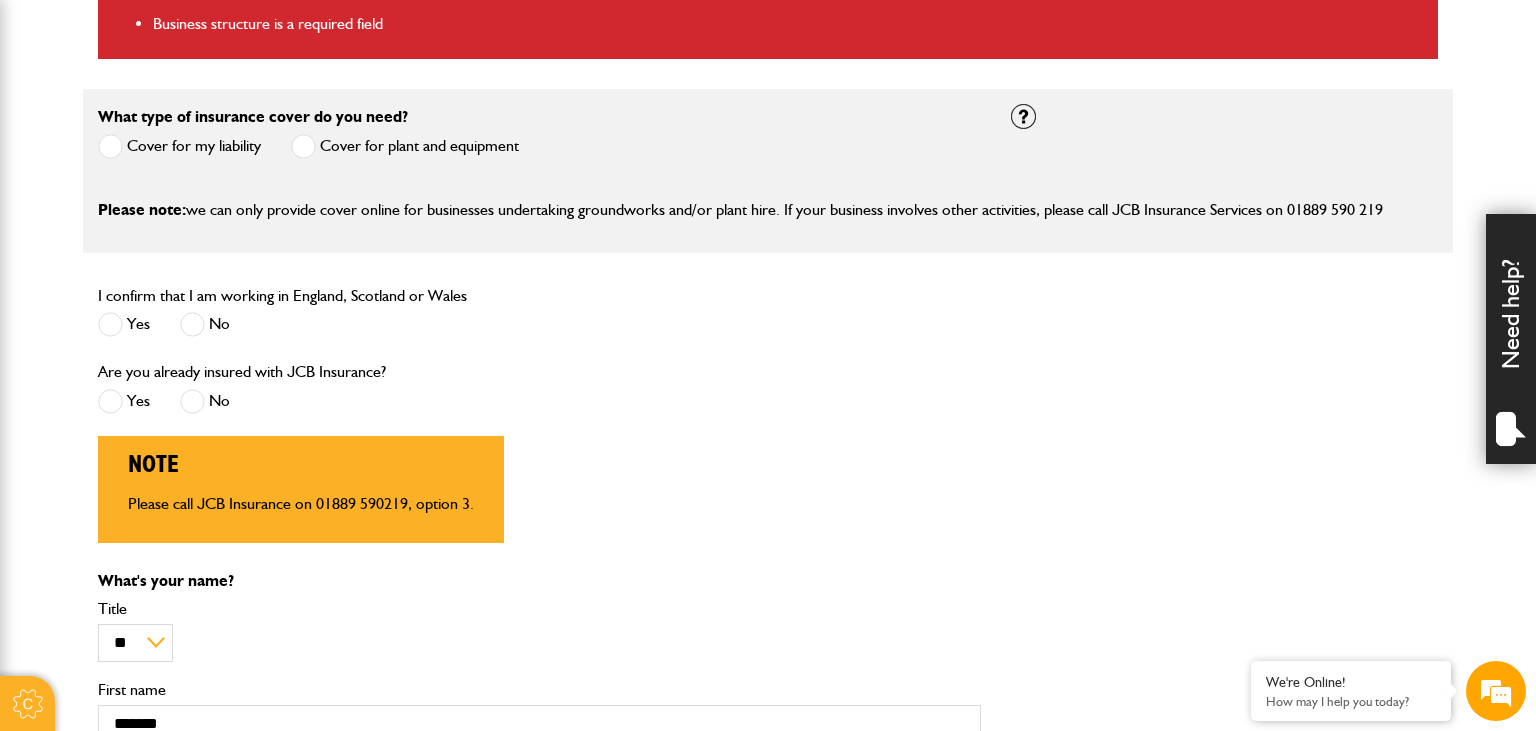 click on "No" at bounding box center [205, 401] 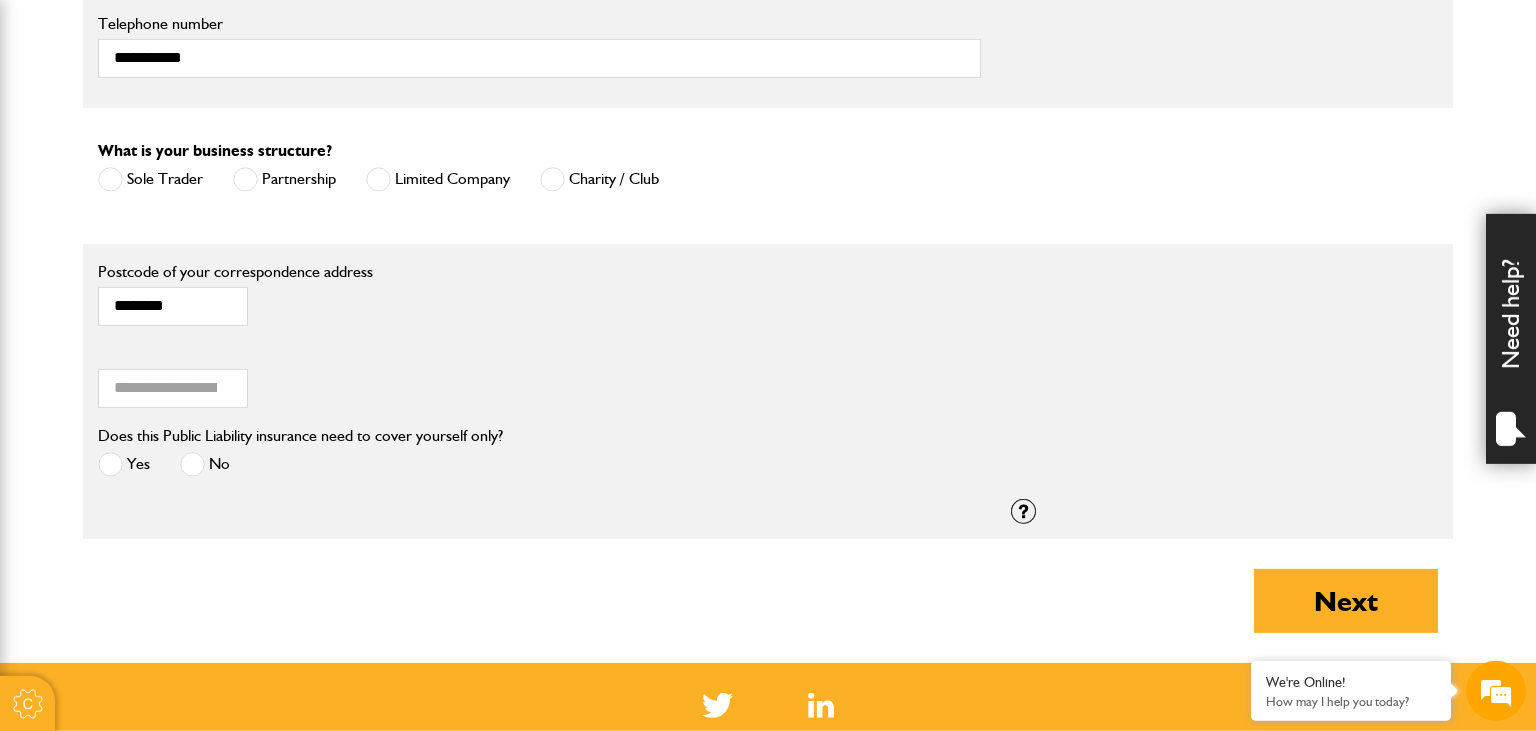 scroll, scrollTop: 1478, scrollLeft: 0, axis: vertical 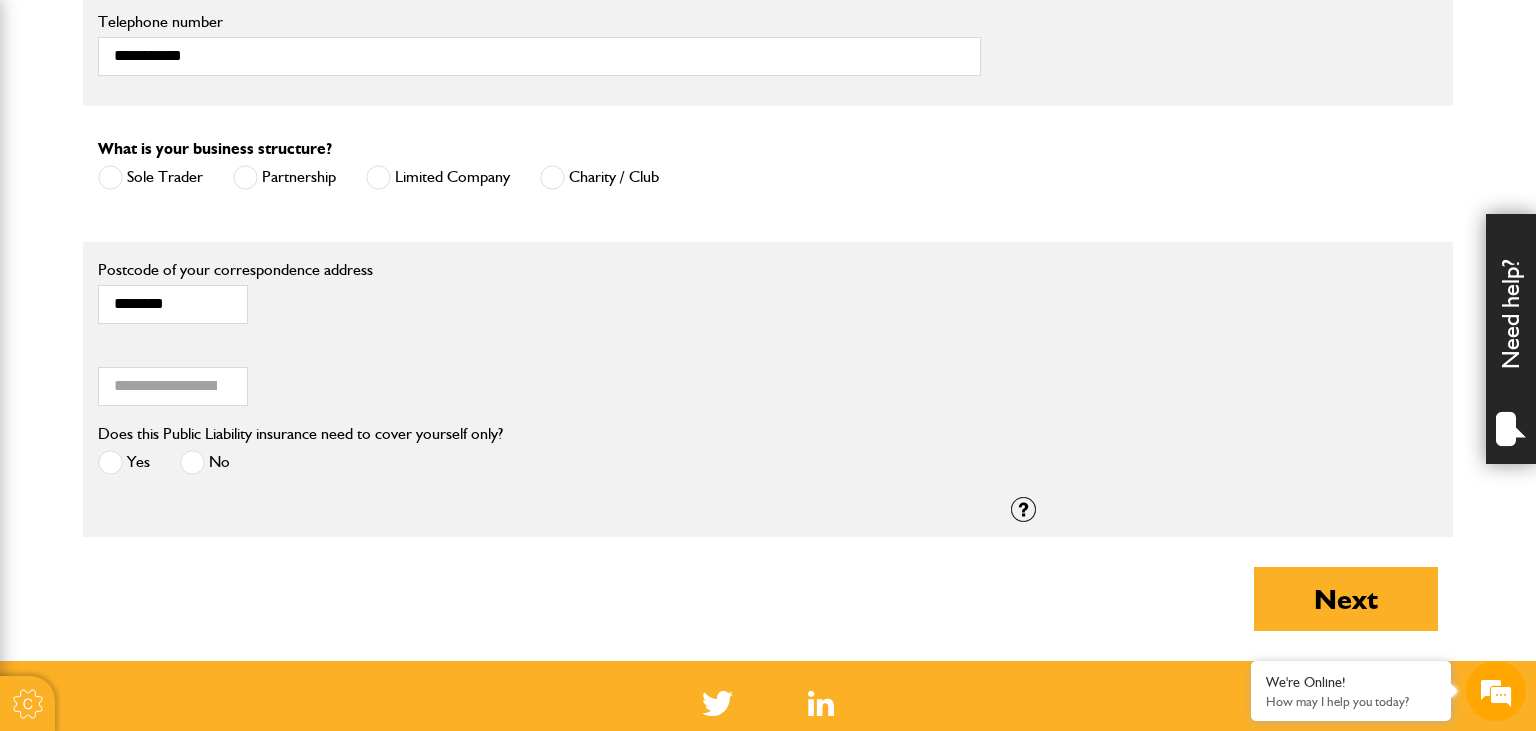 click at bounding box center [110, 177] 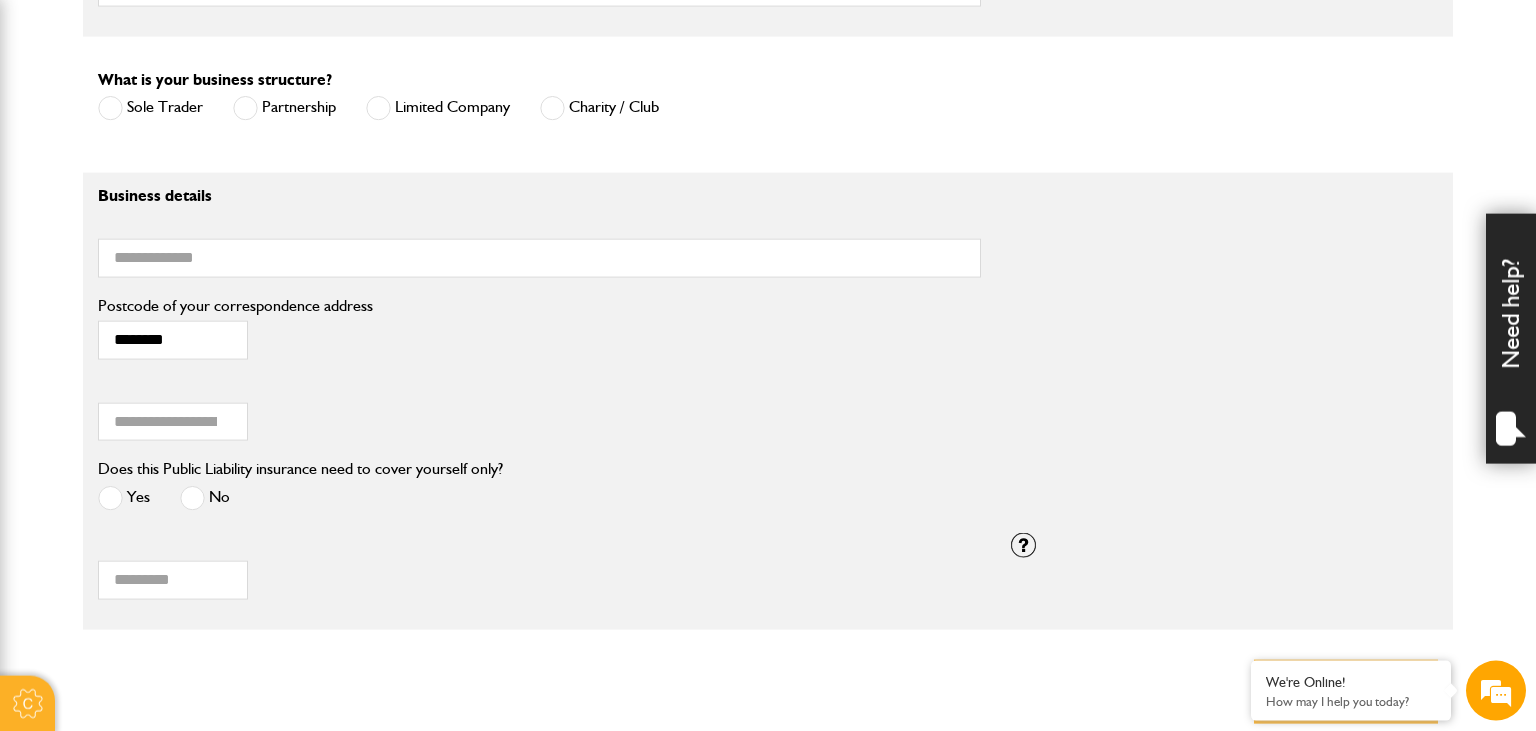 scroll, scrollTop: 1689, scrollLeft: 0, axis: vertical 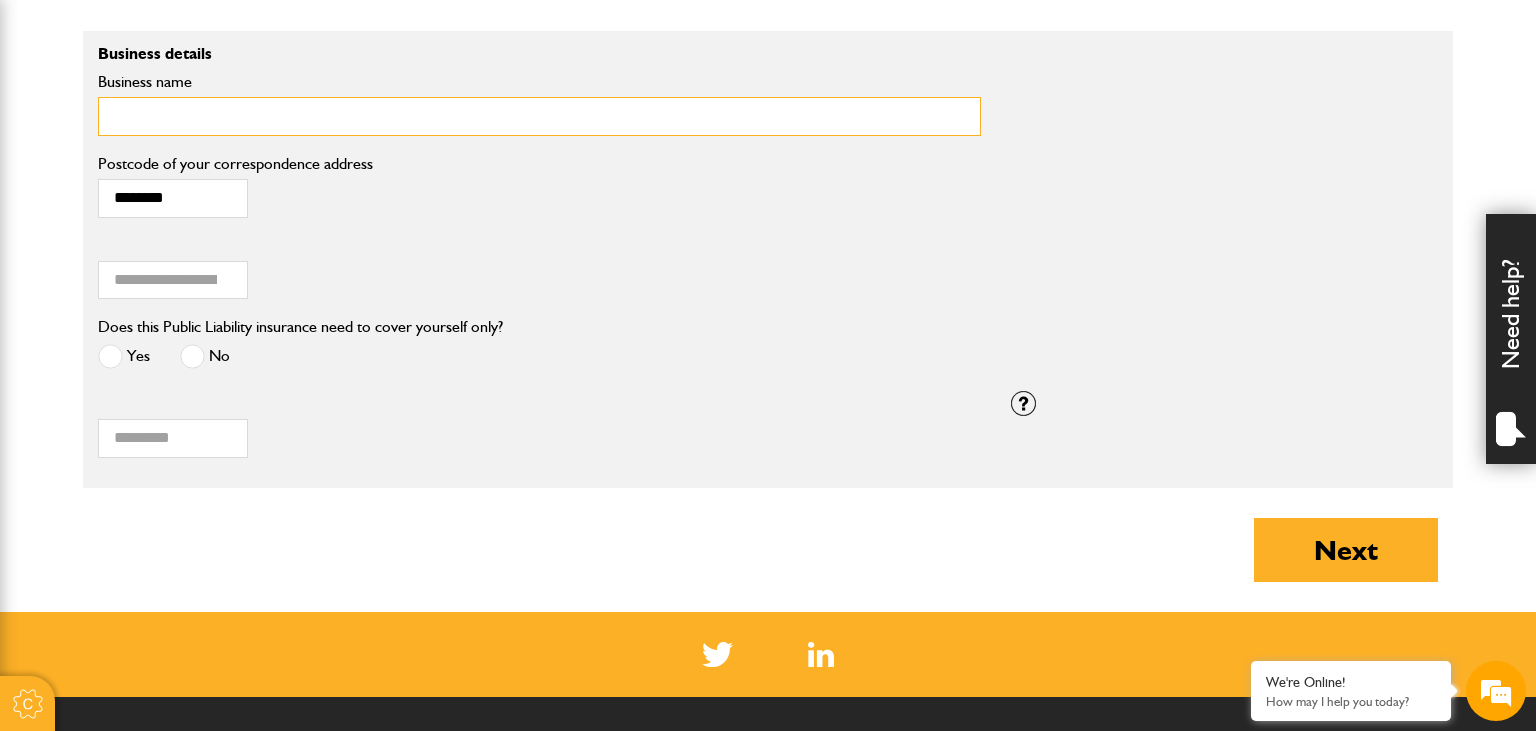 click on "Business name" at bounding box center [539, 116] 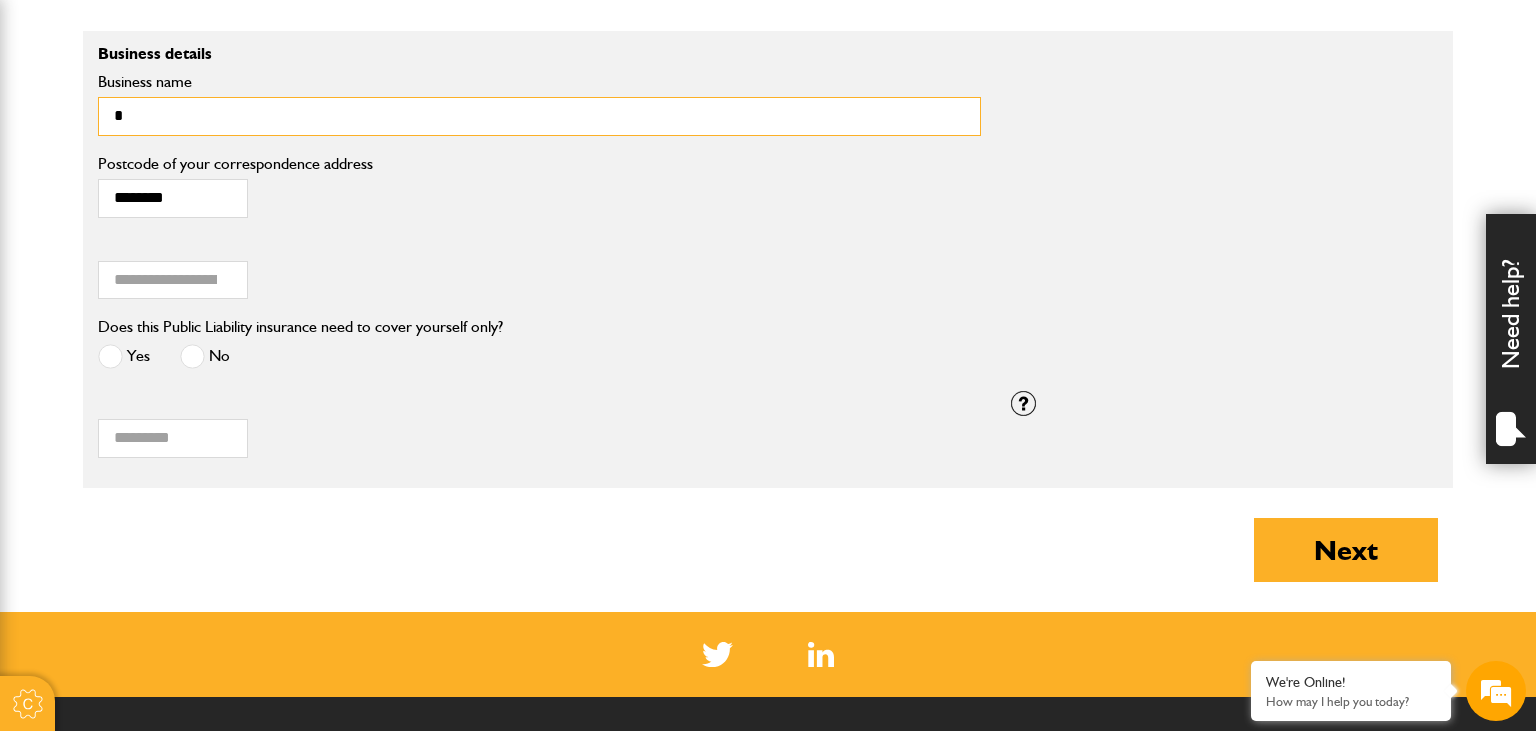 type on "*********" 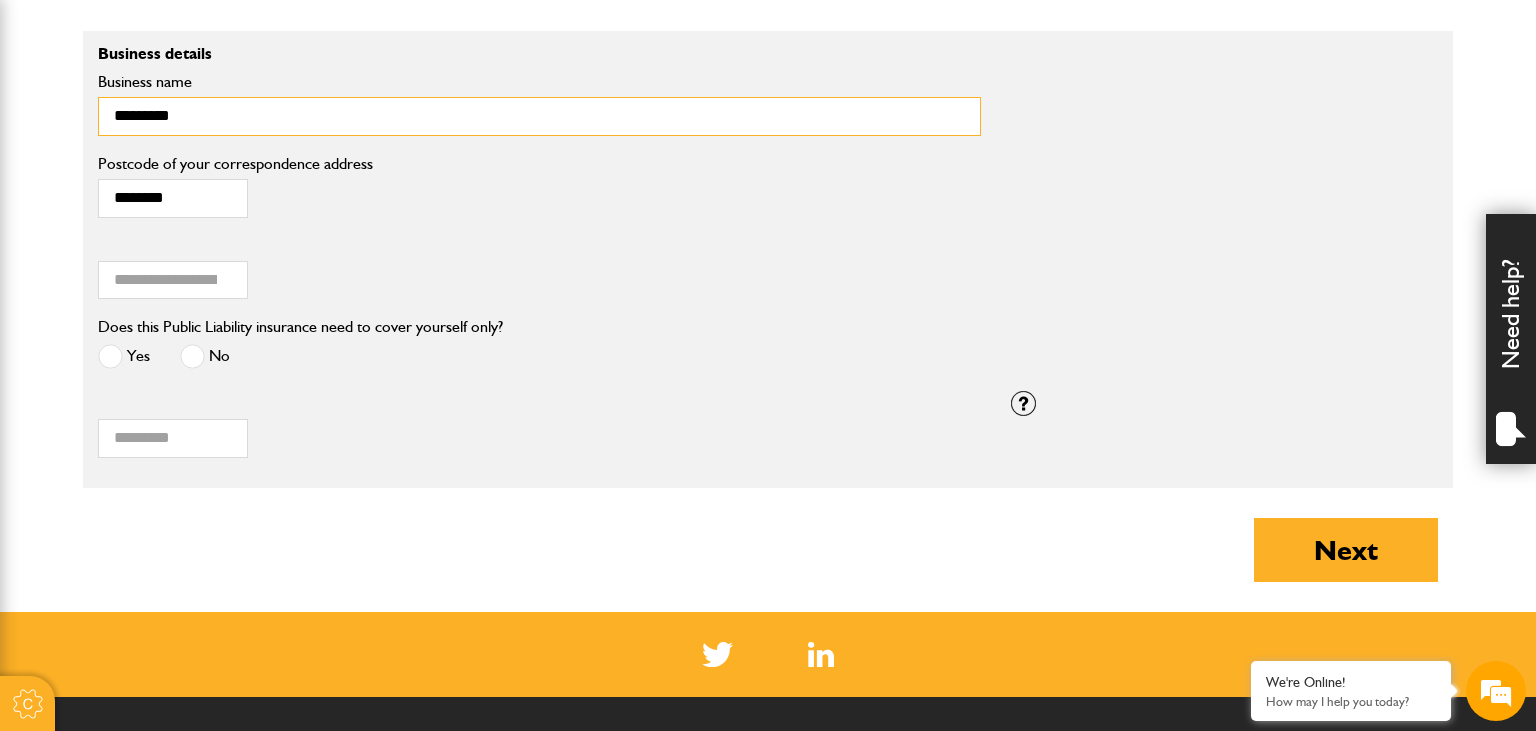 type on "*" 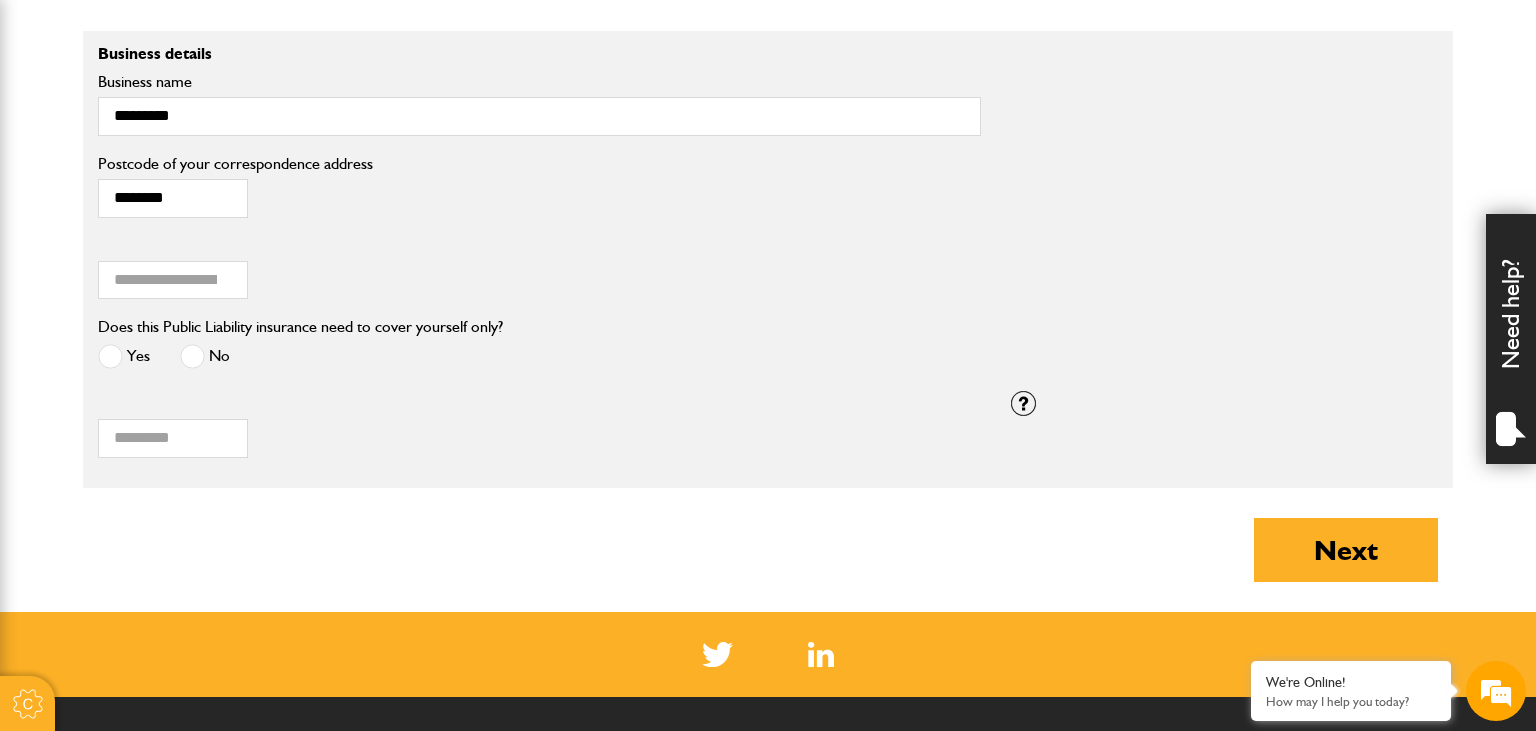 click on "*
How many manual employees?" at bounding box center (539, 432) 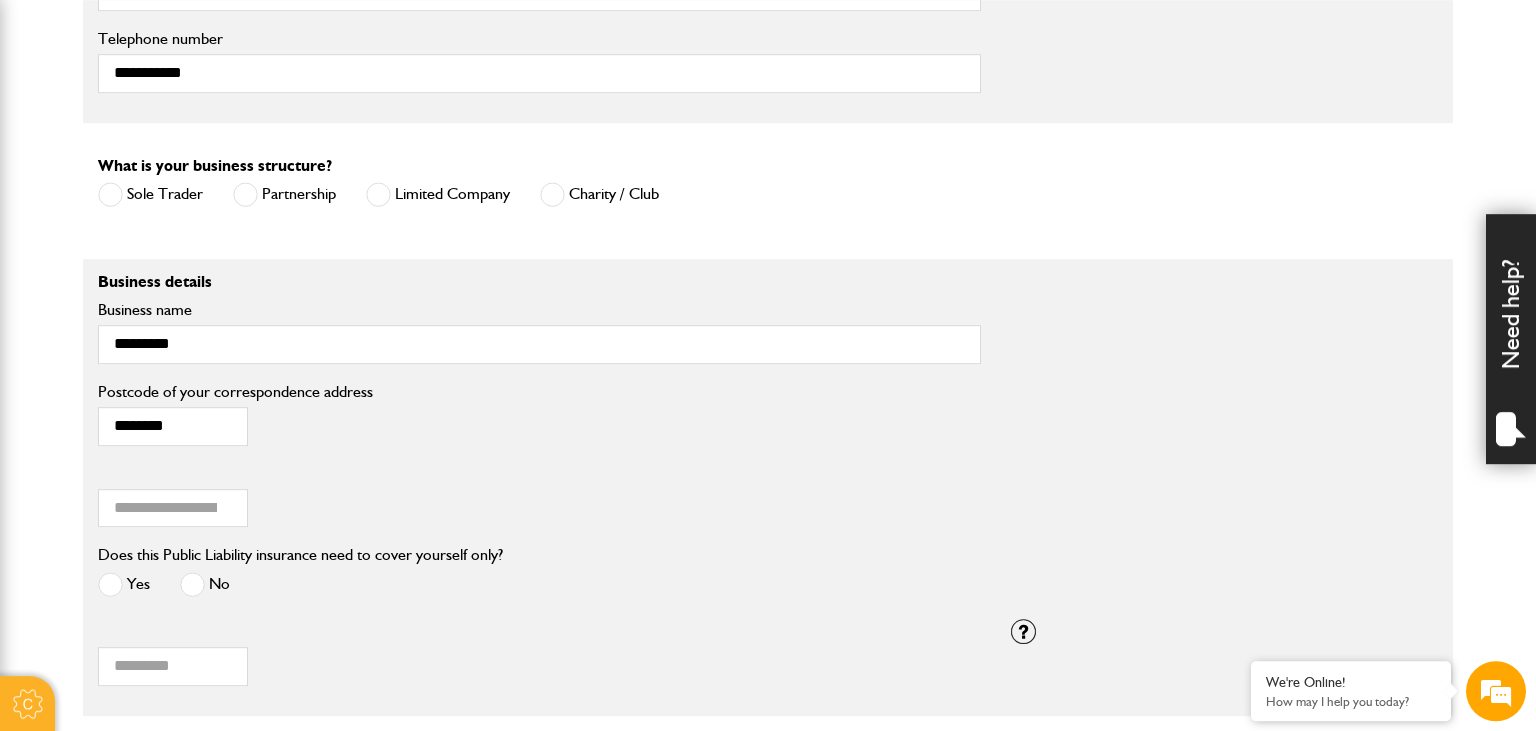 scroll, scrollTop: 1689, scrollLeft: 0, axis: vertical 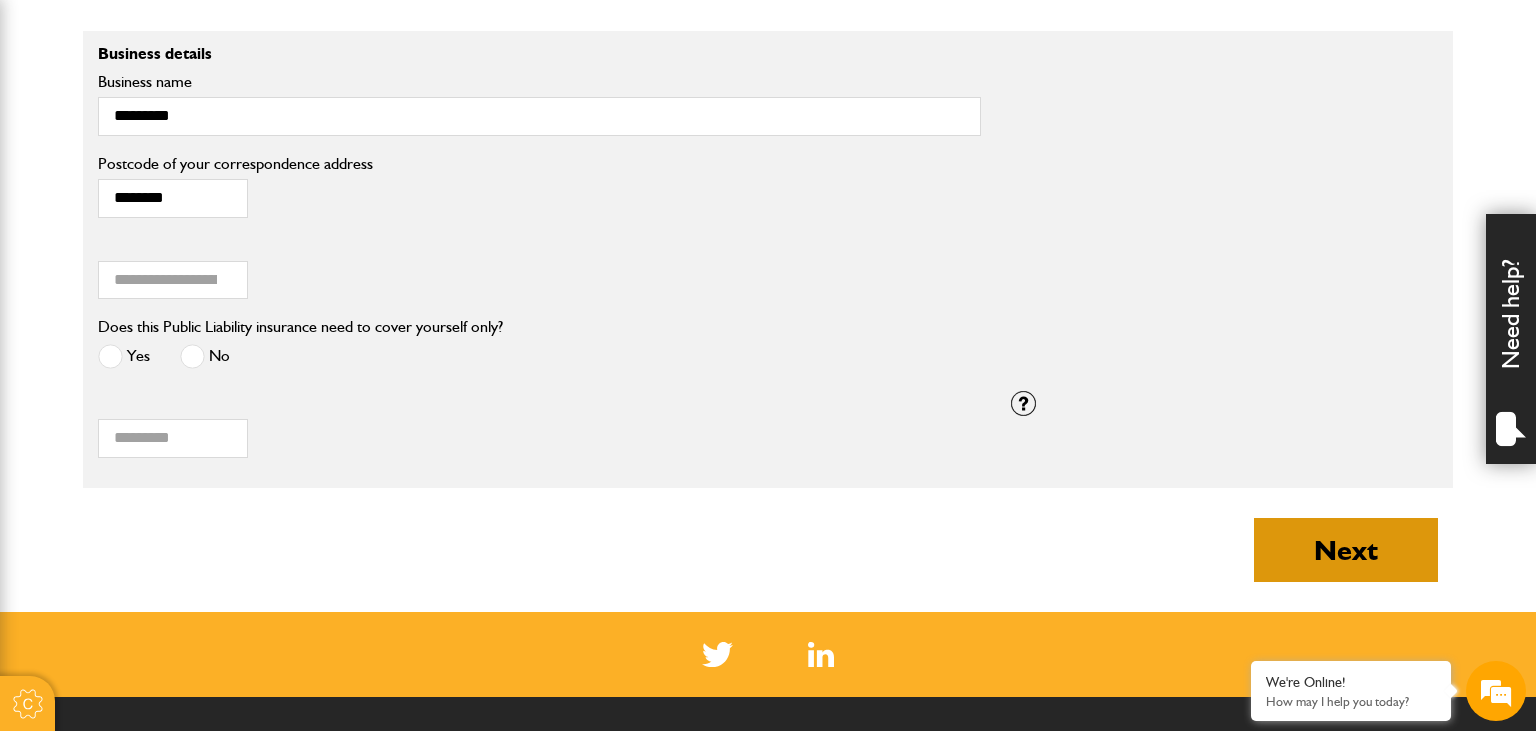 click on "Next" at bounding box center [1346, 550] 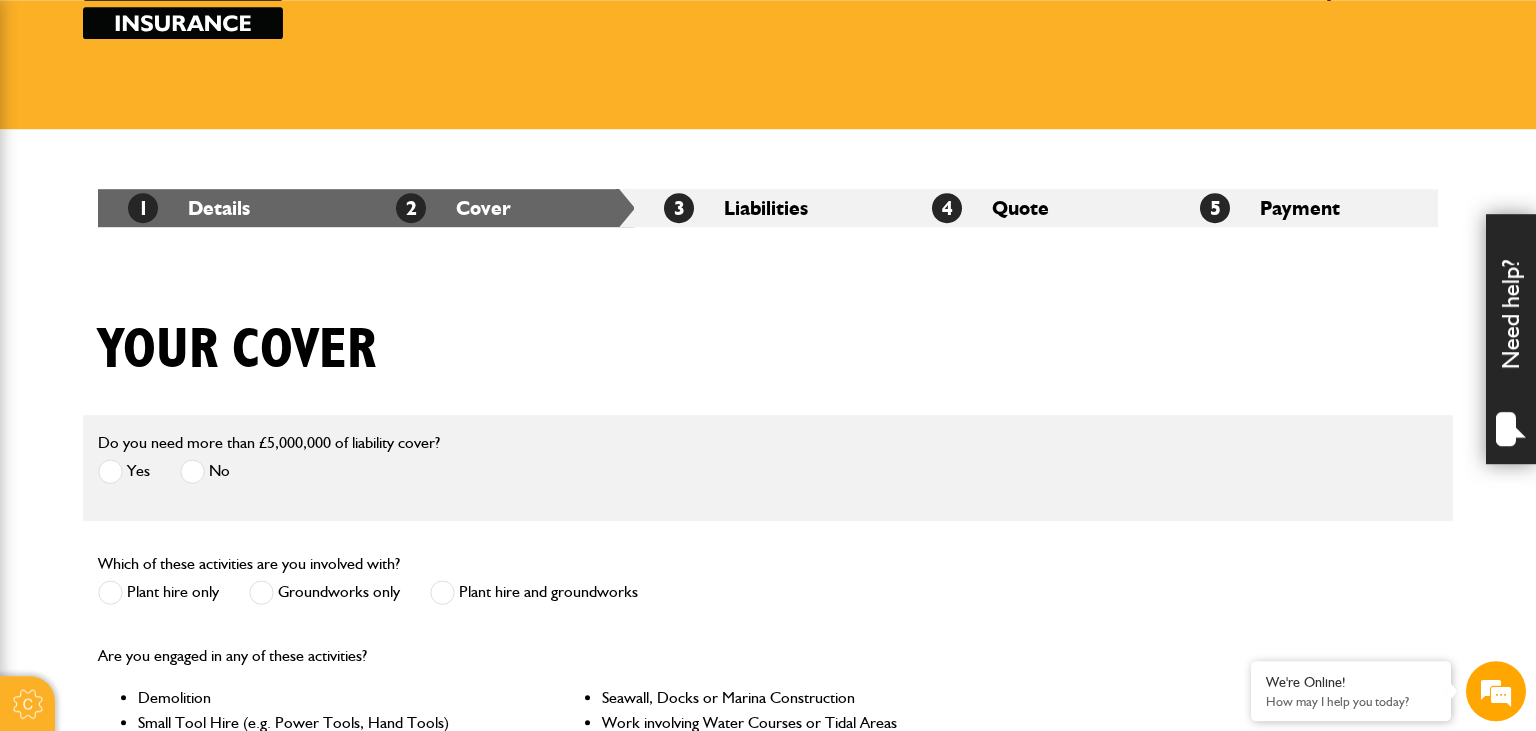 scroll, scrollTop: 528, scrollLeft: 0, axis: vertical 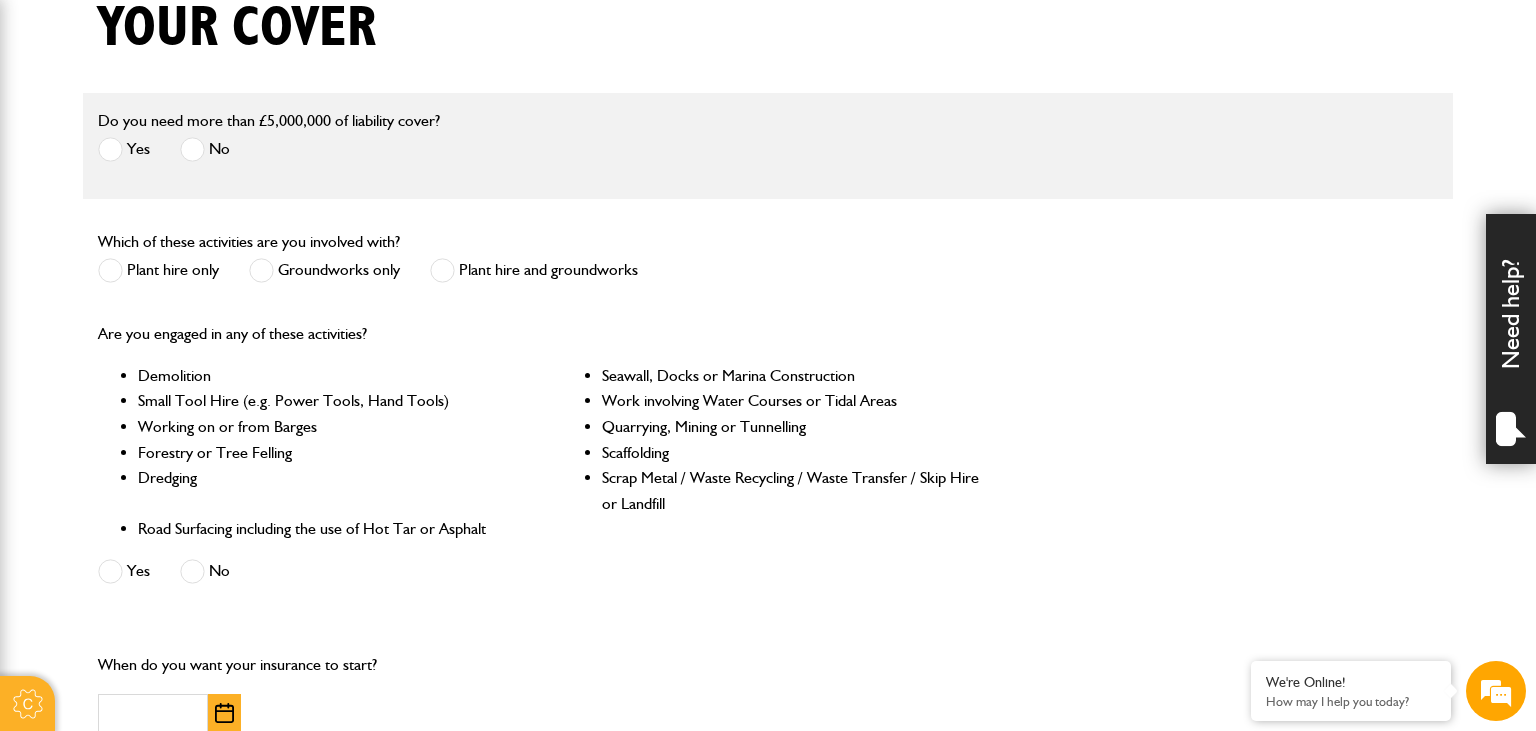click on "No" at bounding box center (205, 149) 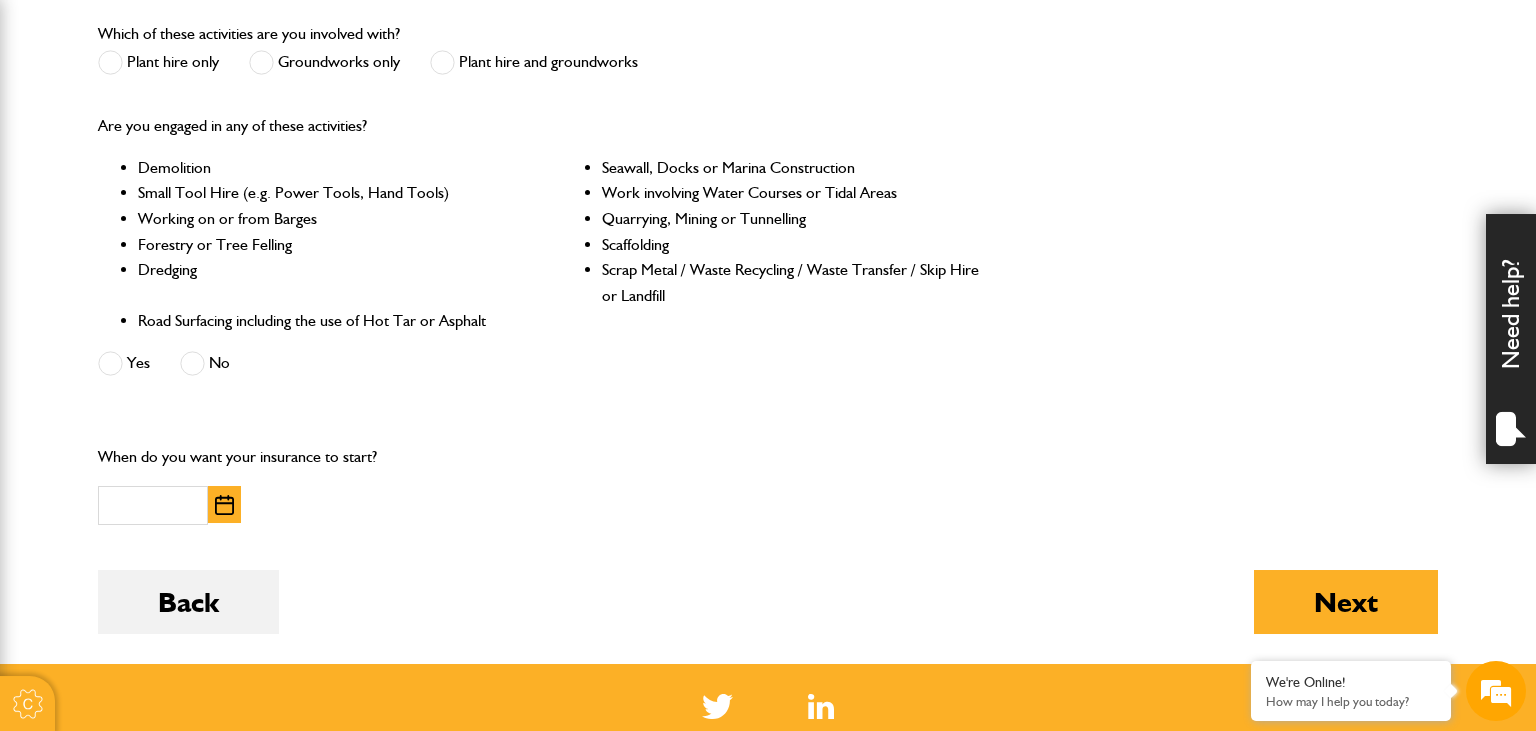 scroll, scrollTop: 739, scrollLeft: 0, axis: vertical 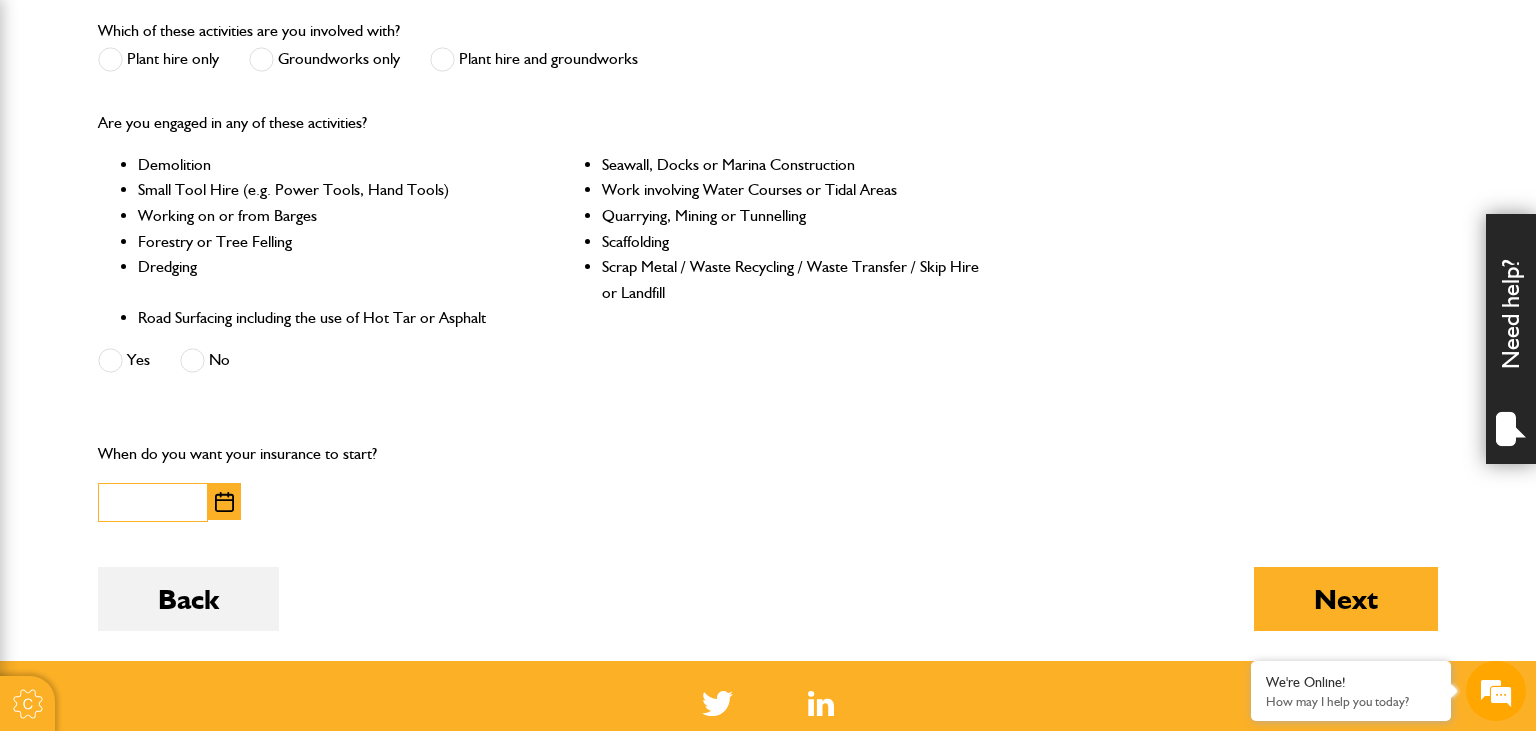 click at bounding box center (153, 502) 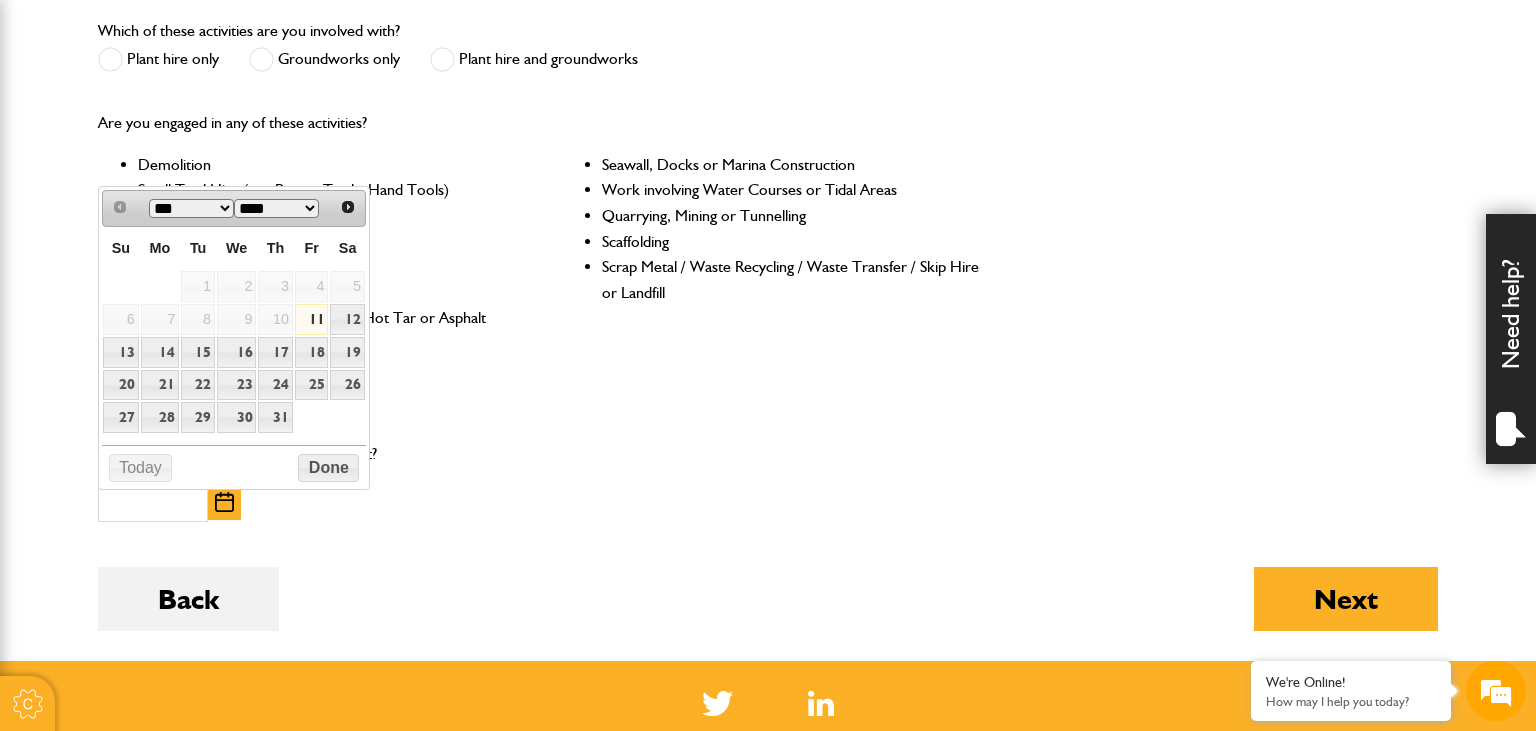 click on "11" at bounding box center [312, 319] 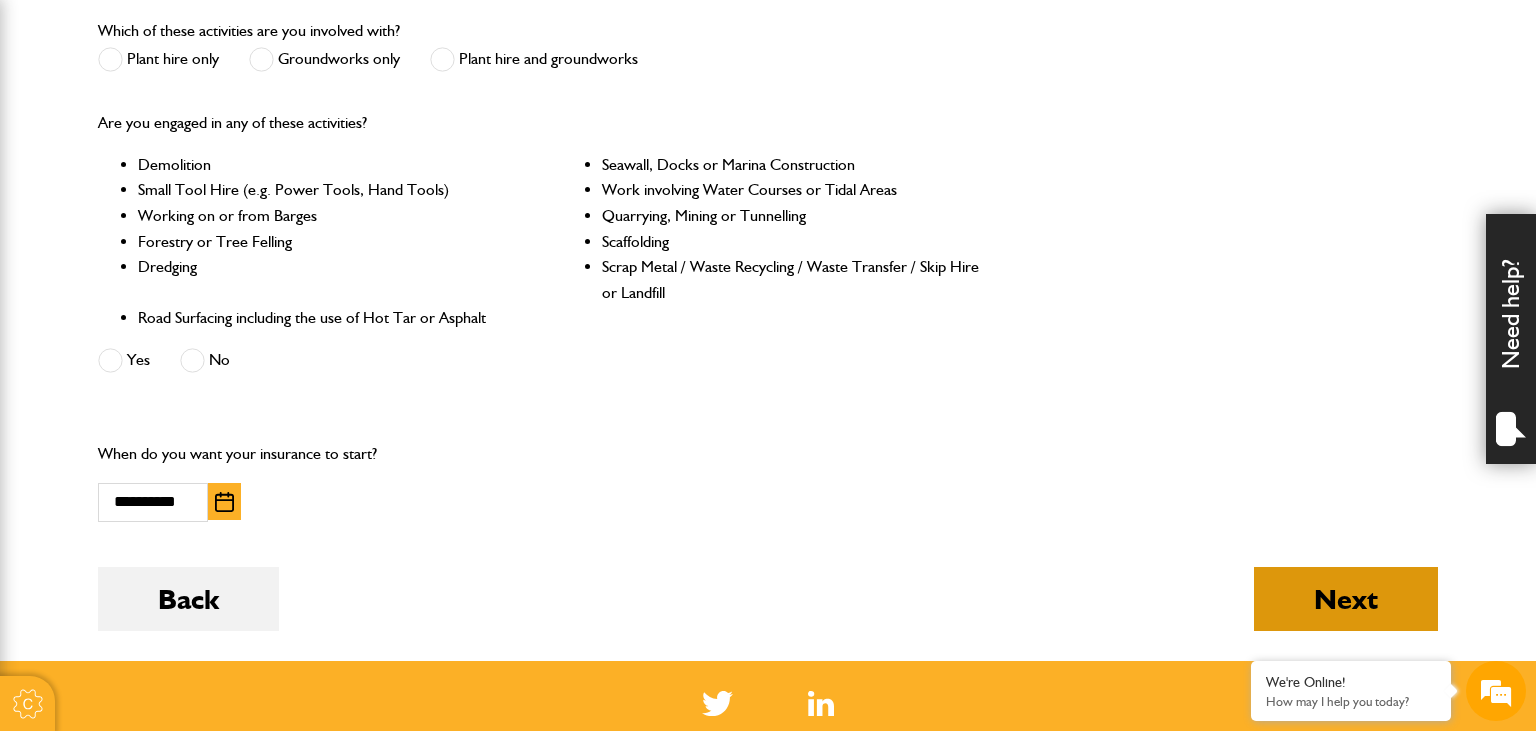 click on "Next" at bounding box center (1346, 599) 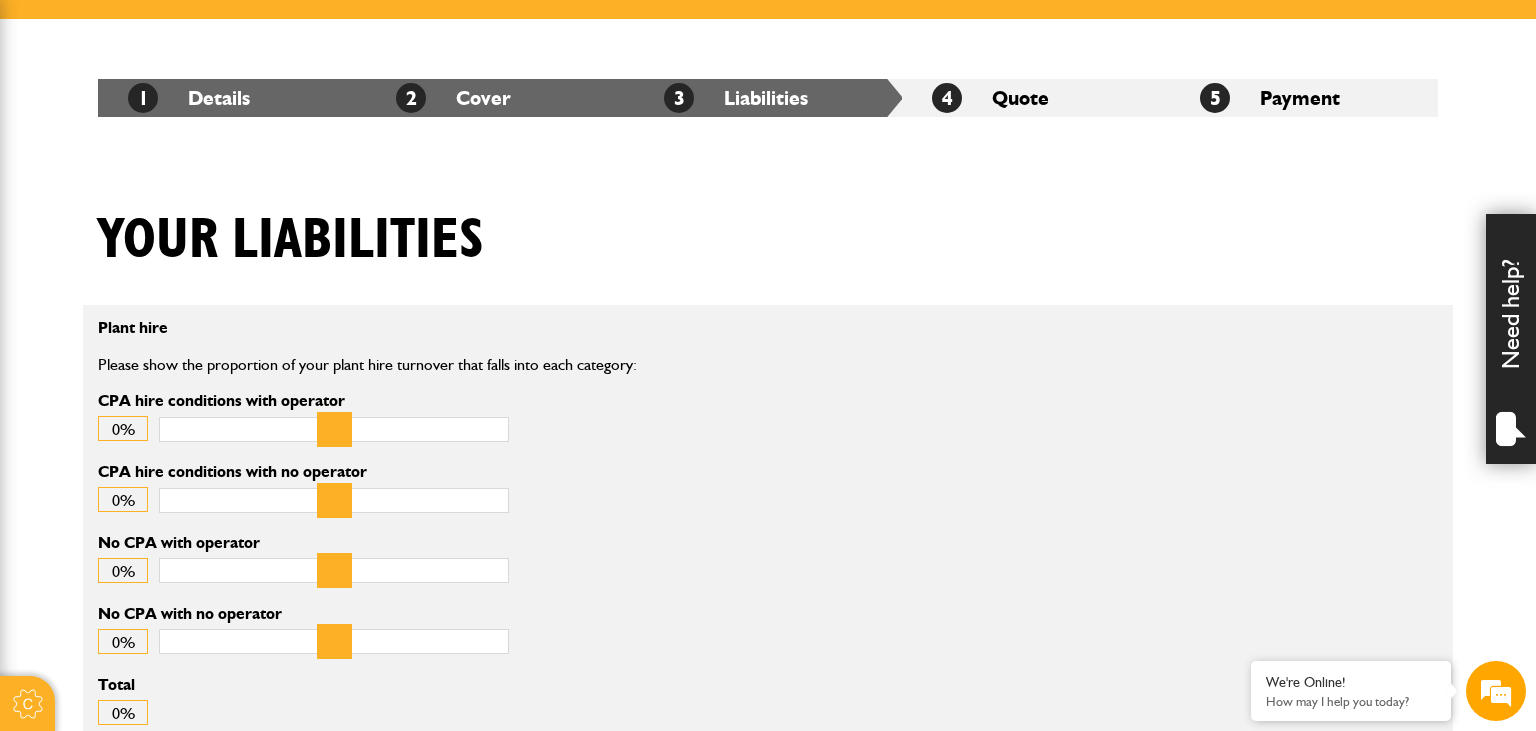 scroll, scrollTop: 422, scrollLeft: 0, axis: vertical 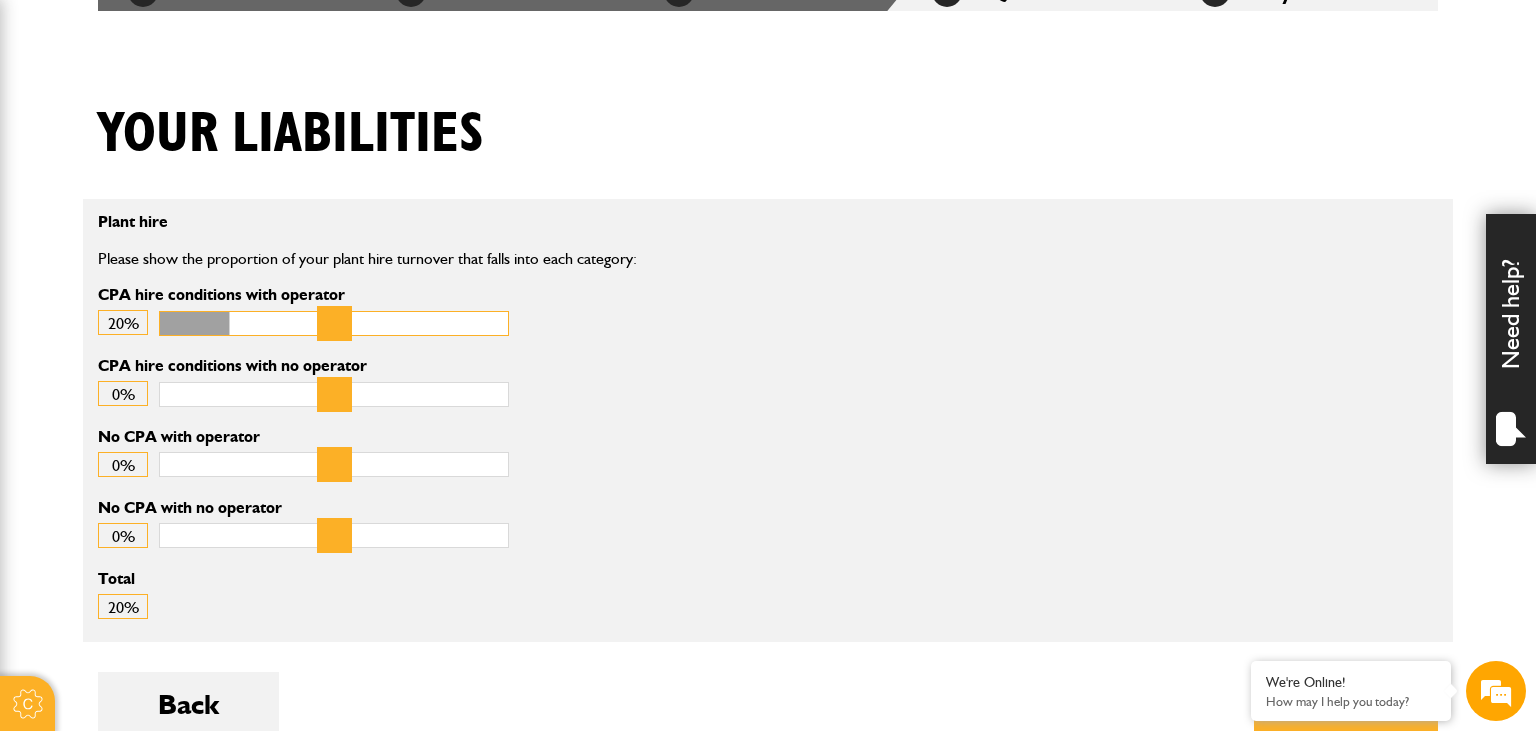 type on "*" 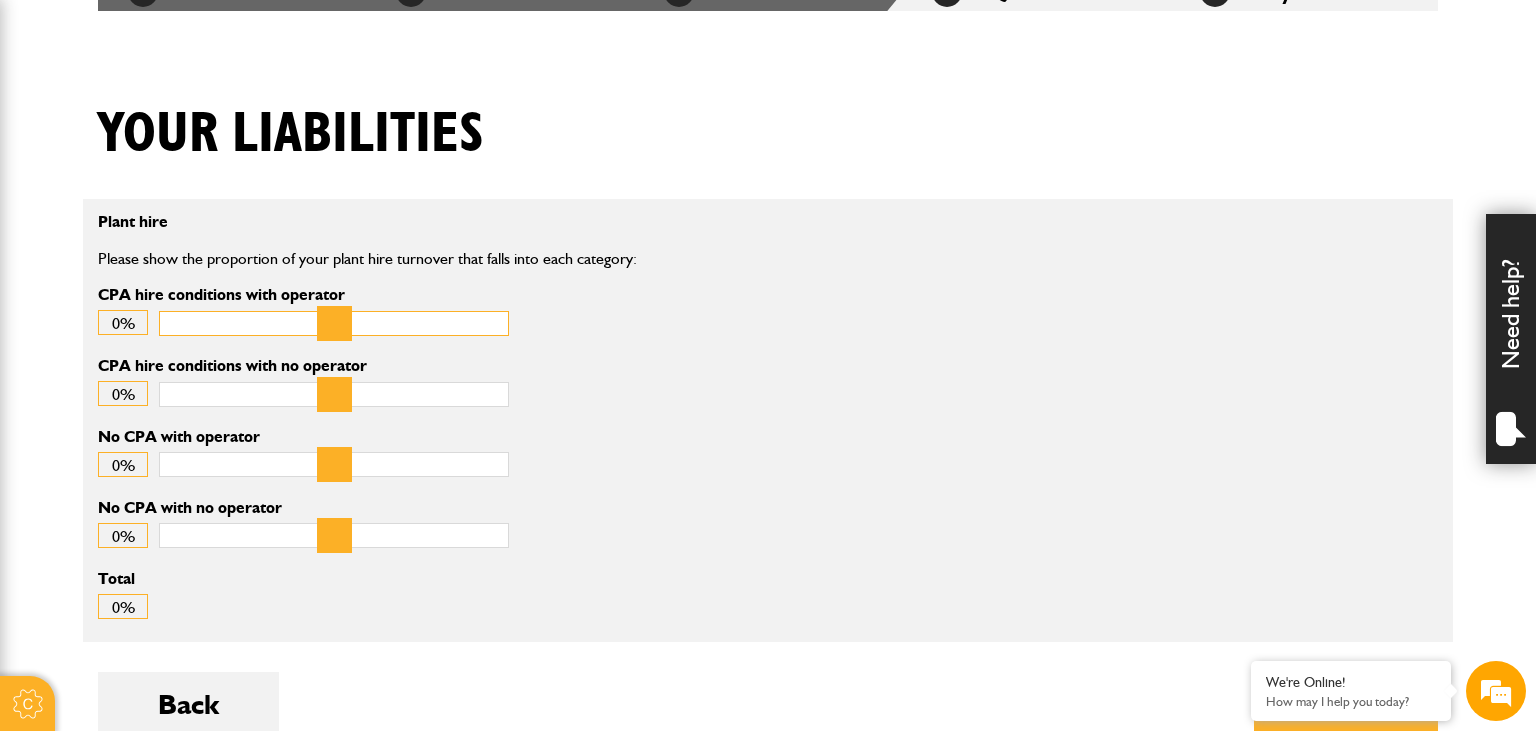 drag, startPoint x: 170, startPoint y: 322, endPoint x: 72, endPoint y: 340, distance: 99.63935 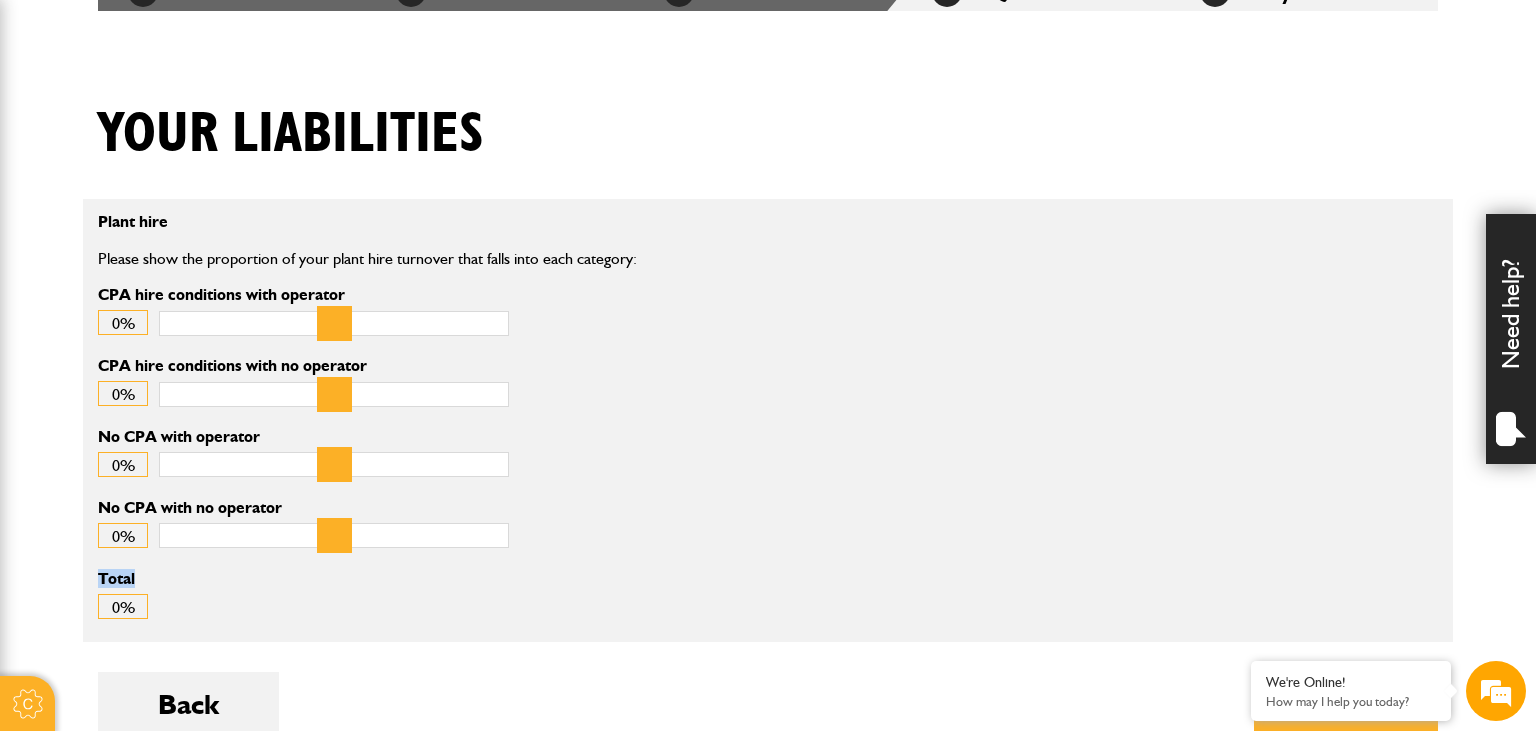 drag, startPoint x: 96, startPoint y: 217, endPoint x: 422, endPoint y: 587, distance: 493.12878 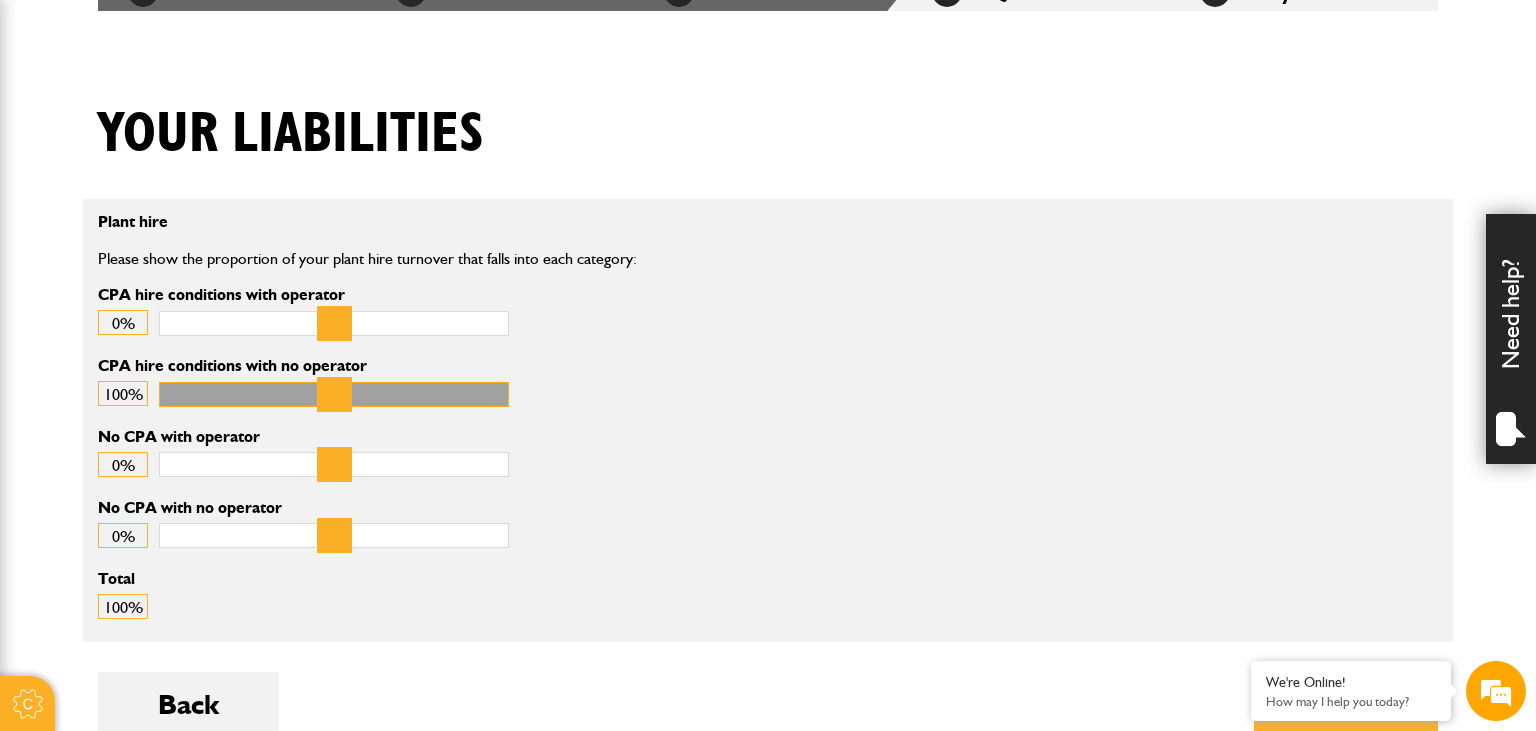 drag, startPoint x: 172, startPoint y: 392, endPoint x: 520, endPoint y: 420, distance: 349.12463 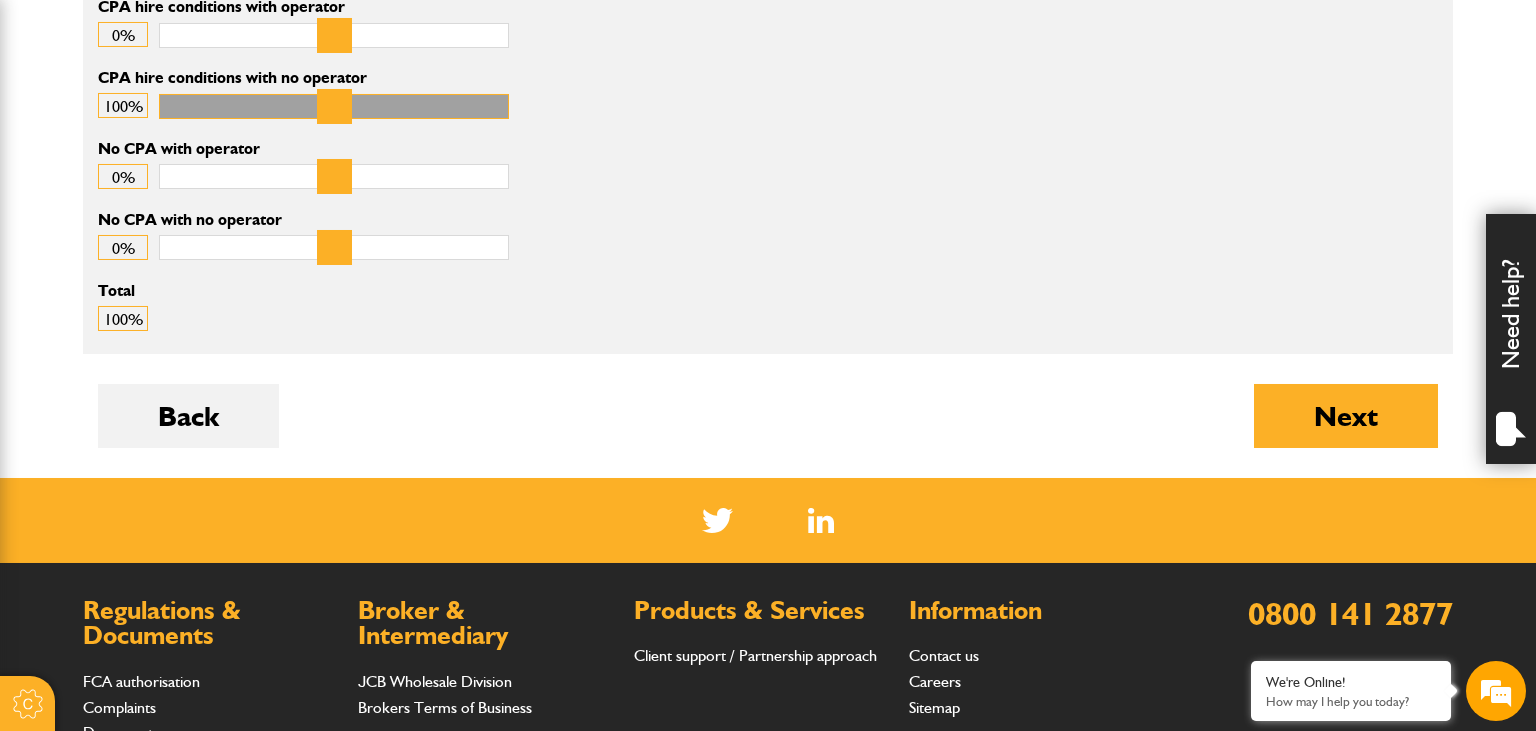 scroll, scrollTop: 739, scrollLeft: 0, axis: vertical 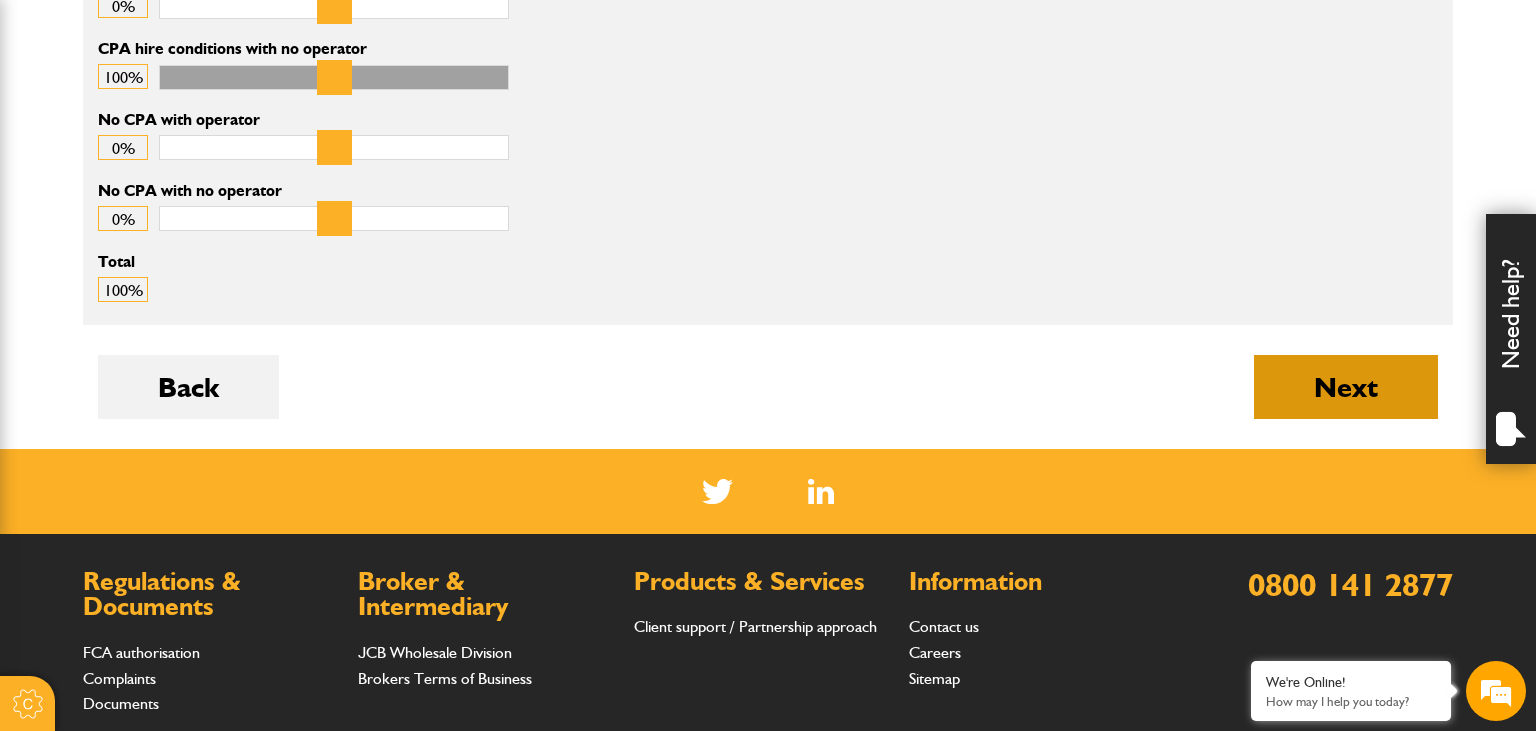 click on "Next" at bounding box center (1346, 387) 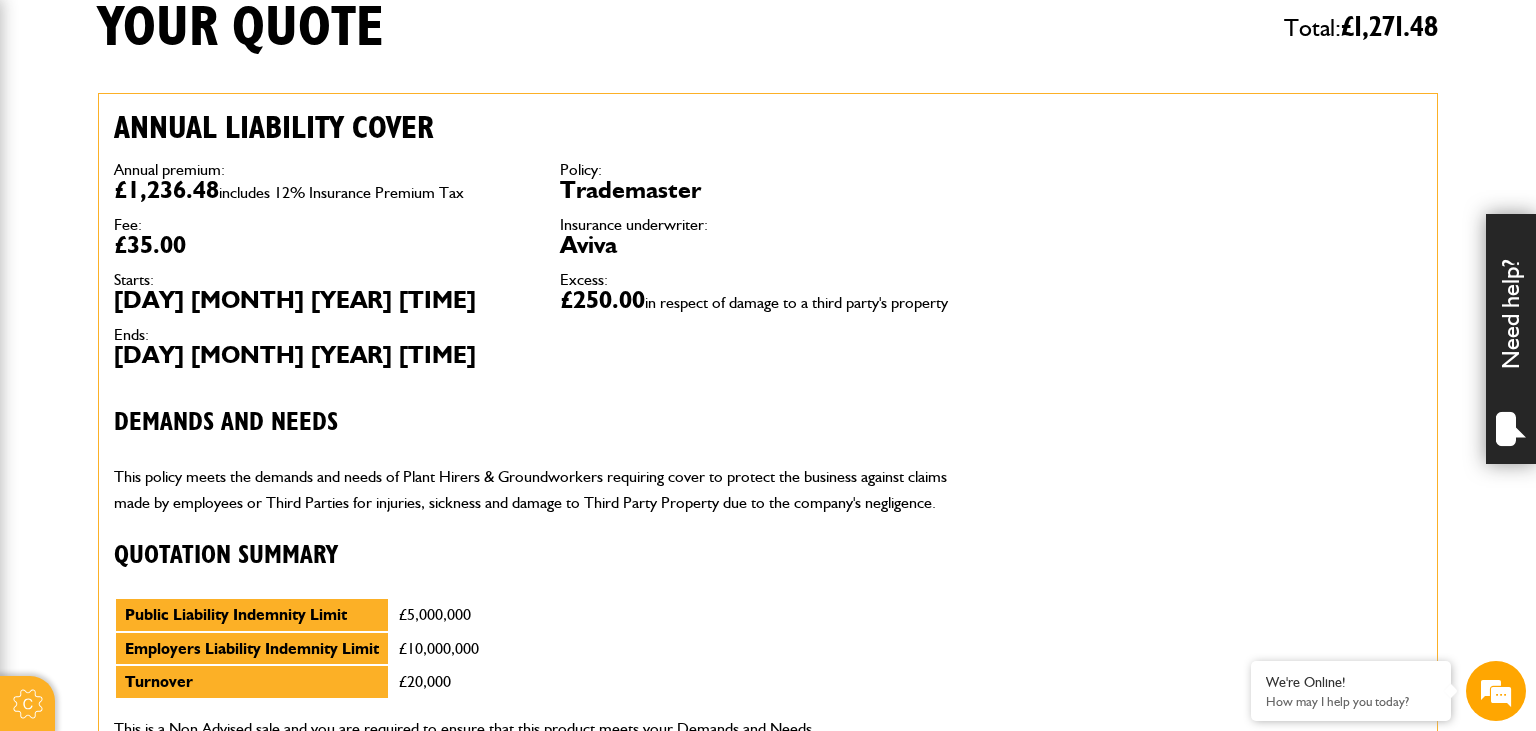 scroll, scrollTop: 950, scrollLeft: 0, axis: vertical 